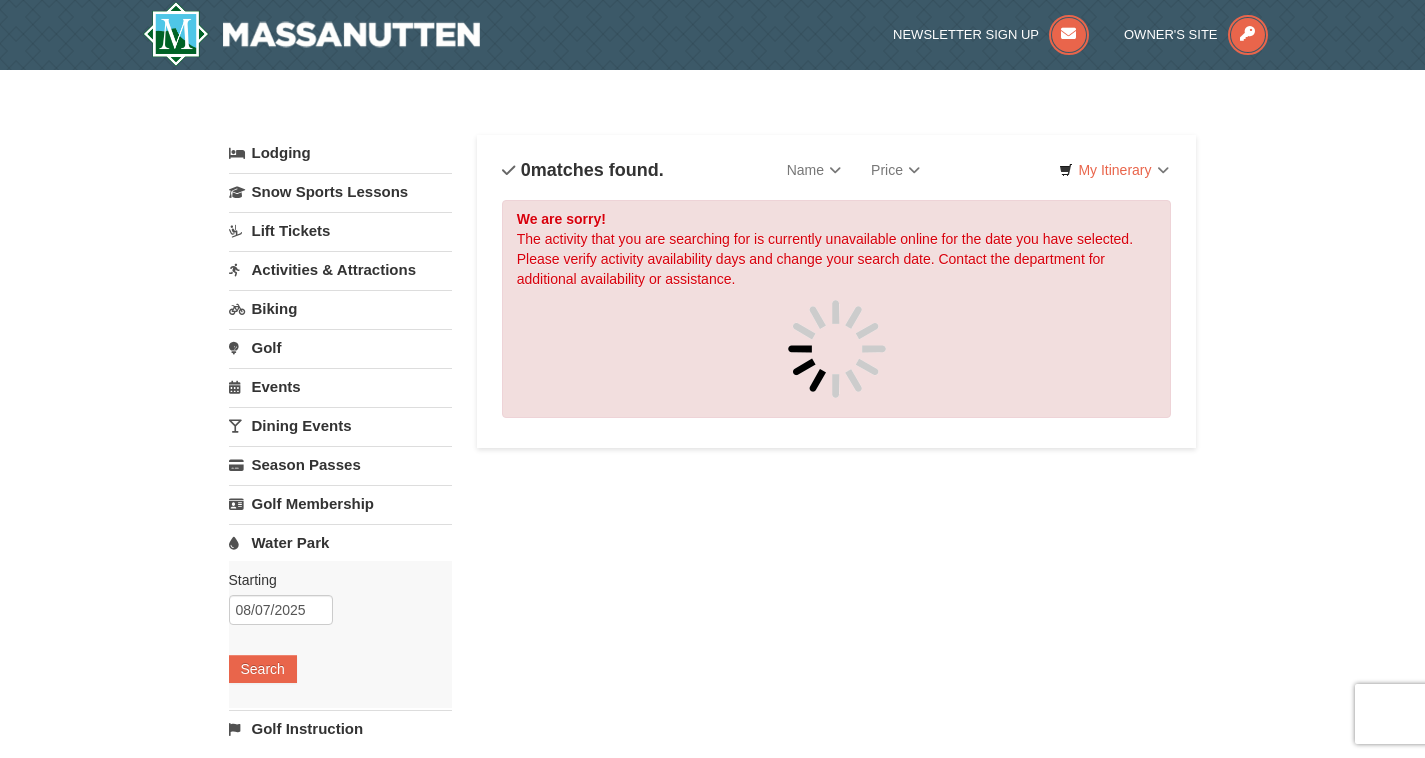scroll, scrollTop: 0, scrollLeft: 0, axis: both 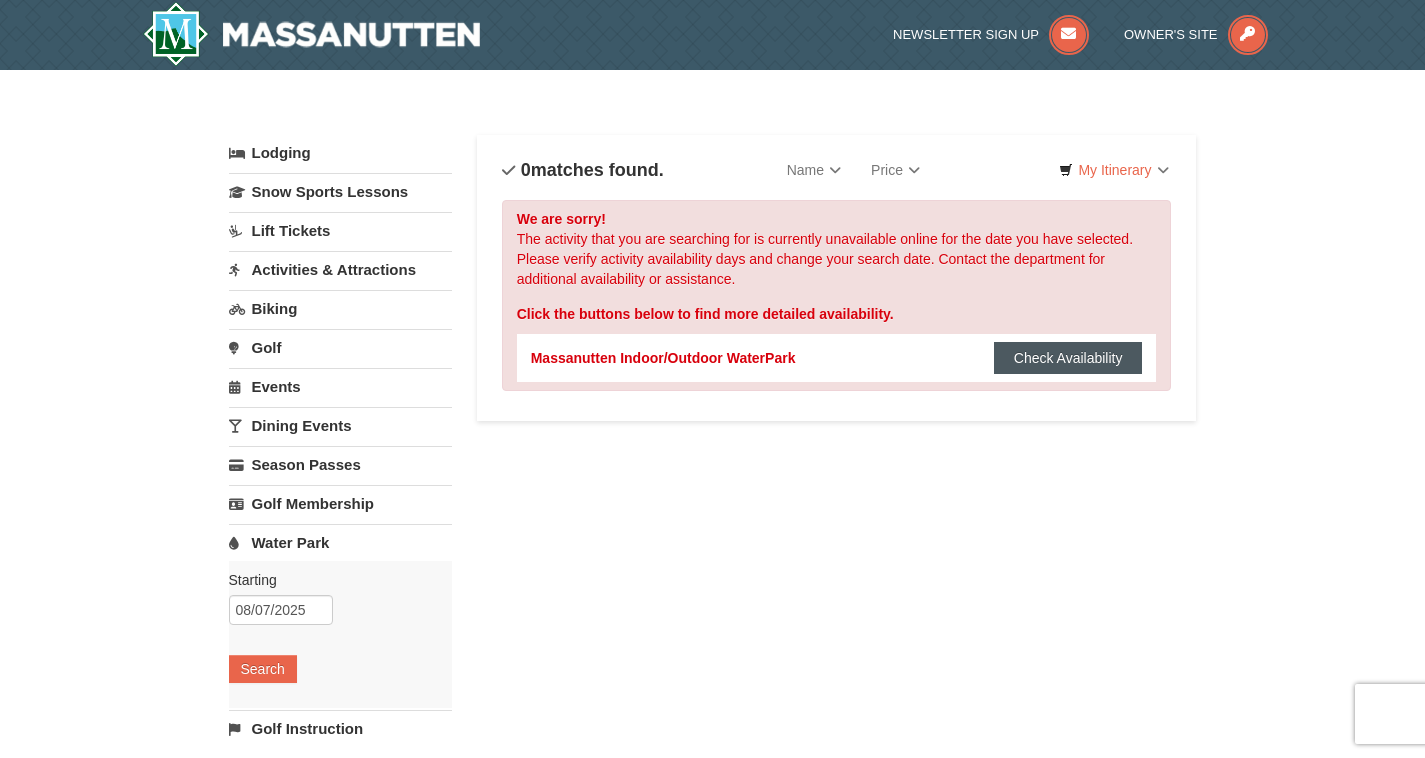 click on "Check Availability" at bounding box center (1068, 358) 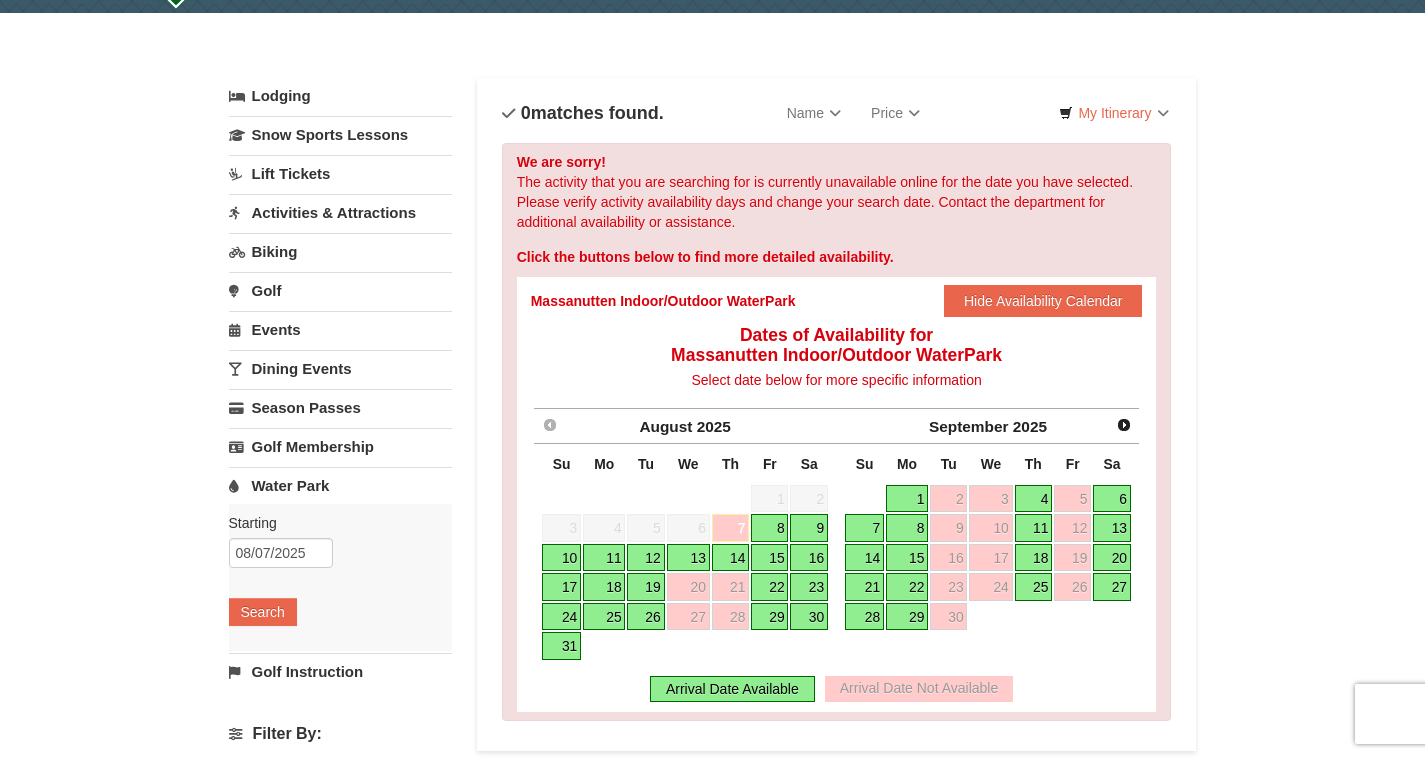 scroll, scrollTop: 76, scrollLeft: 0, axis: vertical 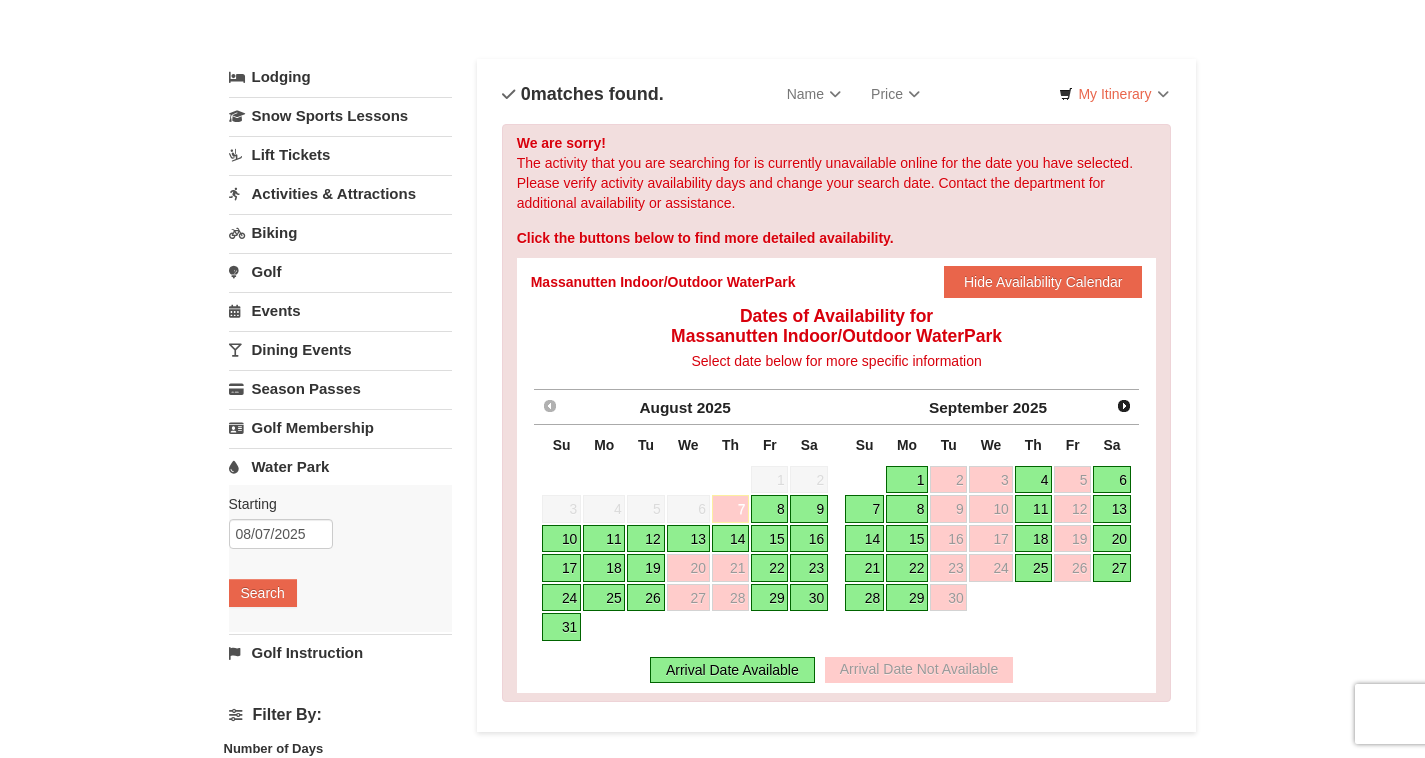 click on "16" at bounding box center (809, 539) 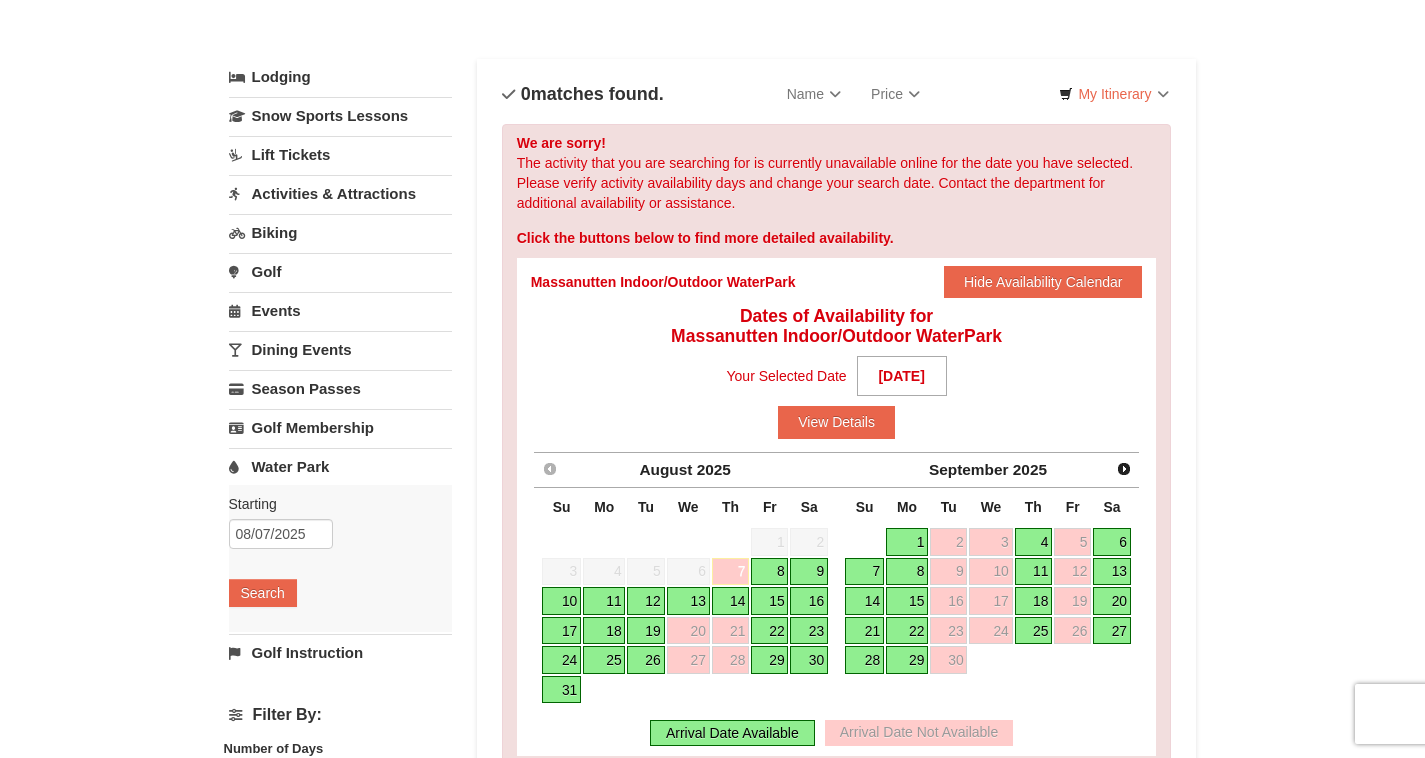 click on "17" at bounding box center (561, 631) 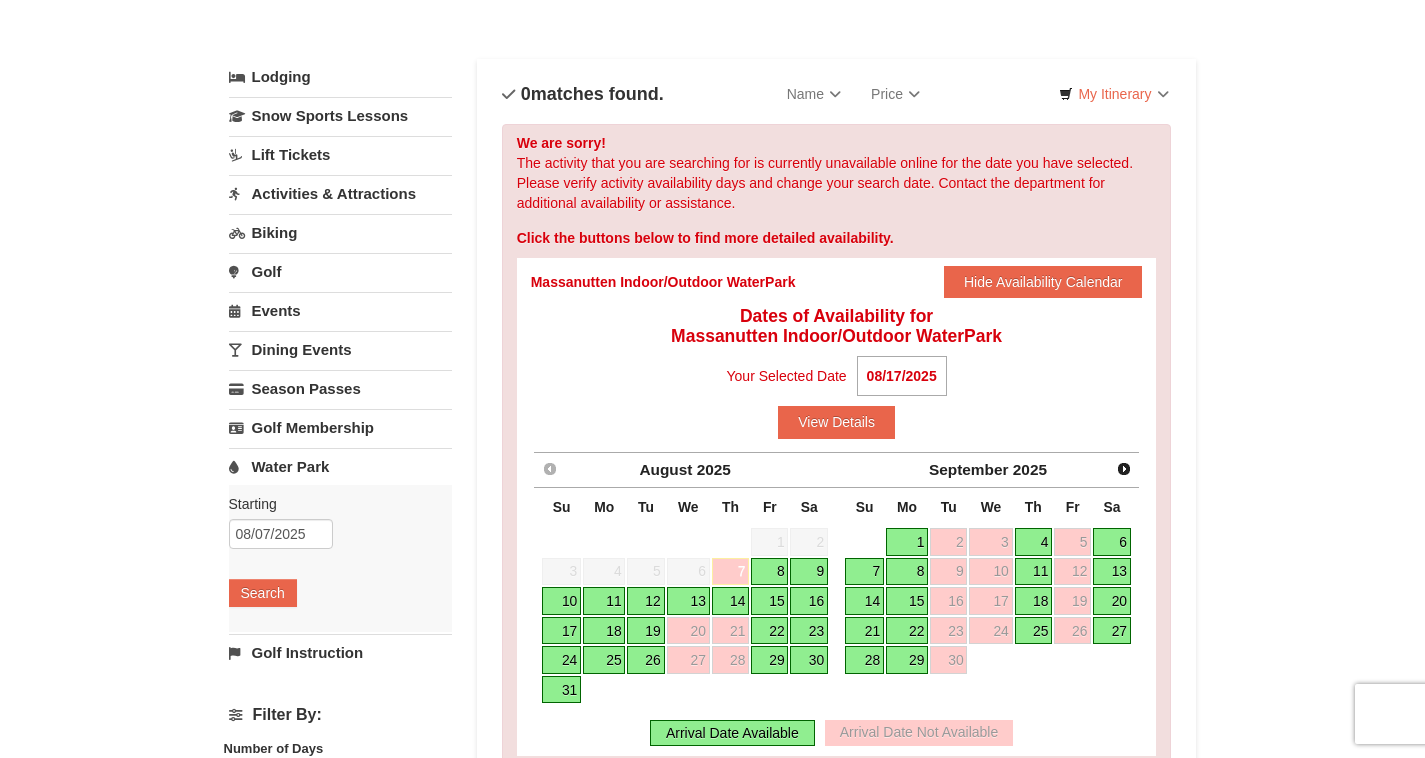 click on "16" at bounding box center (809, 601) 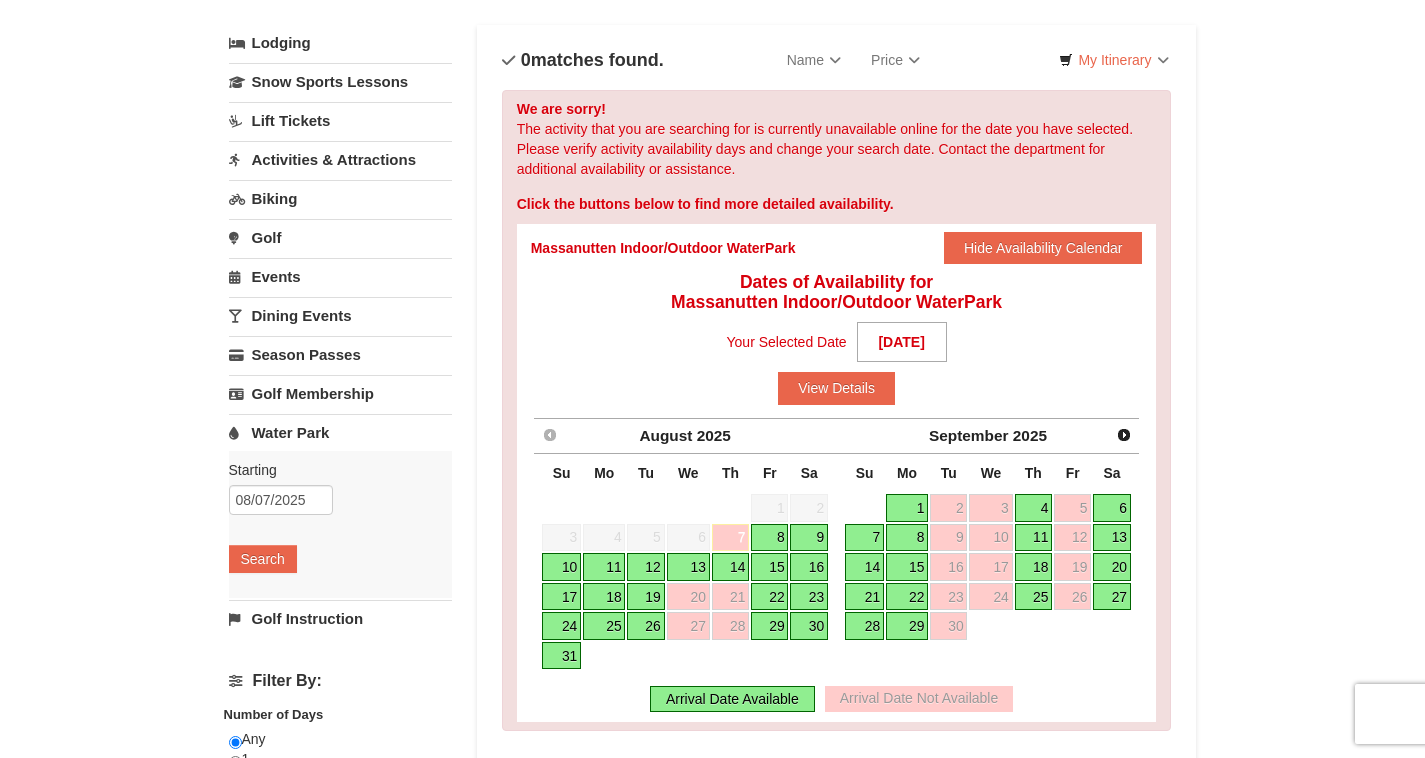 scroll, scrollTop: 118, scrollLeft: 0, axis: vertical 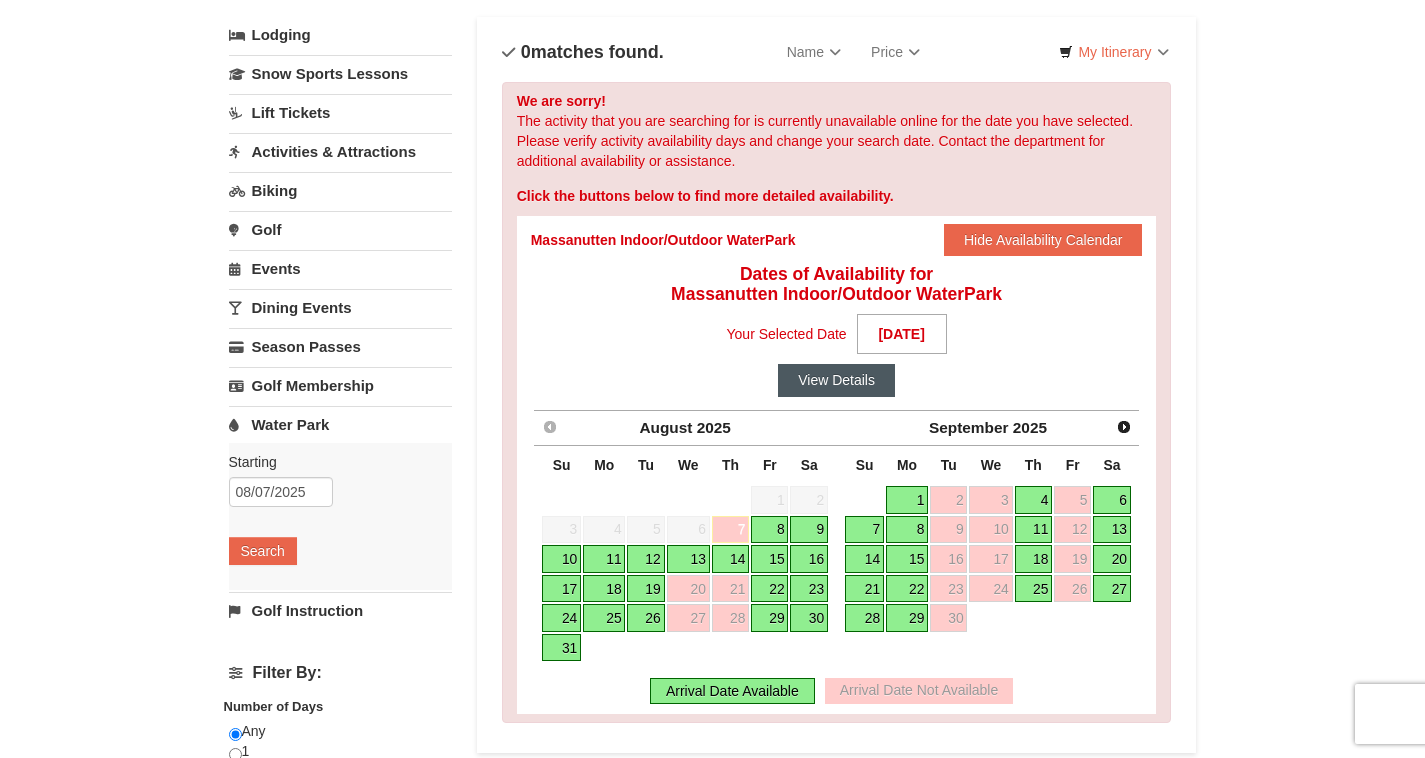 click on "View Details" at bounding box center (836, 380) 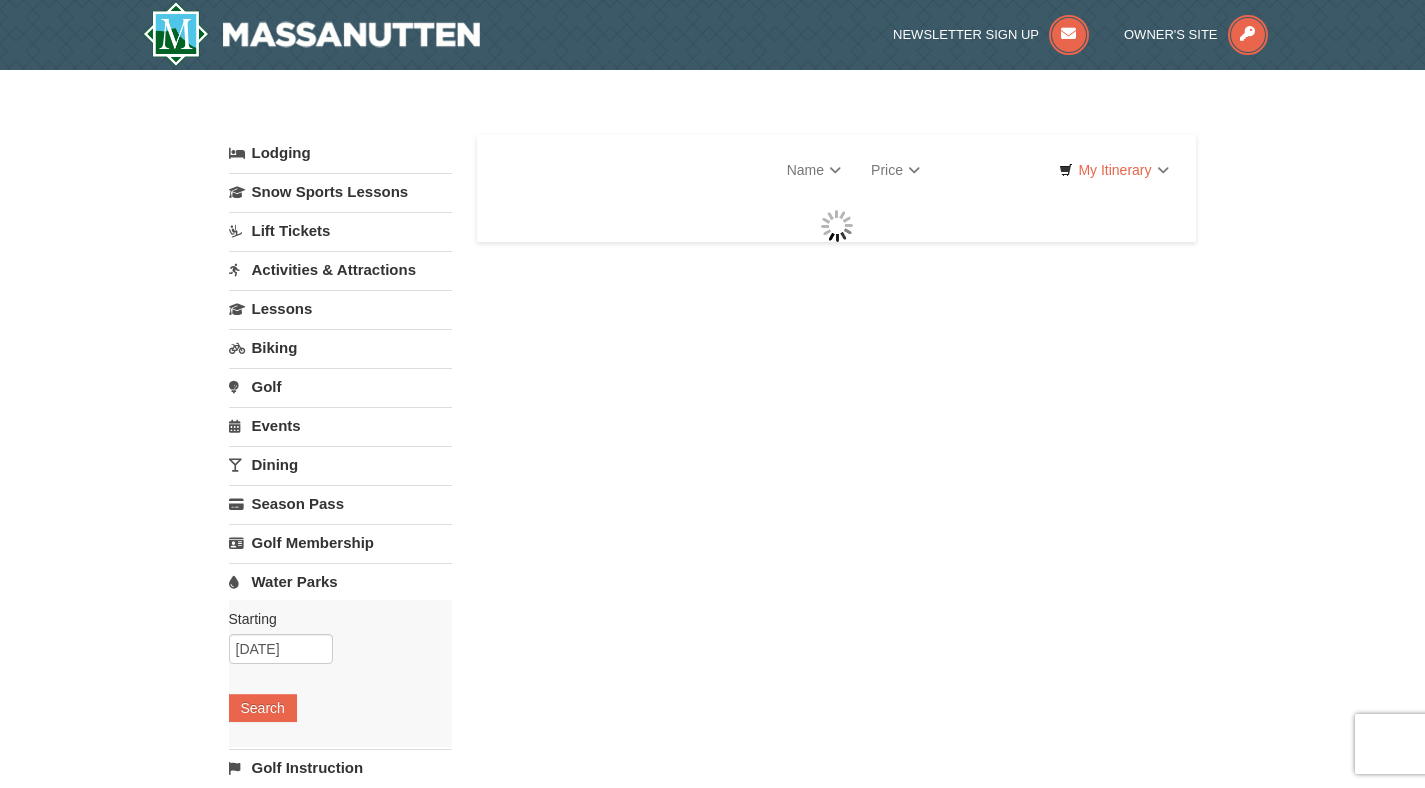 scroll, scrollTop: 0, scrollLeft: 0, axis: both 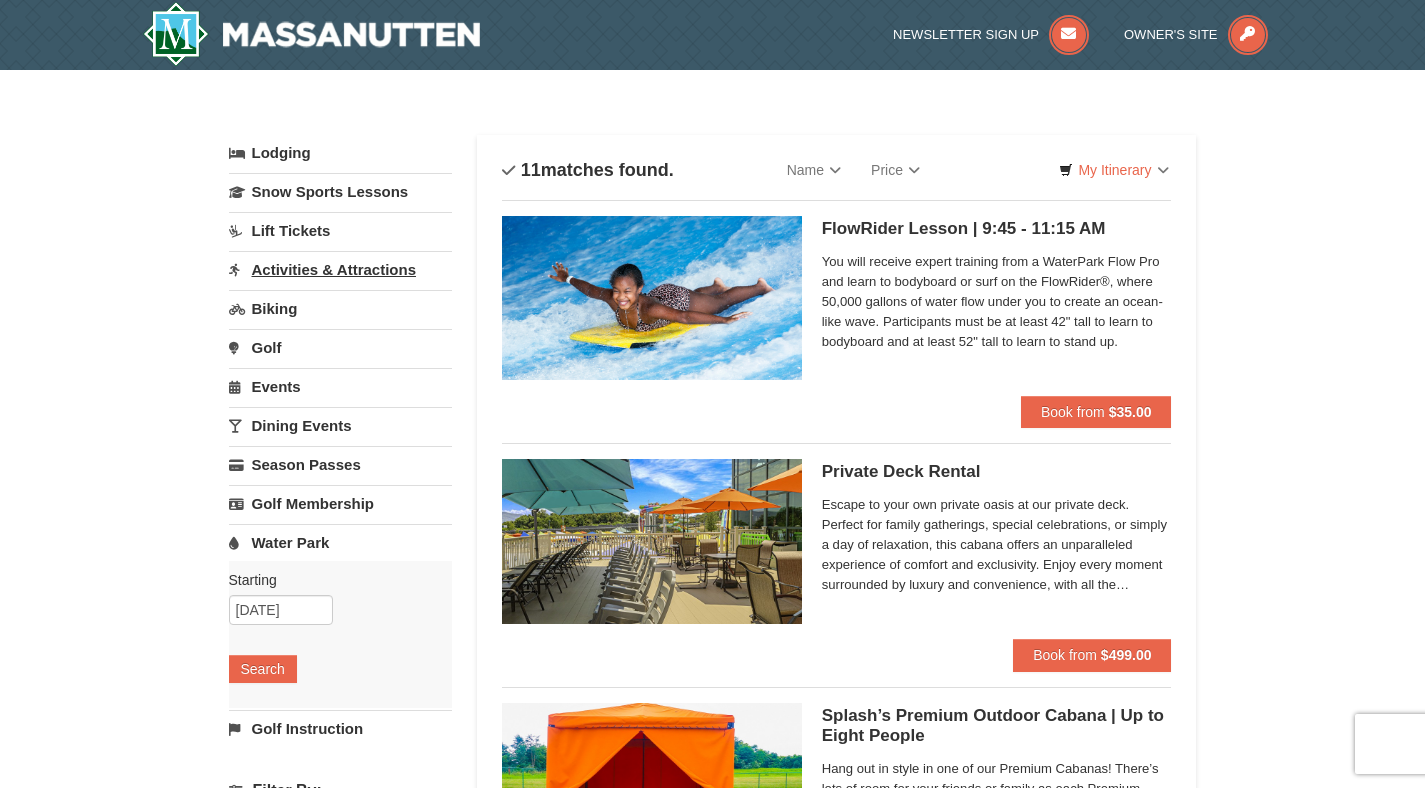 click on "Activities & Attractions" at bounding box center [340, 269] 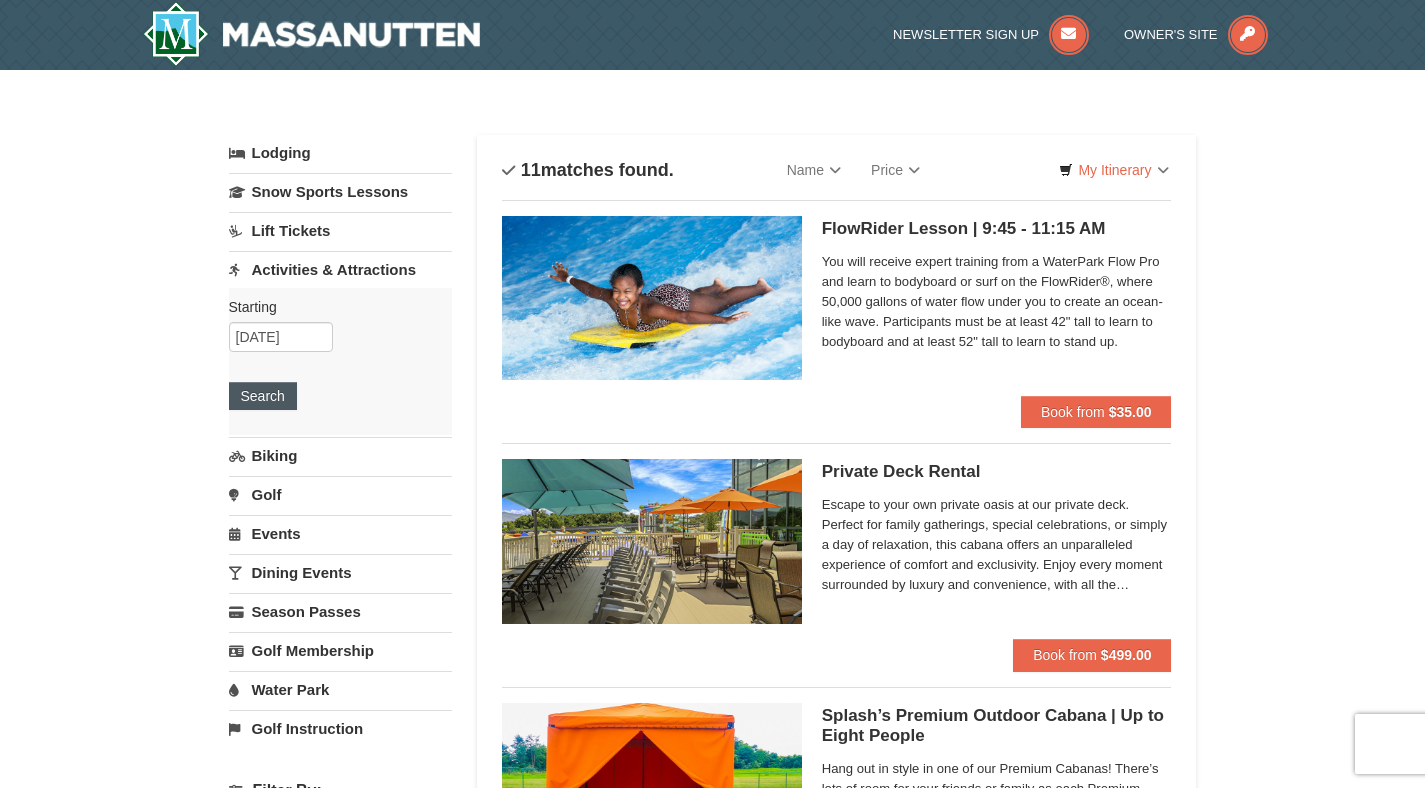 click on "Search" at bounding box center (263, 396) 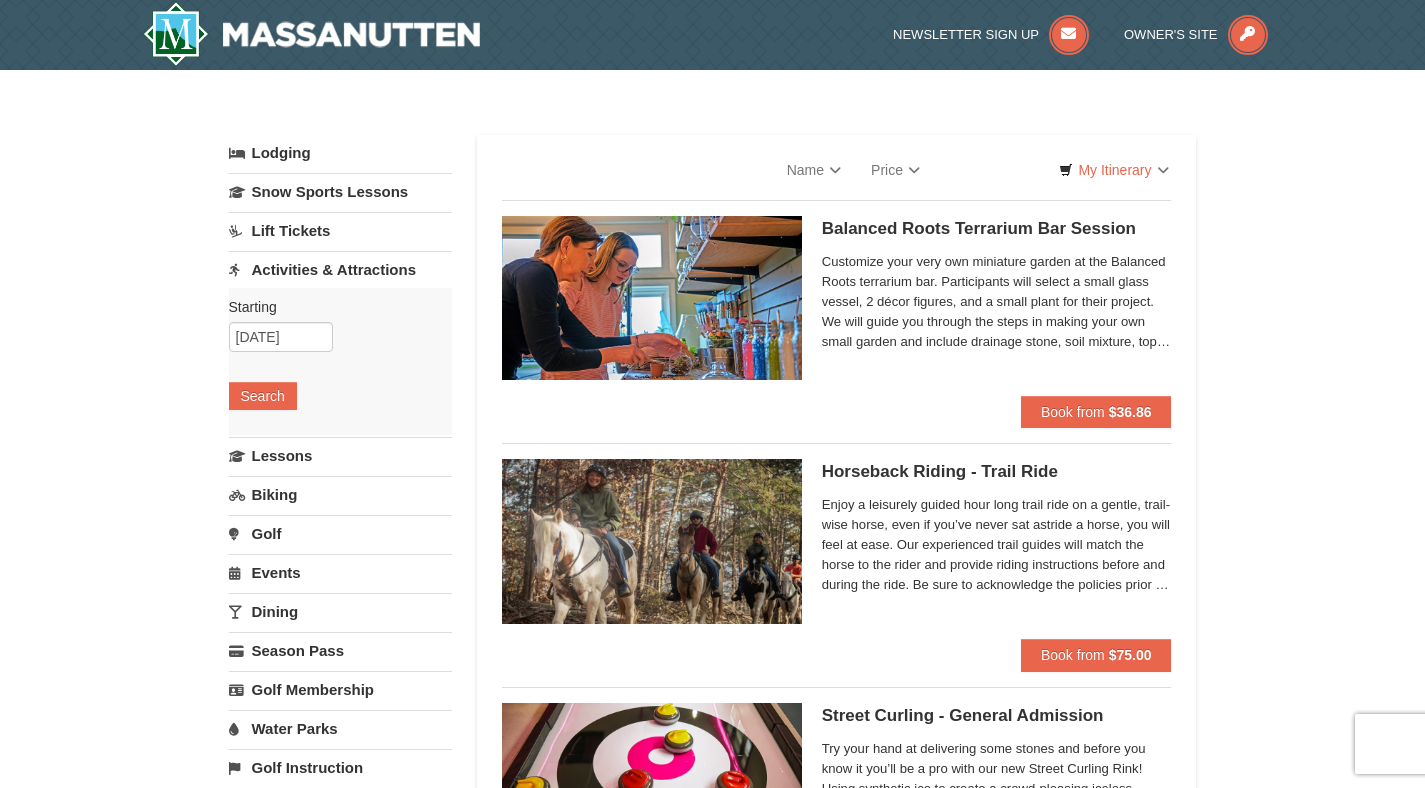 scroll, scrollTop: 0, scrollLeft: 0, axis: both 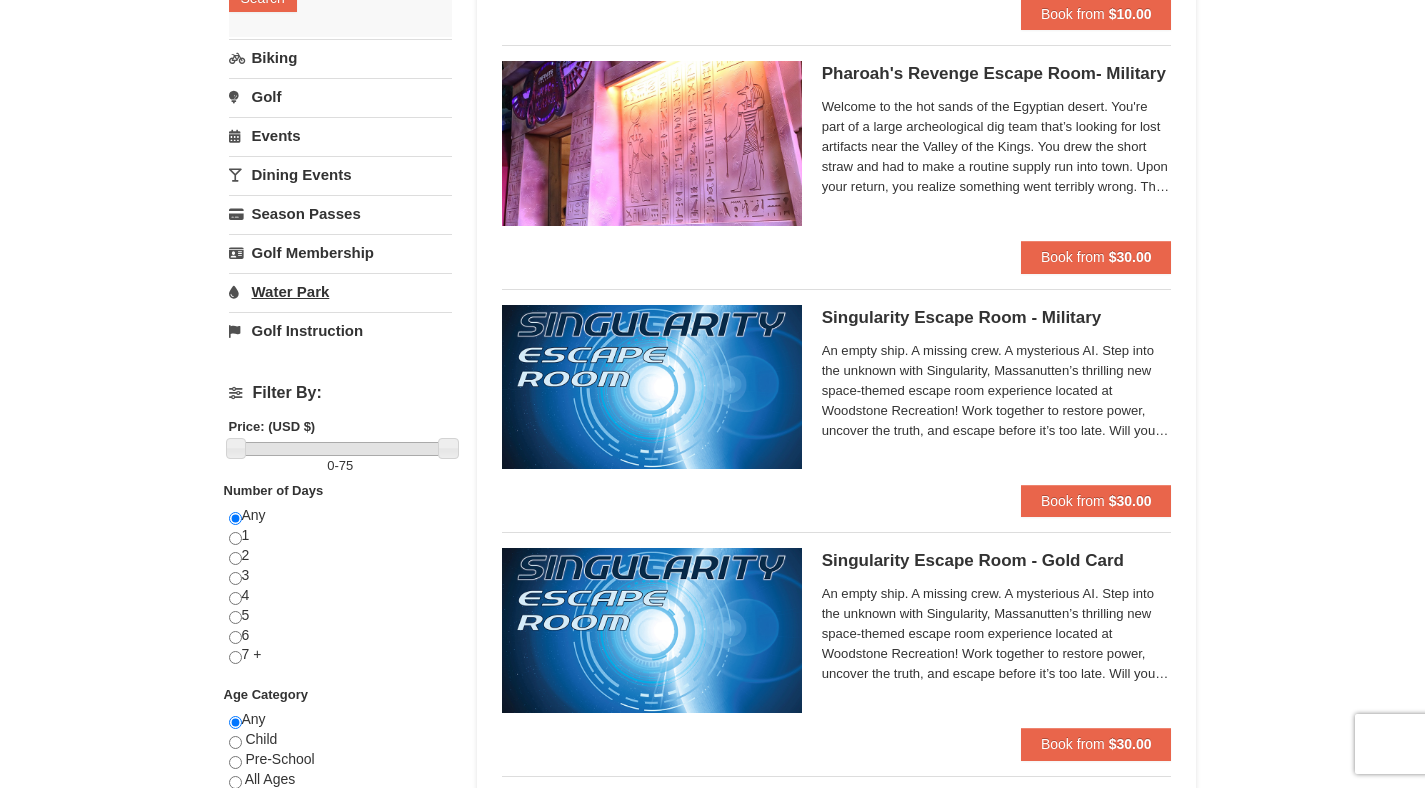 click on "Water Park" at bounding box center [340, 291] 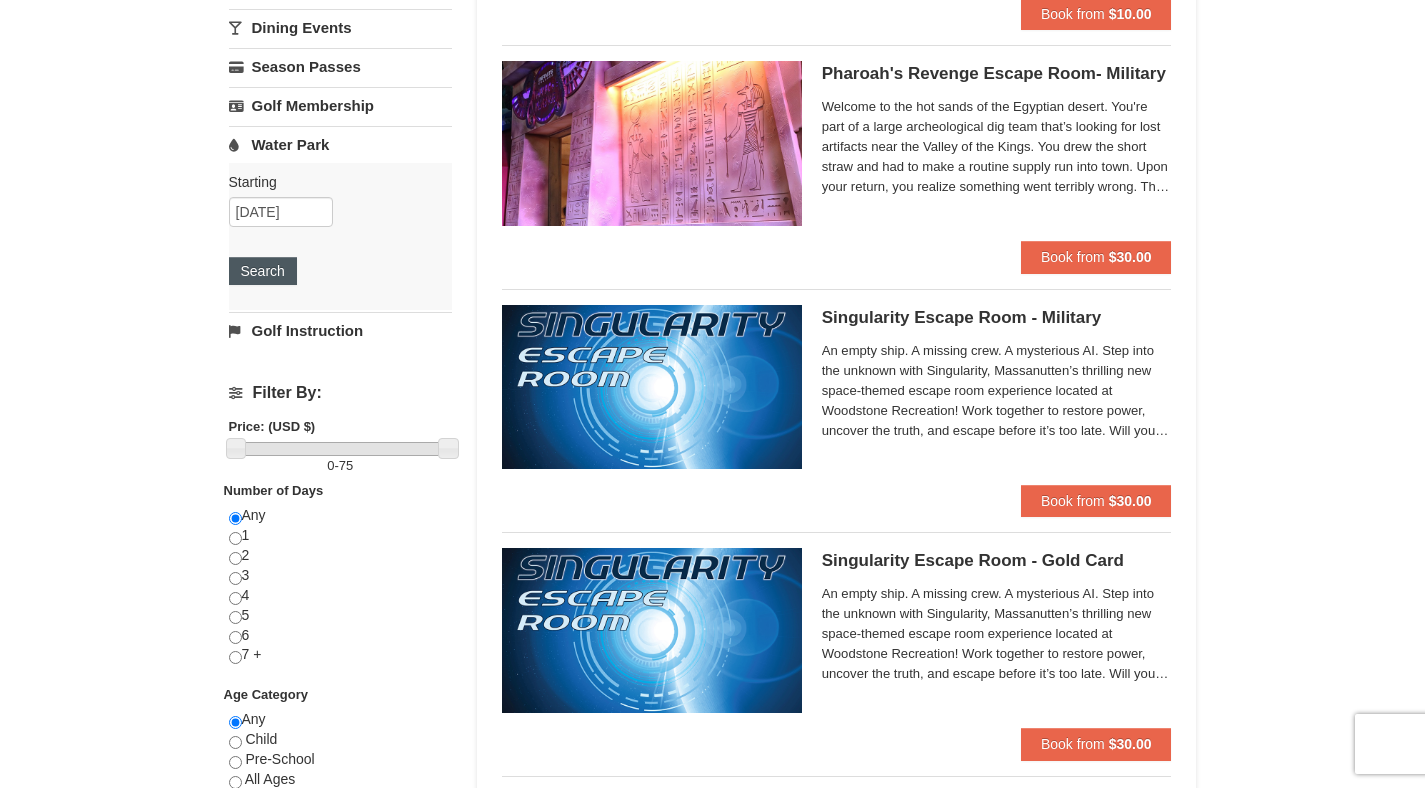 click on "Search" at bounding box center (263, 271) 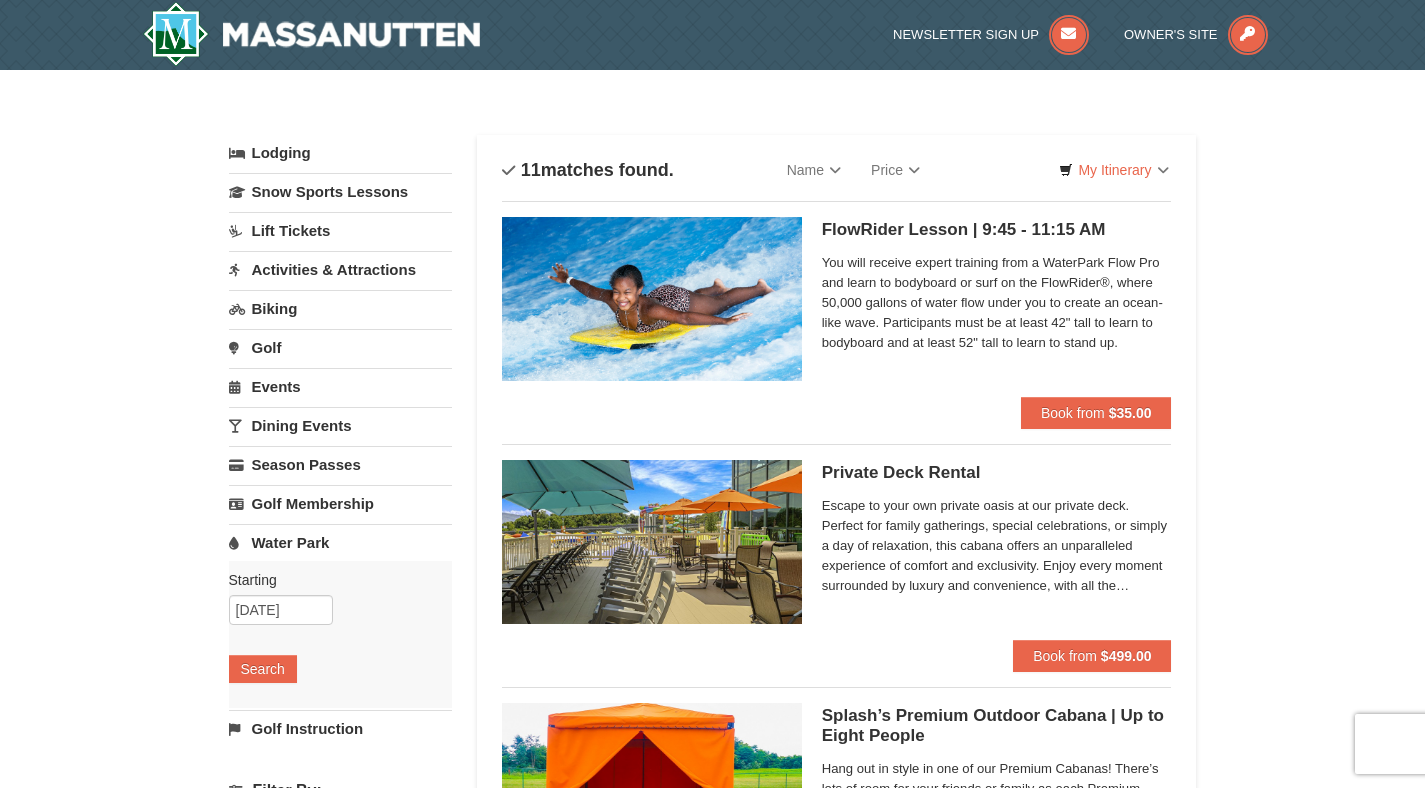 scroll, scrollTop: 0, scrollLeft: 0, axis: both 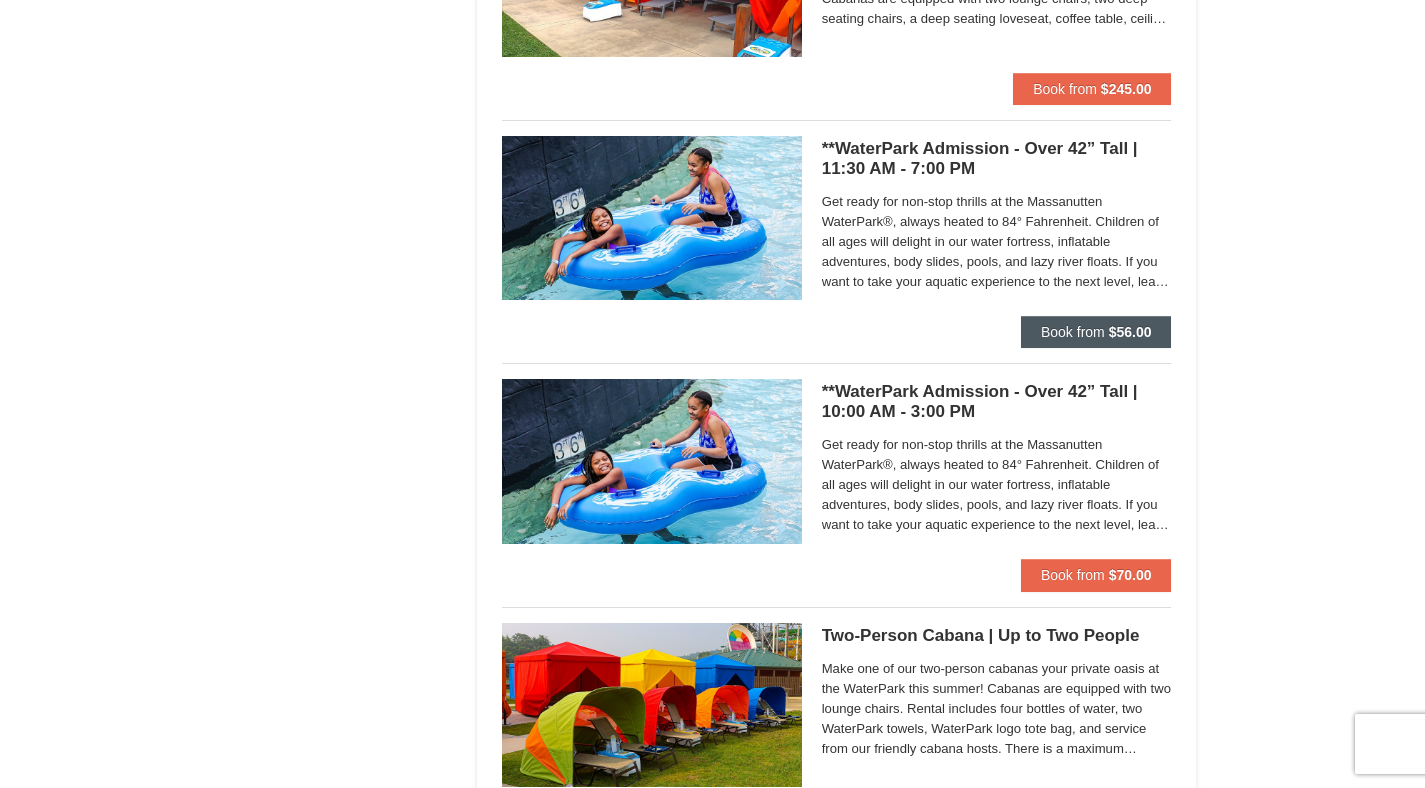click on "Book from" at bounding box center (1073, 332) 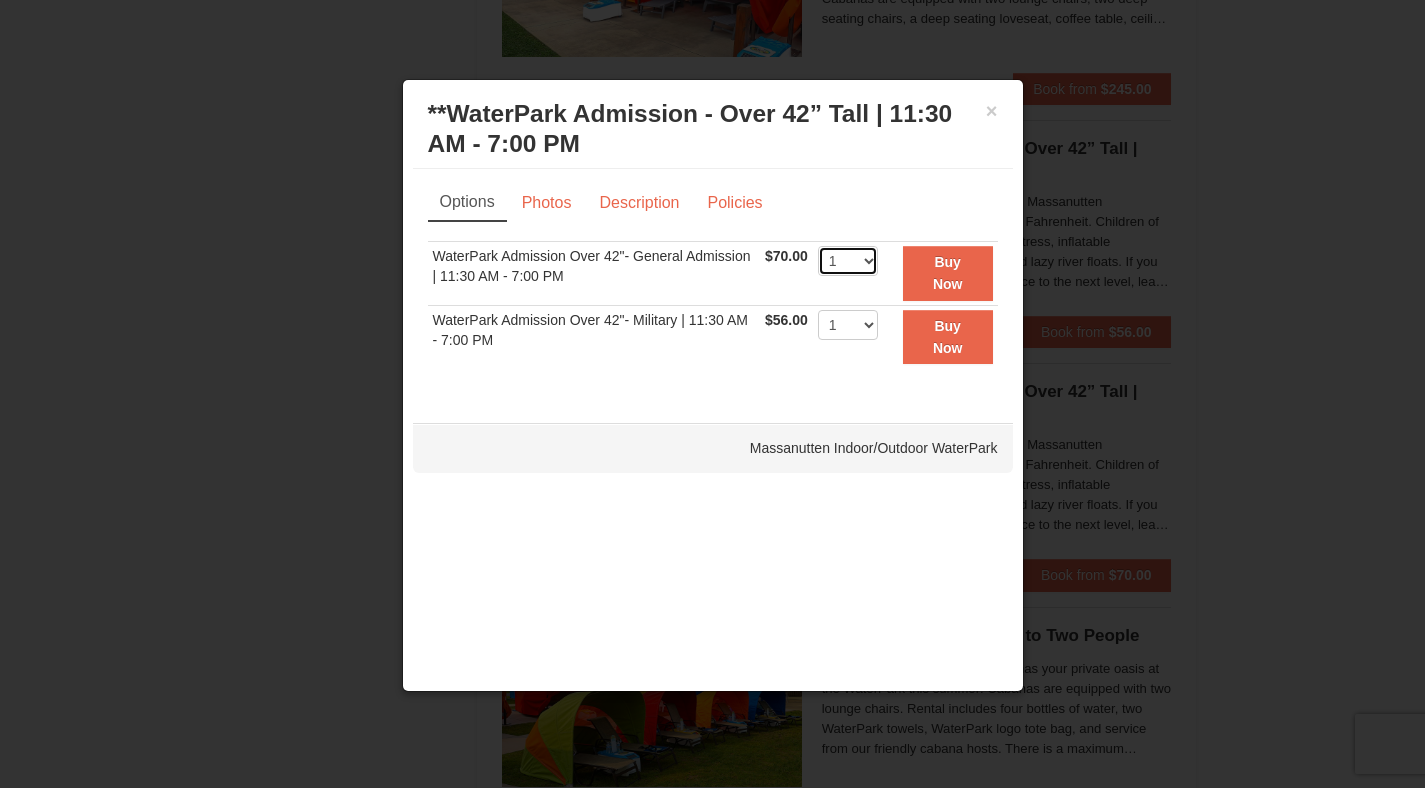 select on "7" 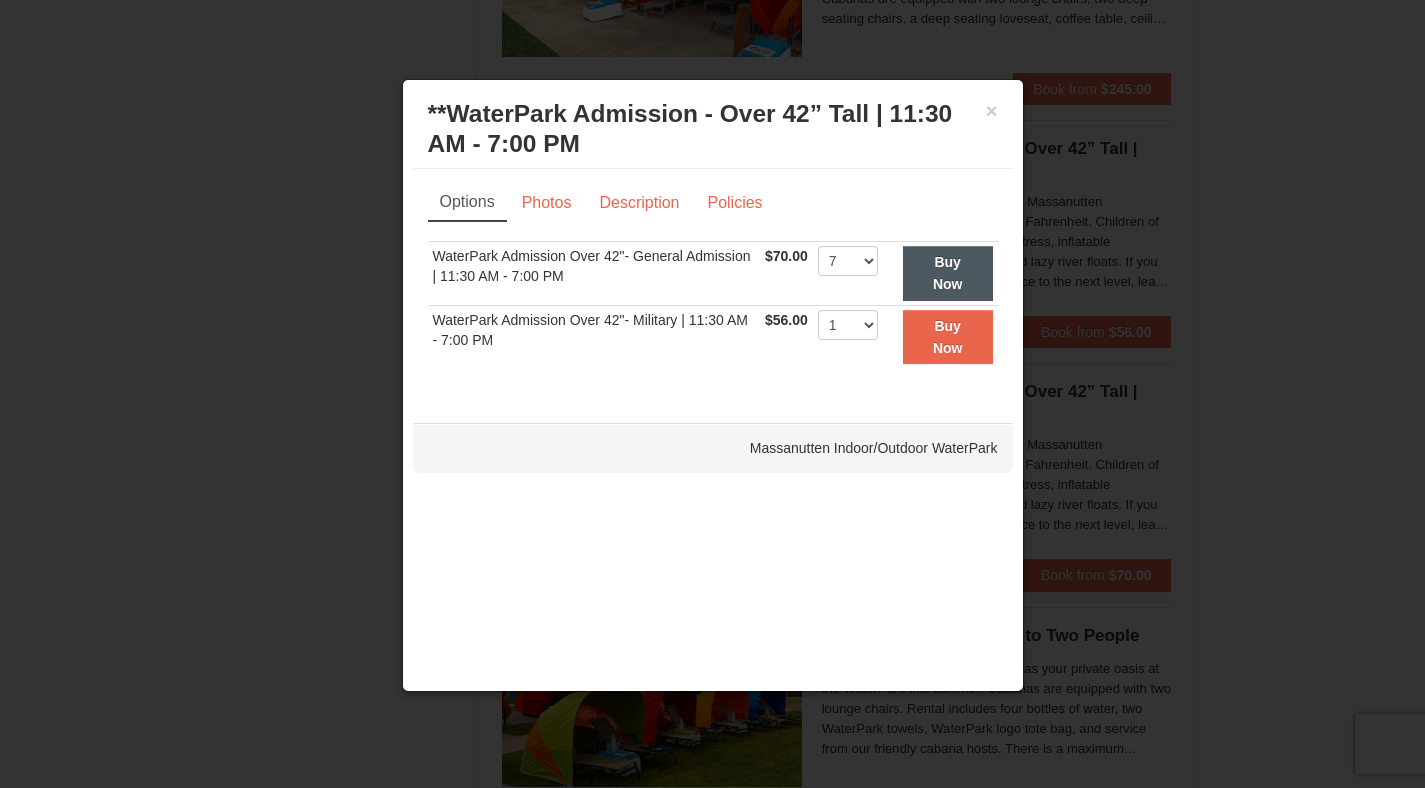 click on "Buy Now" at bounding box center [948, 273] 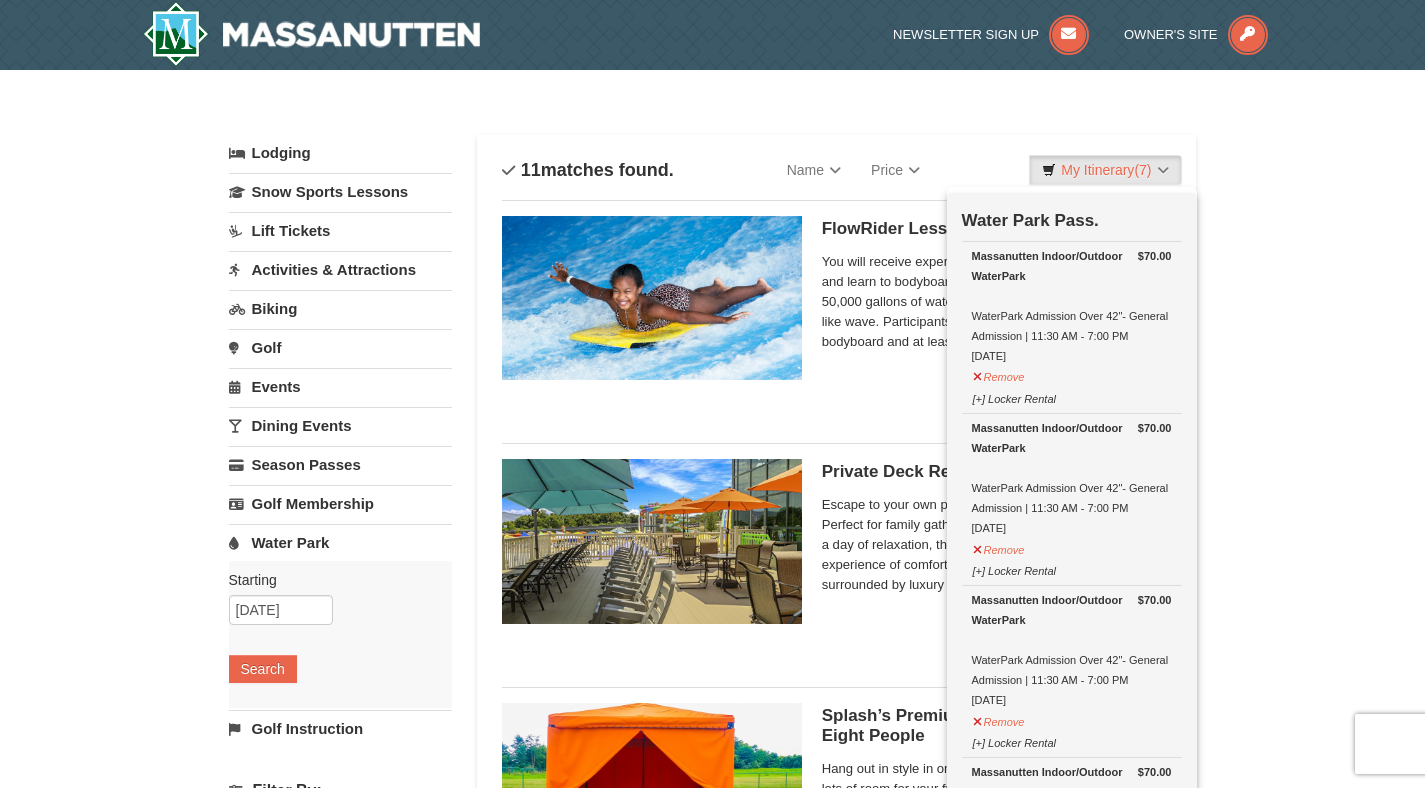 scroll, scrollTop: 0, scrollLeft: 0, axis: both 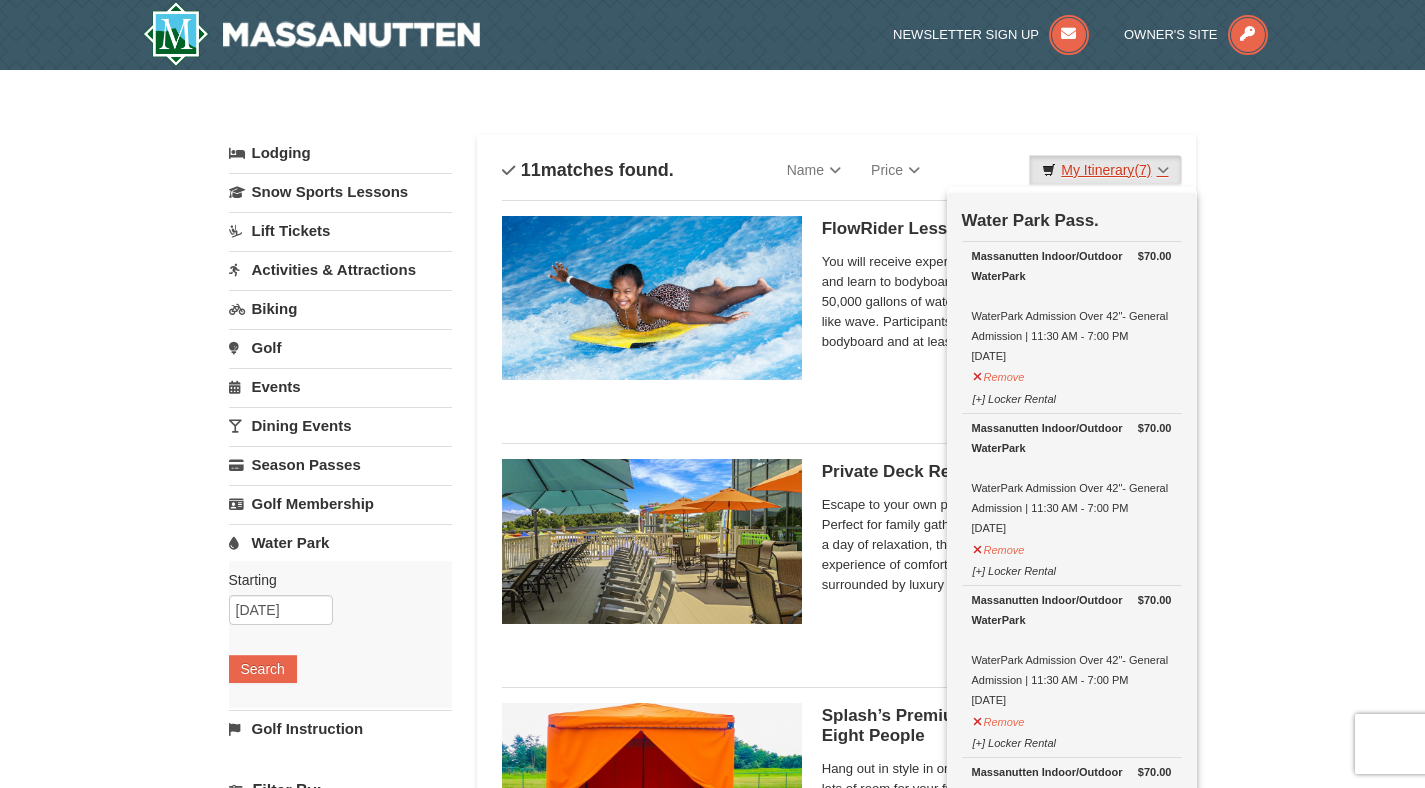 click on "My Itinerary (7)" at bounding box center [1105, 170] 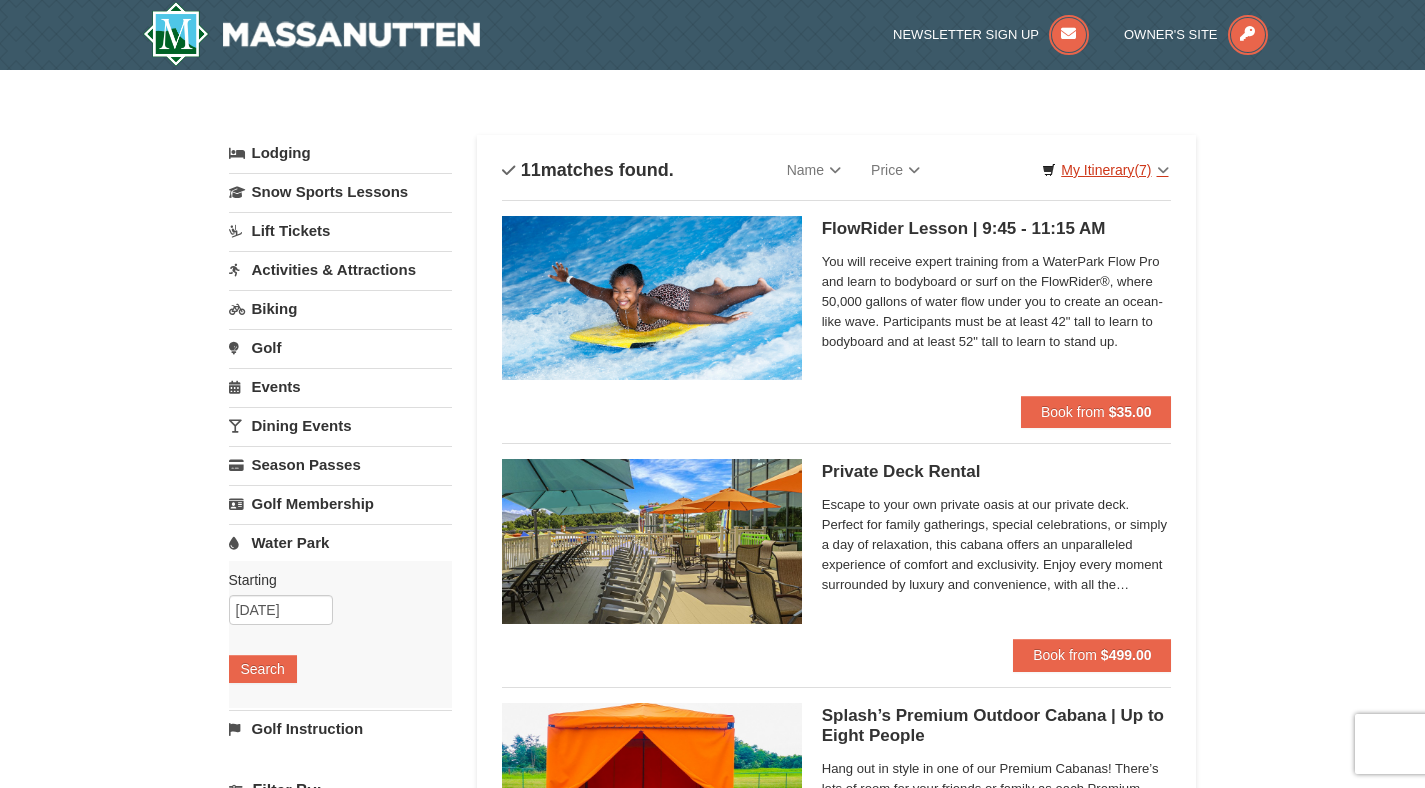click on "My Itinerary (7)" at bounding box center [1105, 170] 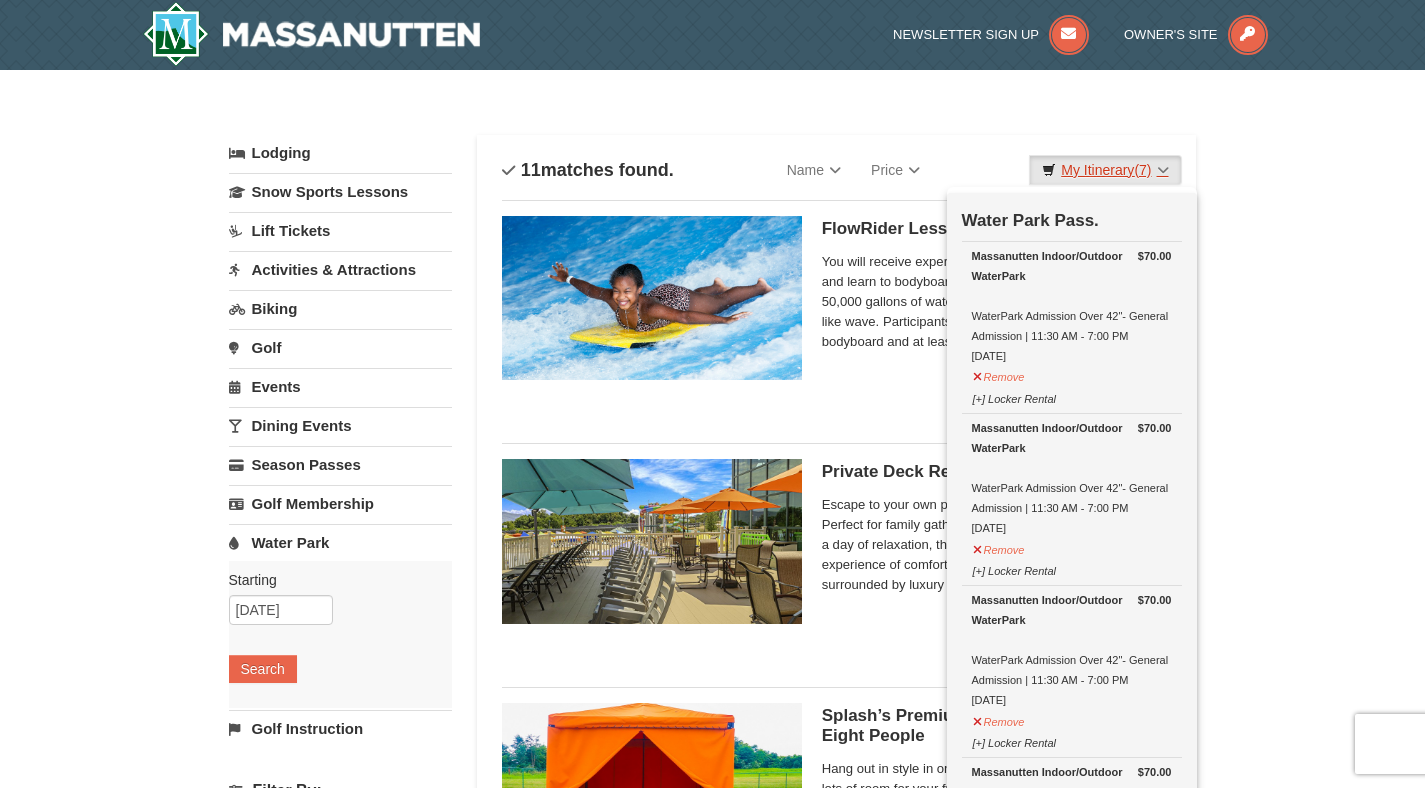 click on "My Itinerary (7)" at bounding box center (1105, 170) 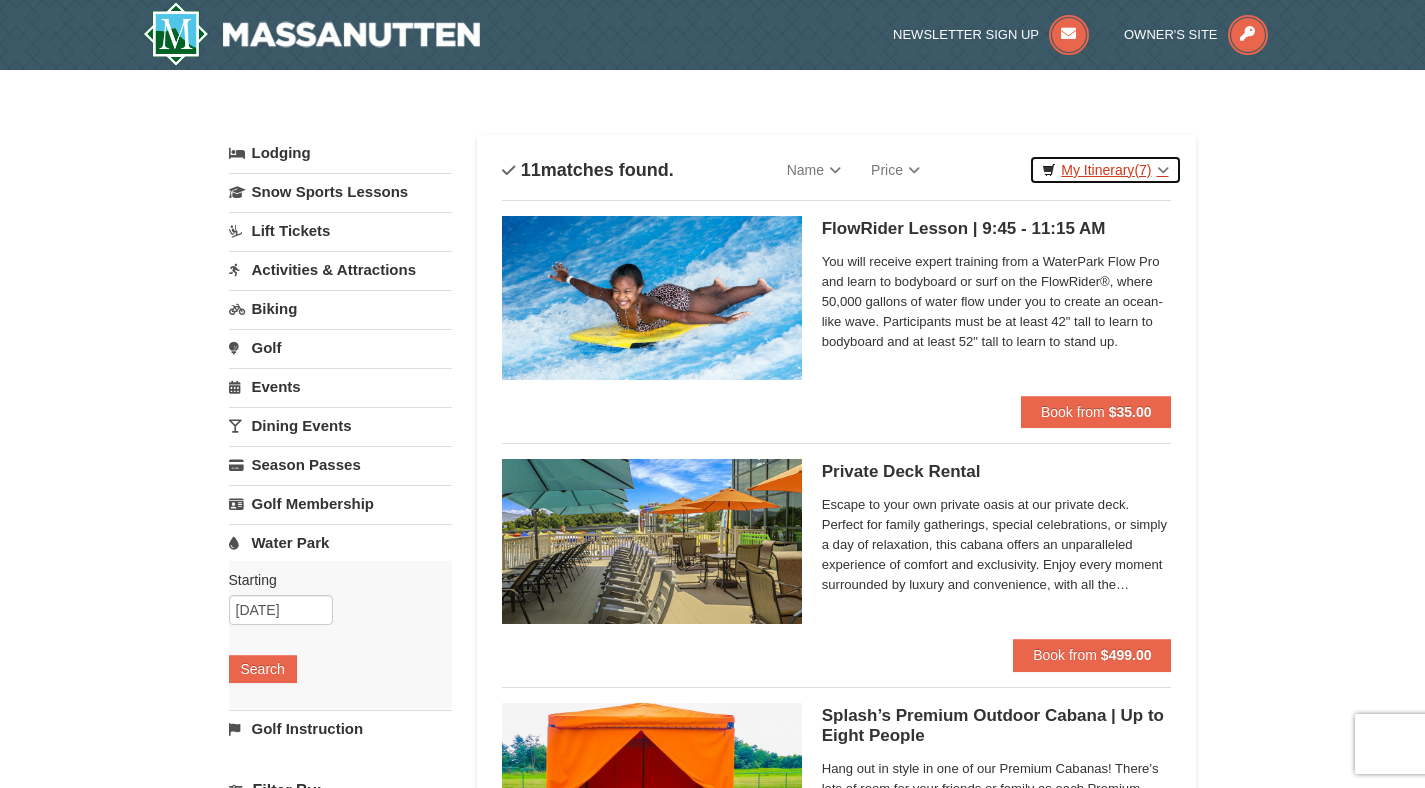 scroll, scrollTop: 0, scrollLeft: 0, axis: both 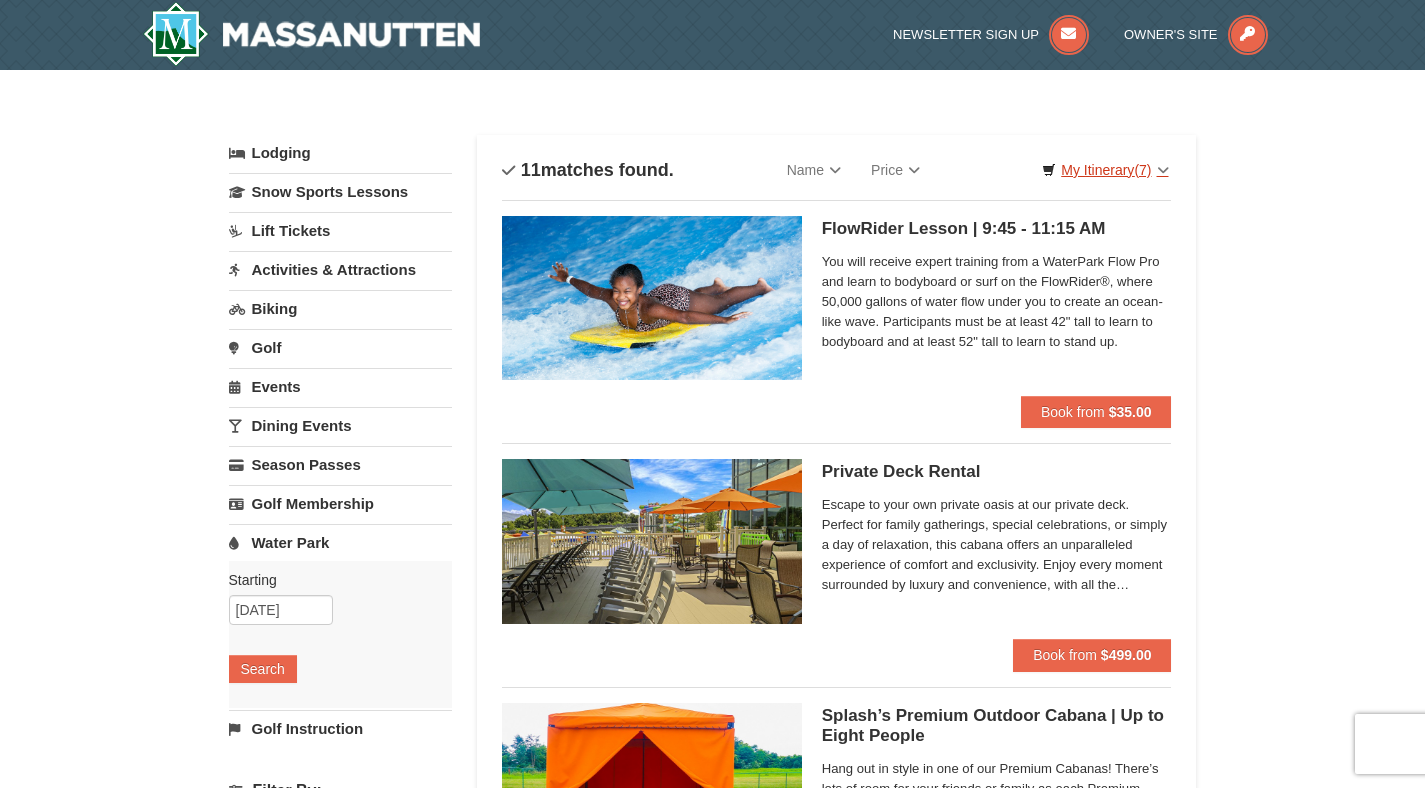 click on "My Itinerary (7)" at bounding box center (1105, 170) 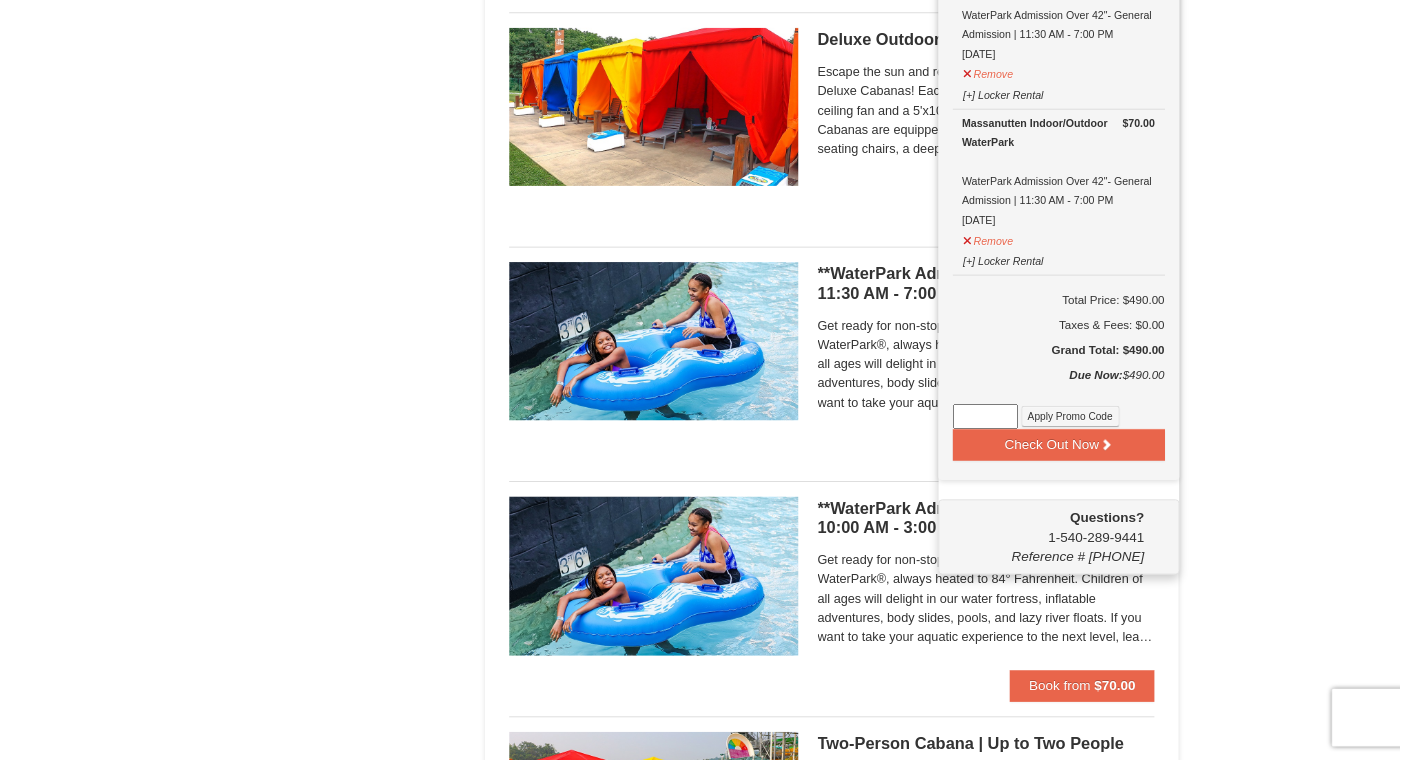 scroll, scrollTop: 1163, scrollLeft: 0, axis: vertical 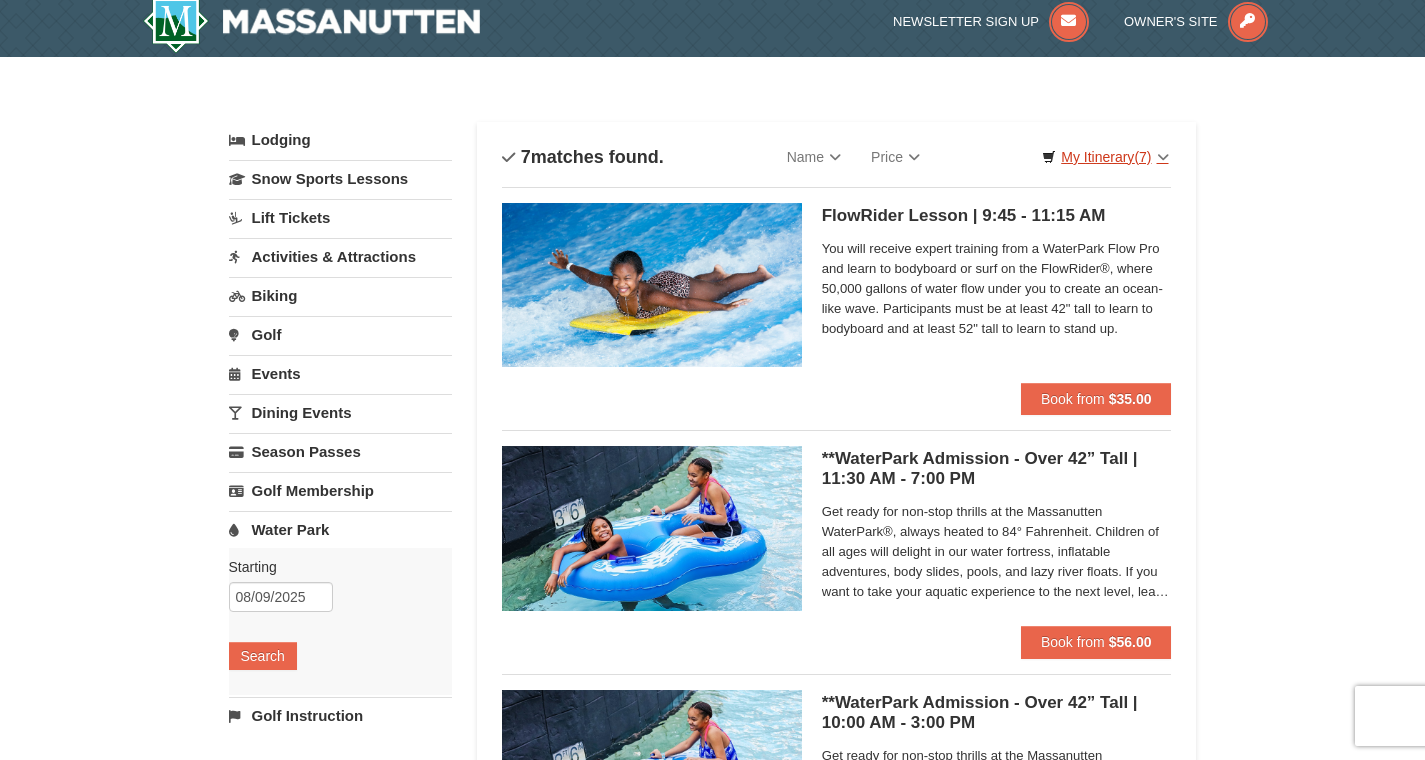 click on "My Itinerary (7)" at bounding box center [1105, 157] 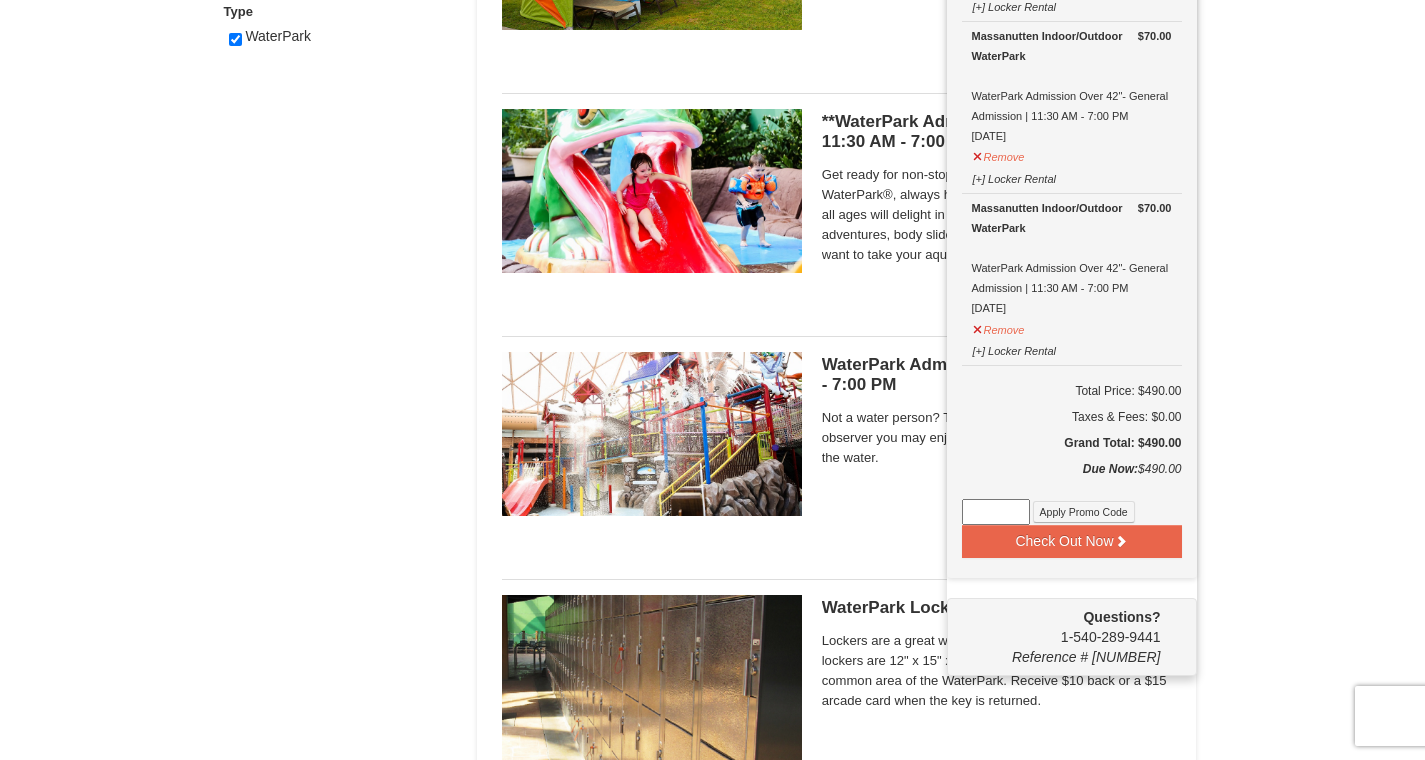 scroll, scrollTop: 1179, scrollLeft: 0, axis: vertical 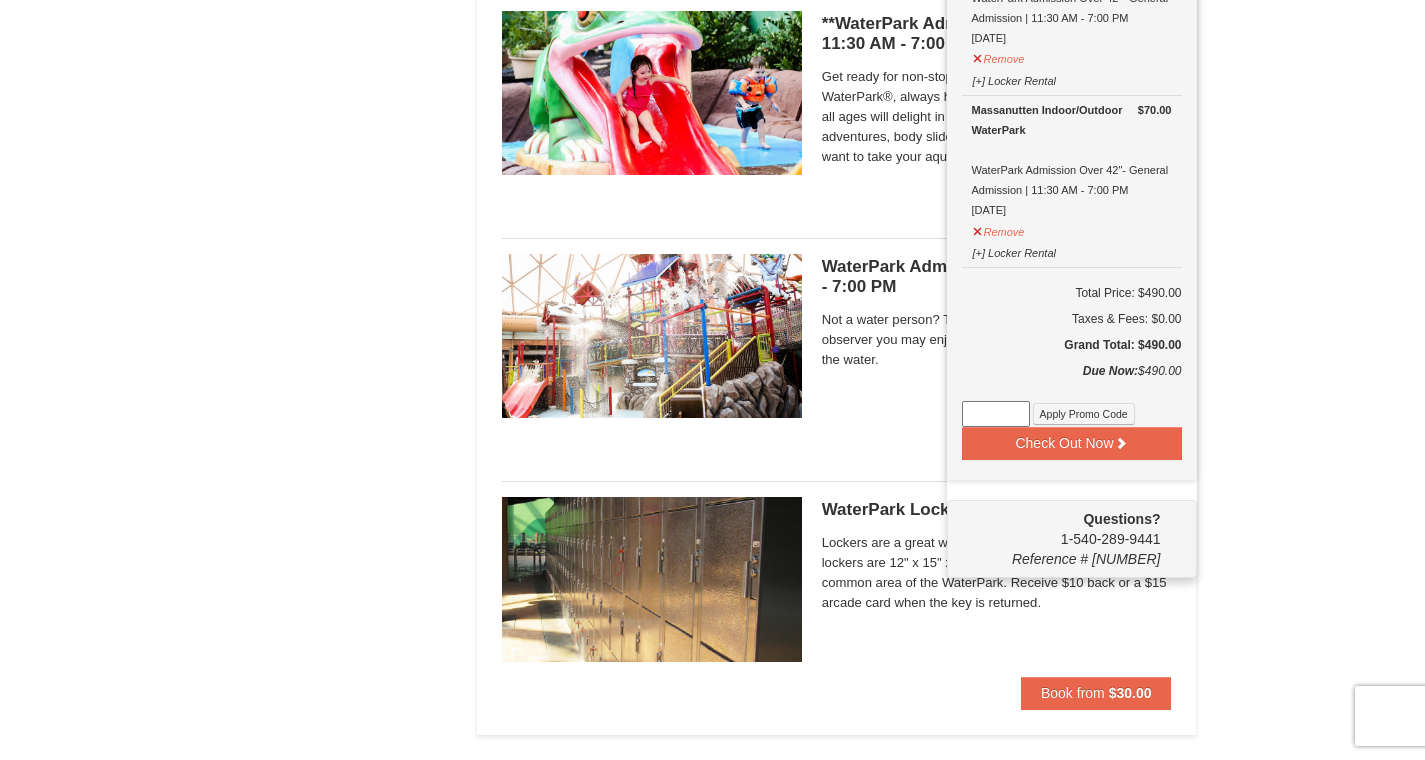 click on "×
Categories
List
Filter
My Itinerary (7)
Check Out Now
Water Park Pass.
$70.00
Massanutten Indoor/Outdoor WaterPark
WaterPark Admission Over 42"- General Admission | 11:30 AM - 7:00 PM
8/16/2025
$70.00" at bounding box center (712, -165) 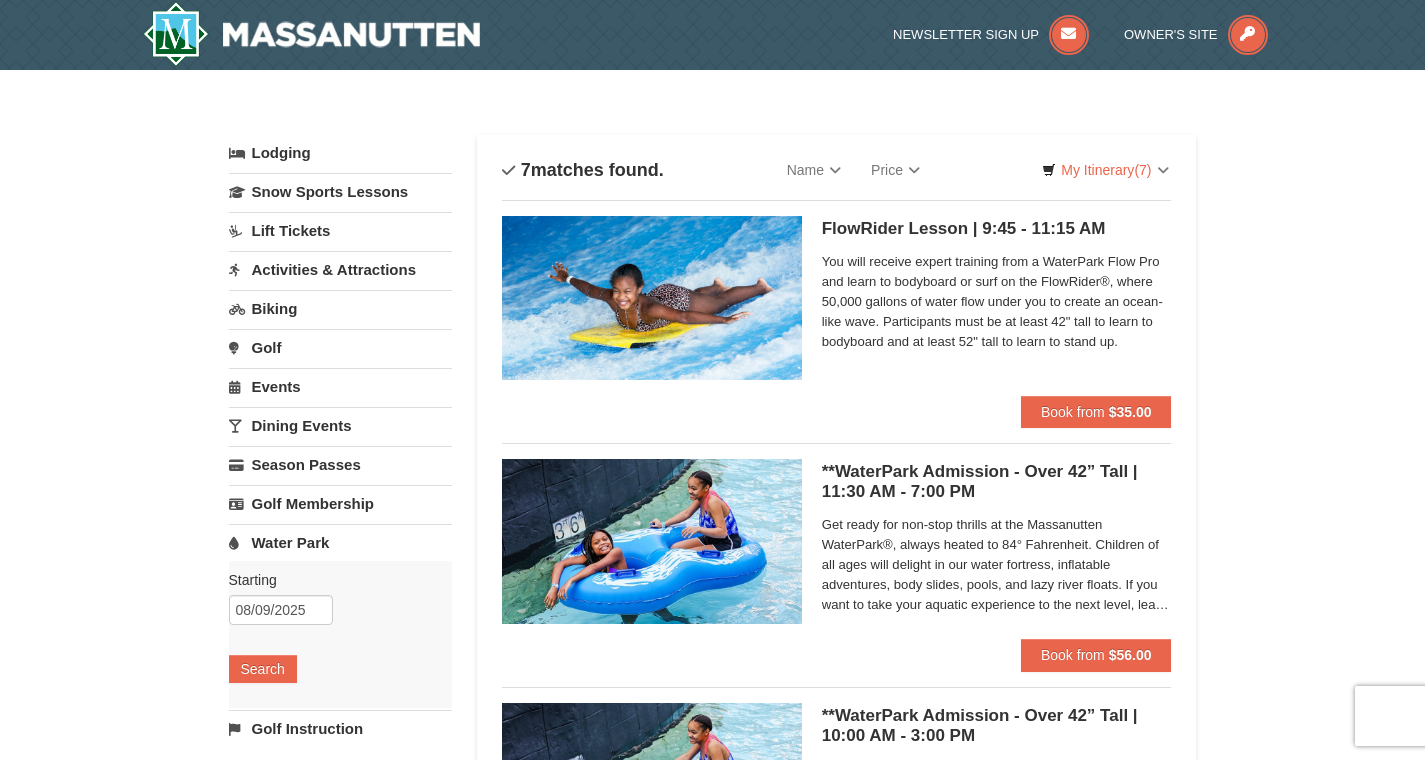 scroll, scrollTop: 0, scrollLeft: 0, axis: both 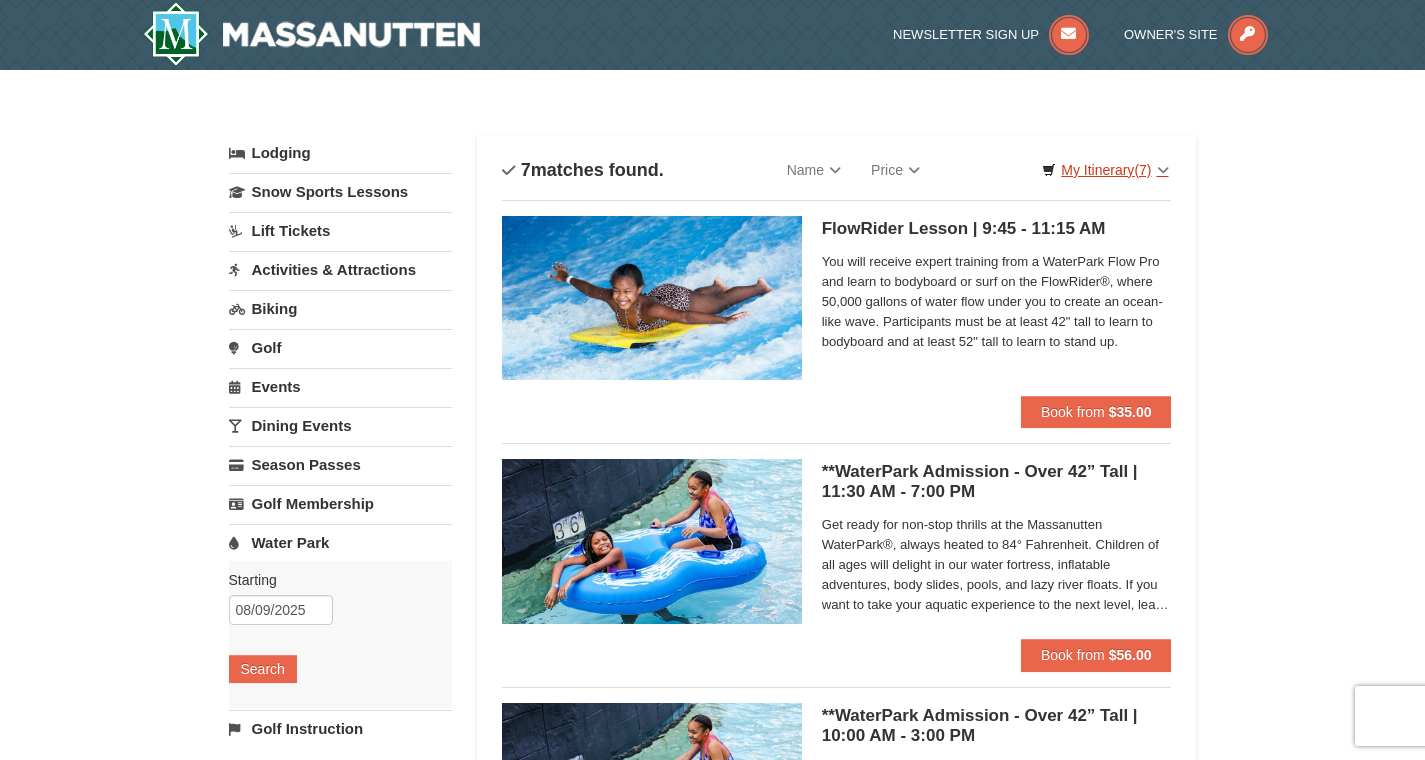click on "My Itinerary (7)" at bounding box center (1105, 170) 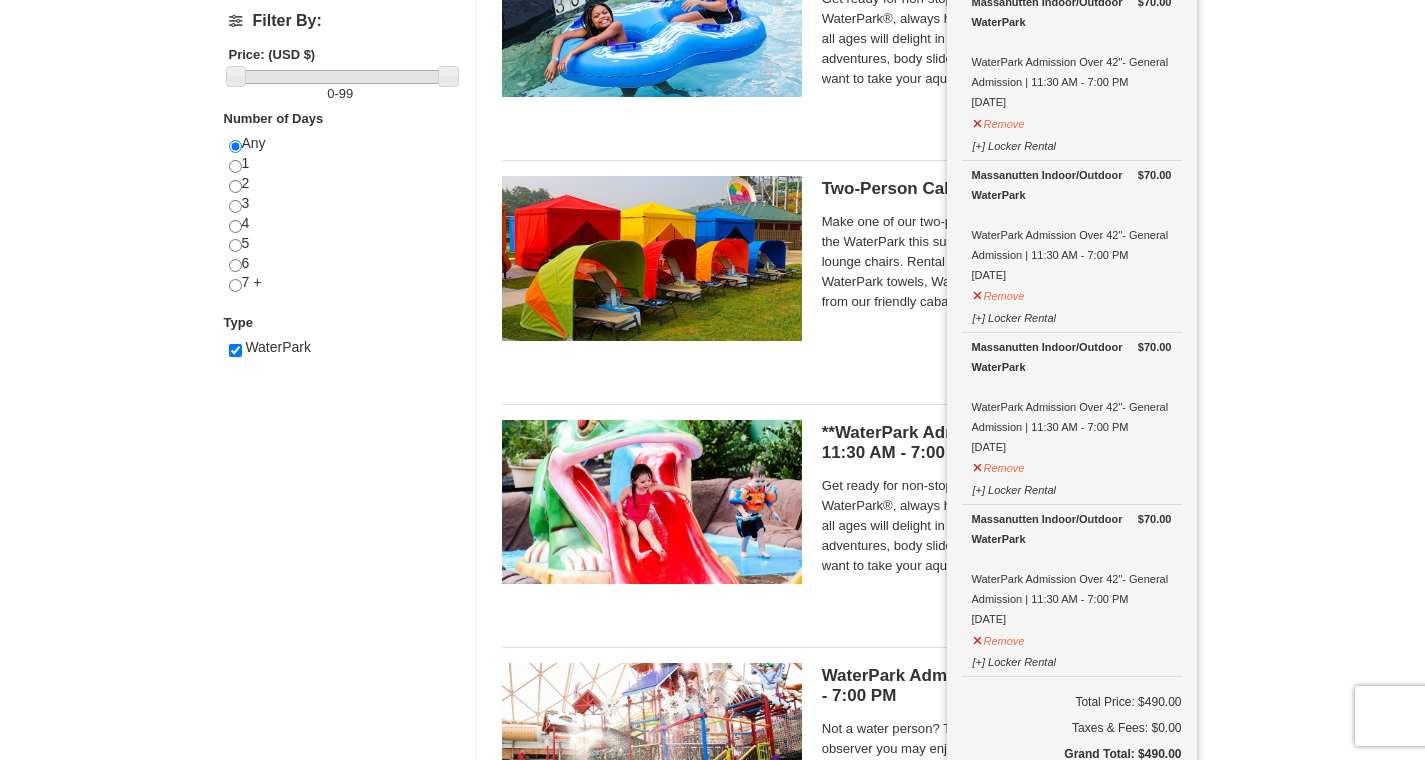 scroll, scrollTop: 970, scrollLeft: 0, axis: vertical 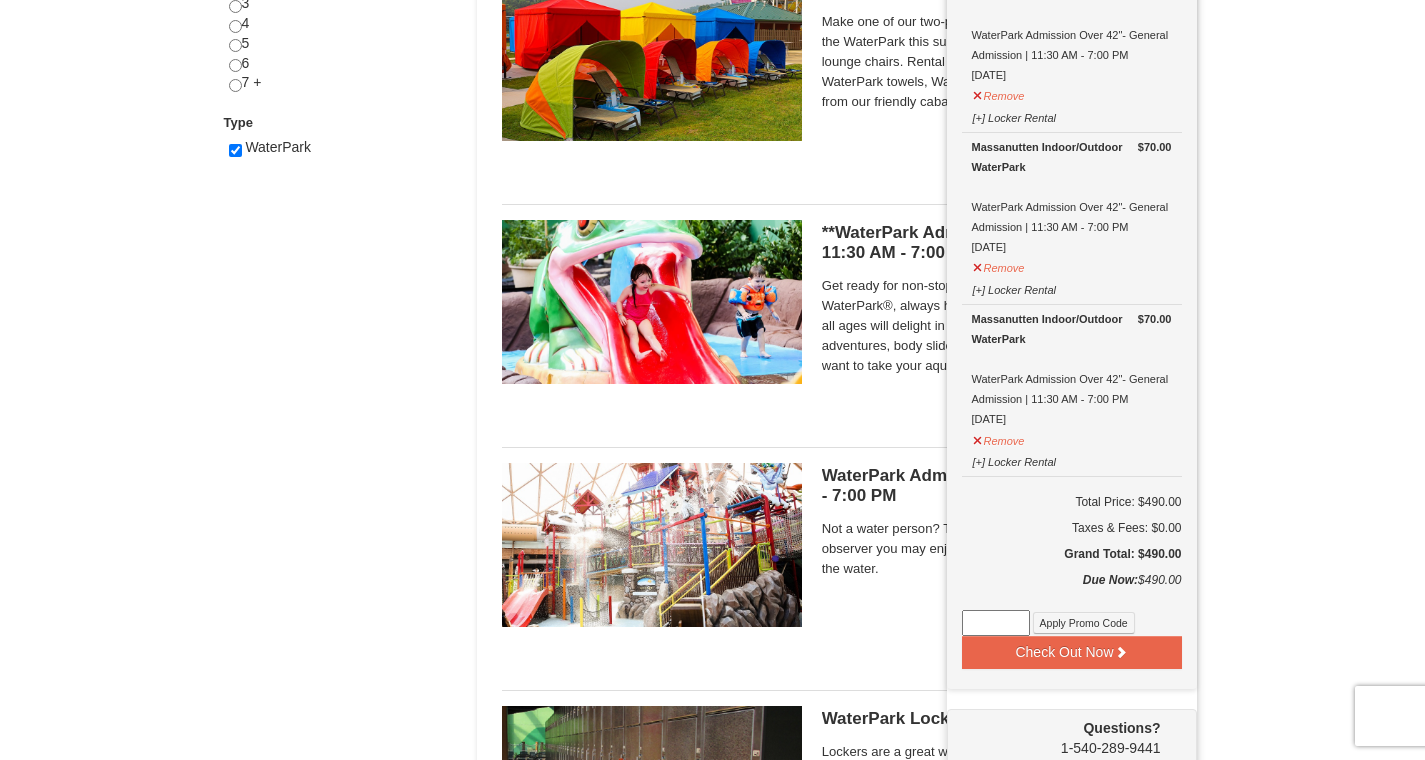 click at bounding box center (996, 623) 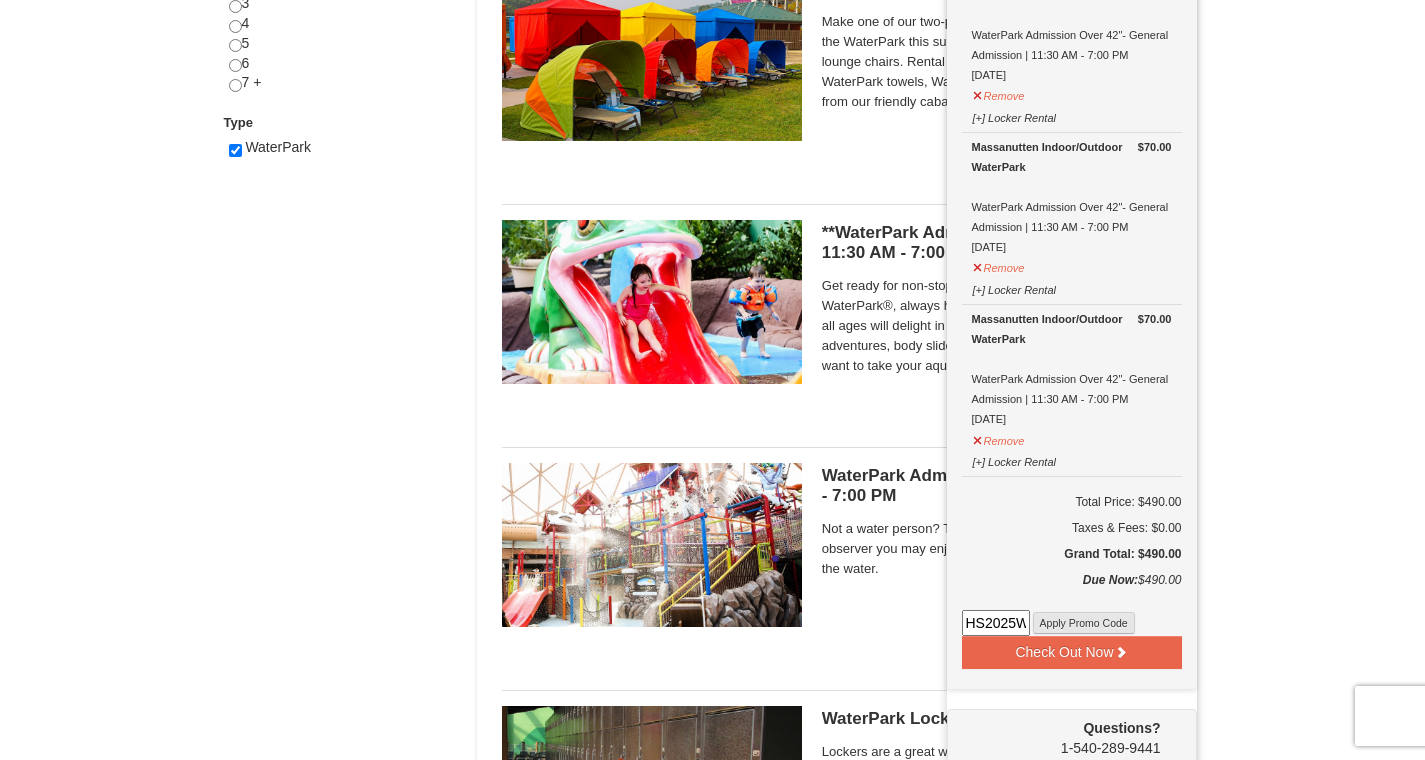 type on "HS2025WPK" 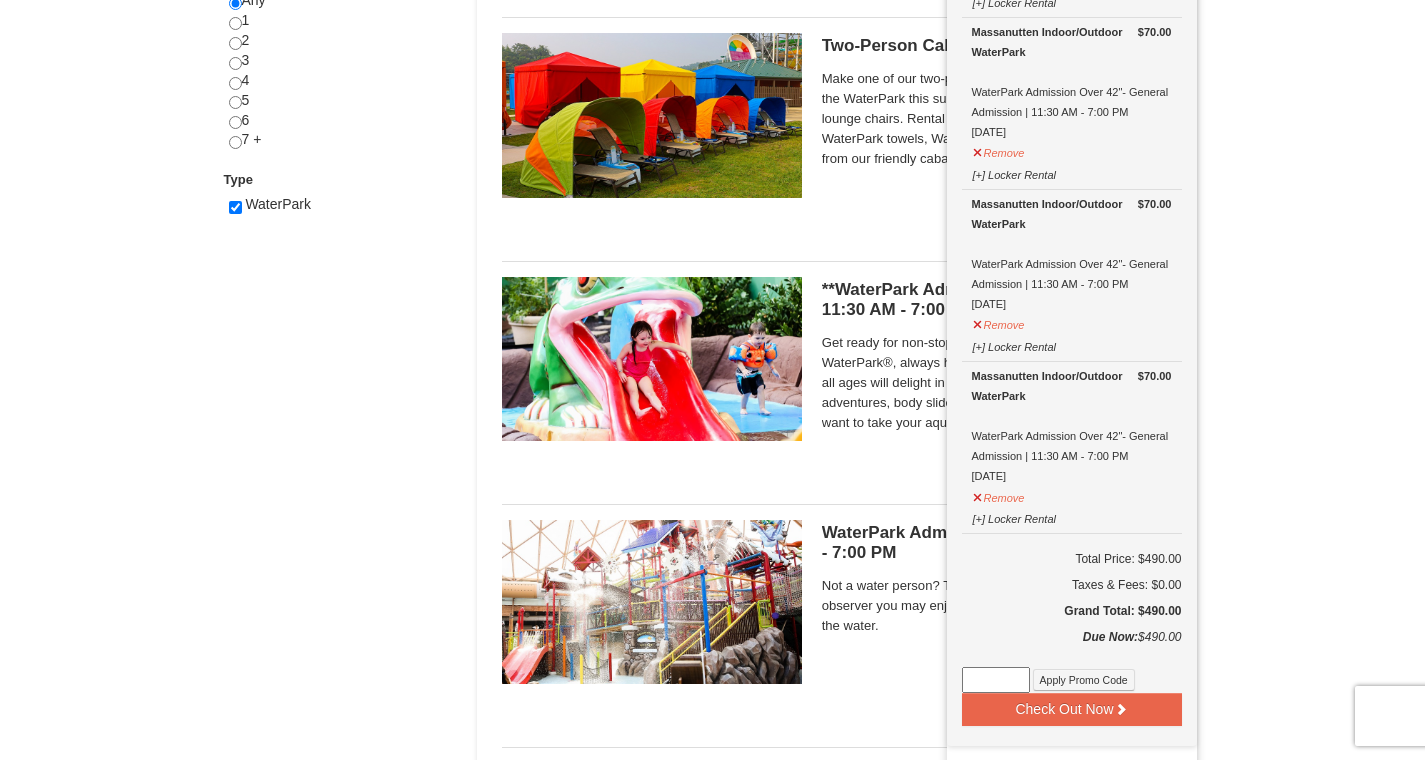 scroll, scrollTop: 1132, scrollLeft: 0, axis: vertical 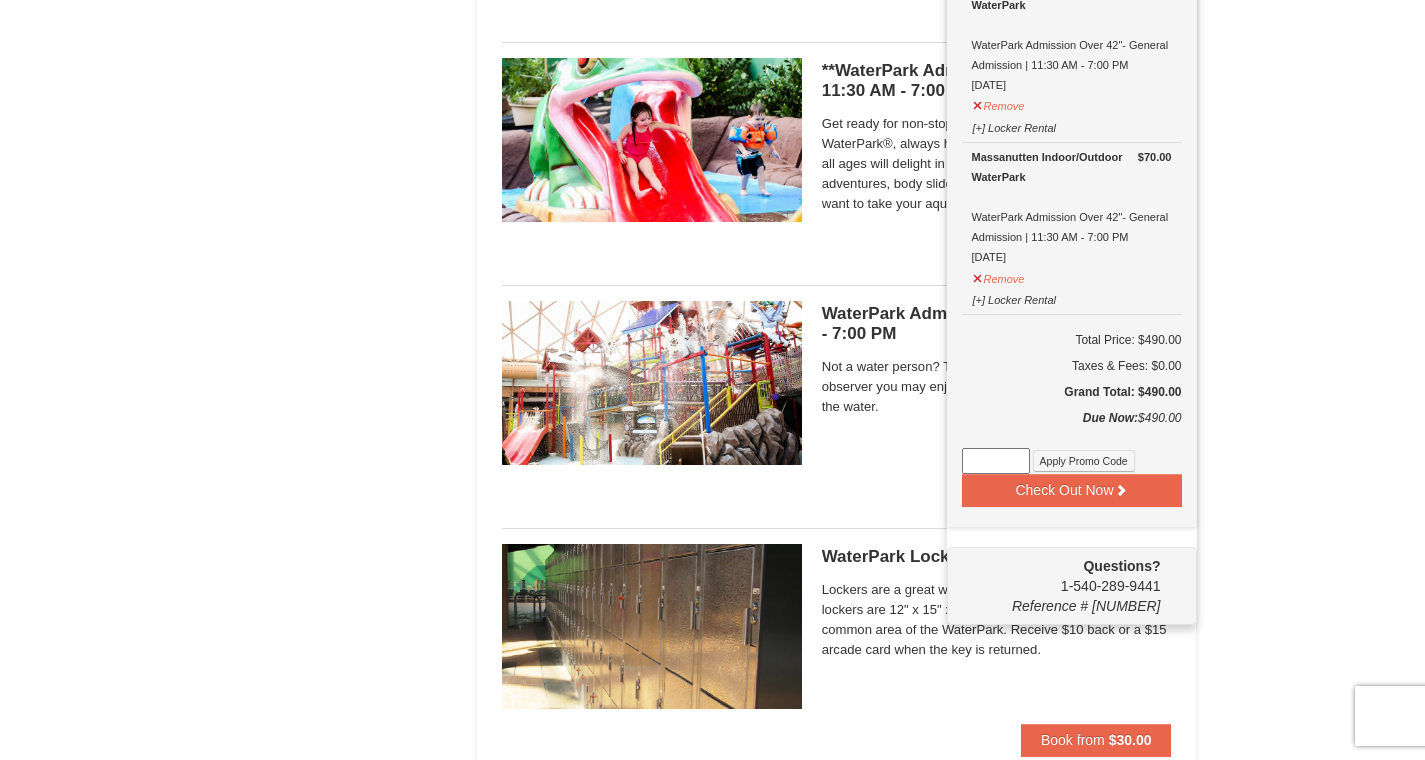 click at bounding box center (996, 461) 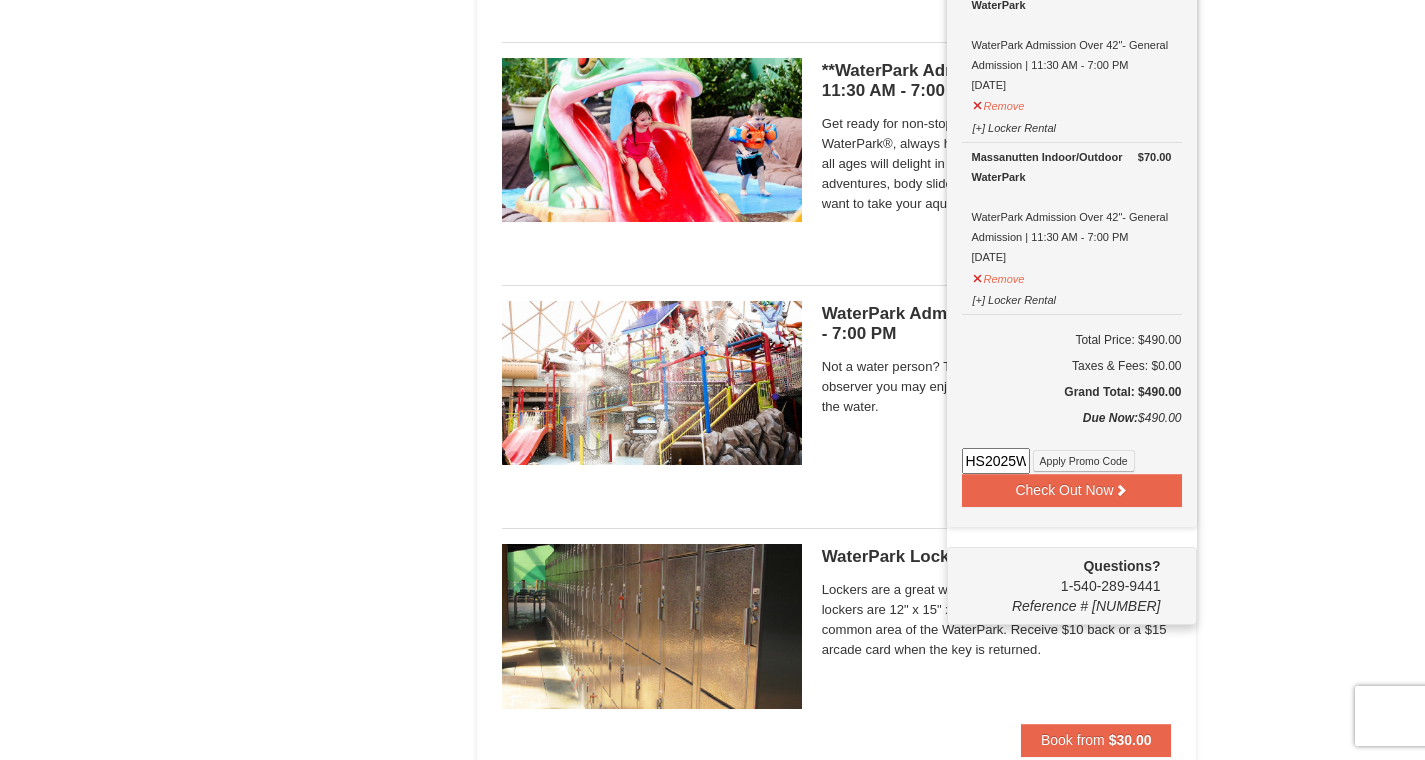 type on "HS2025WP" 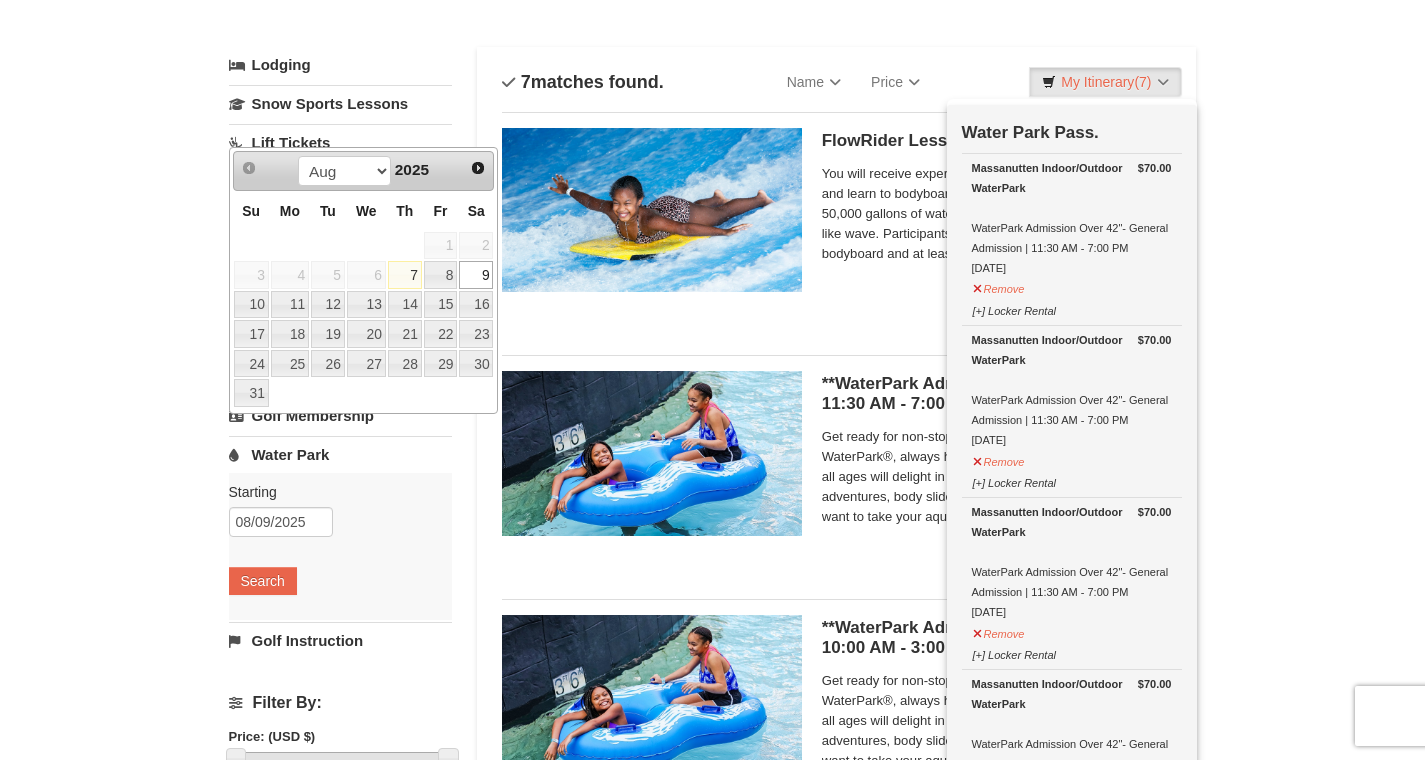 scroll, scrollTop: 6, scrollLeft: 0, axis: vertical 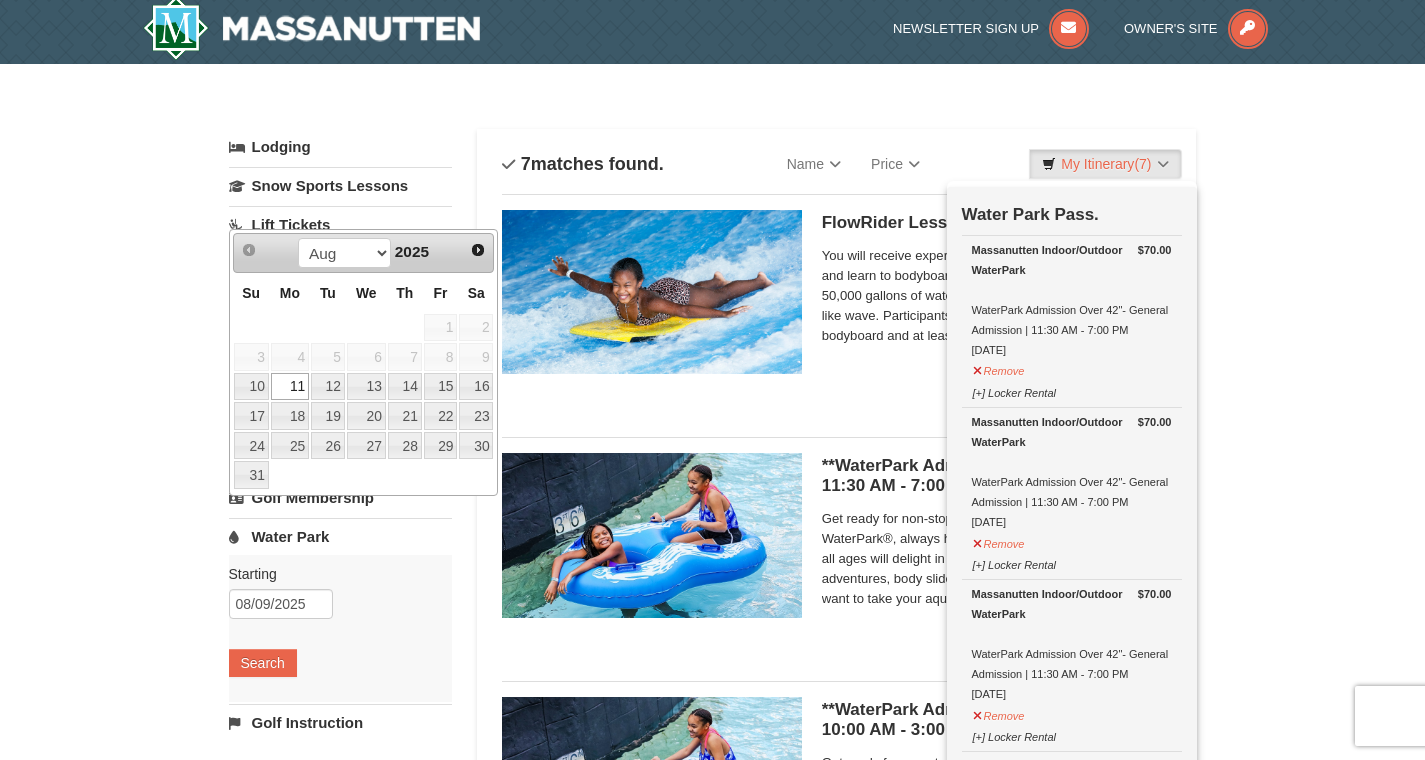 click on "×
Categories
List
Filter
My Itinerary (7)
Check Out Now
Water Park Pass.
$70.00
Massanutten Indoor/Outdoor WaterPark
WaterPark Admission Over 42"- General Admission | 11:30 AM - 7:00 PM
8/16/2025
$70.00" at bounding box center [713, 1008] 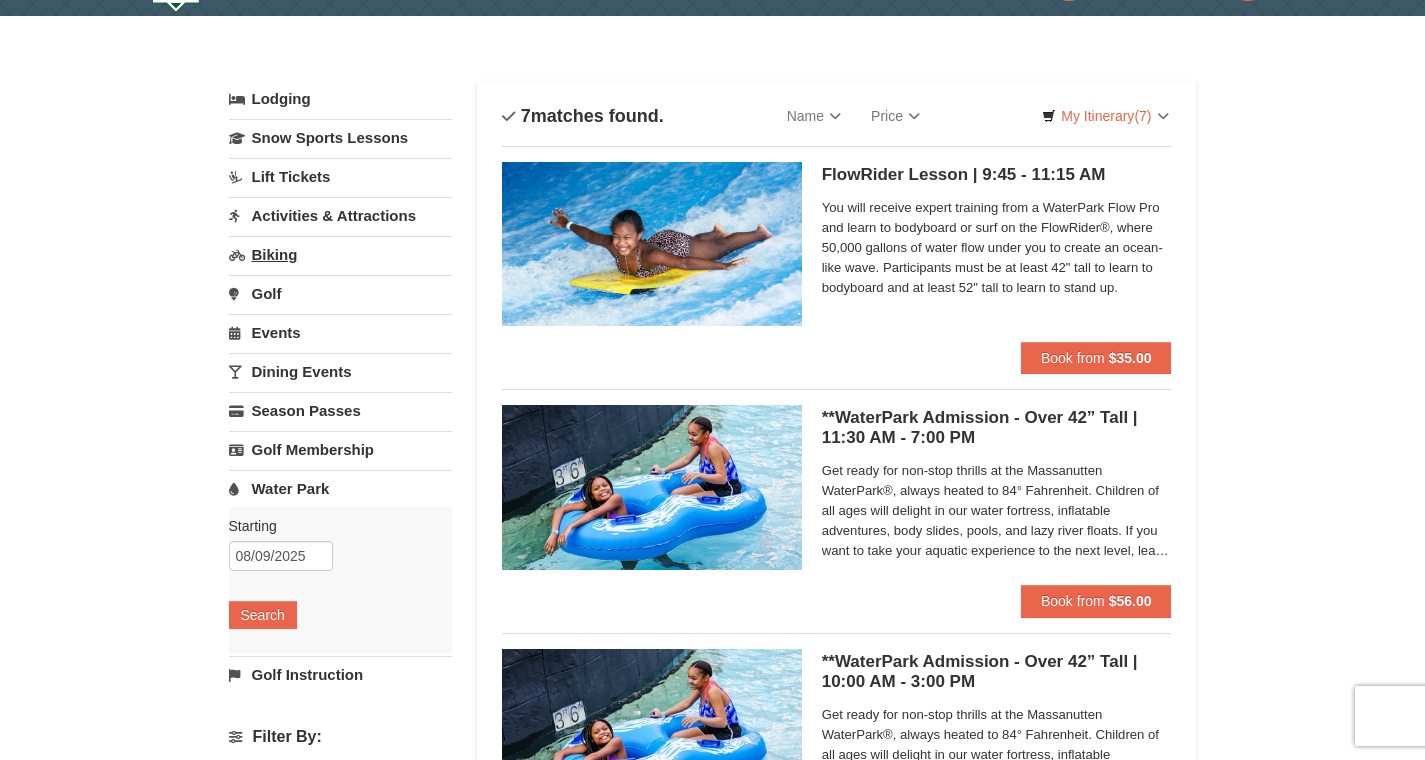scroll, scrollTop: 57, scrollLeft: 0, axis: vertical 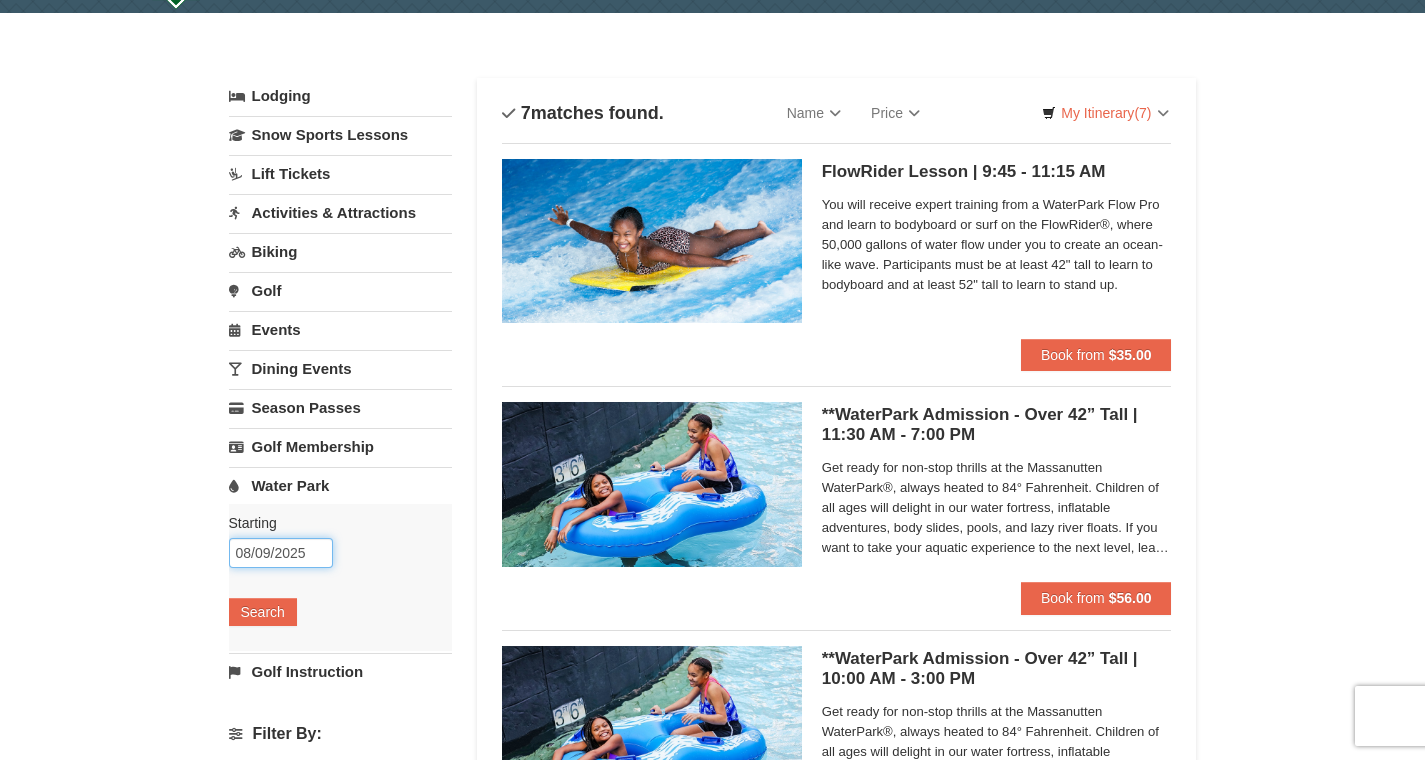 click on "Browser Not Supported
We notice you are using a browser which will not provide the best experience. We recommend using newer versions Chrome, Firefox, and Edge.
Chrome
Firefox
Edge
Safari
Select your preferred browser above to download.
Continue Anyway
Skip to Main Content
Skip to Main Content
Newsletter Sign Up
Owner's Site
×" at bounding box center [712, 1172] 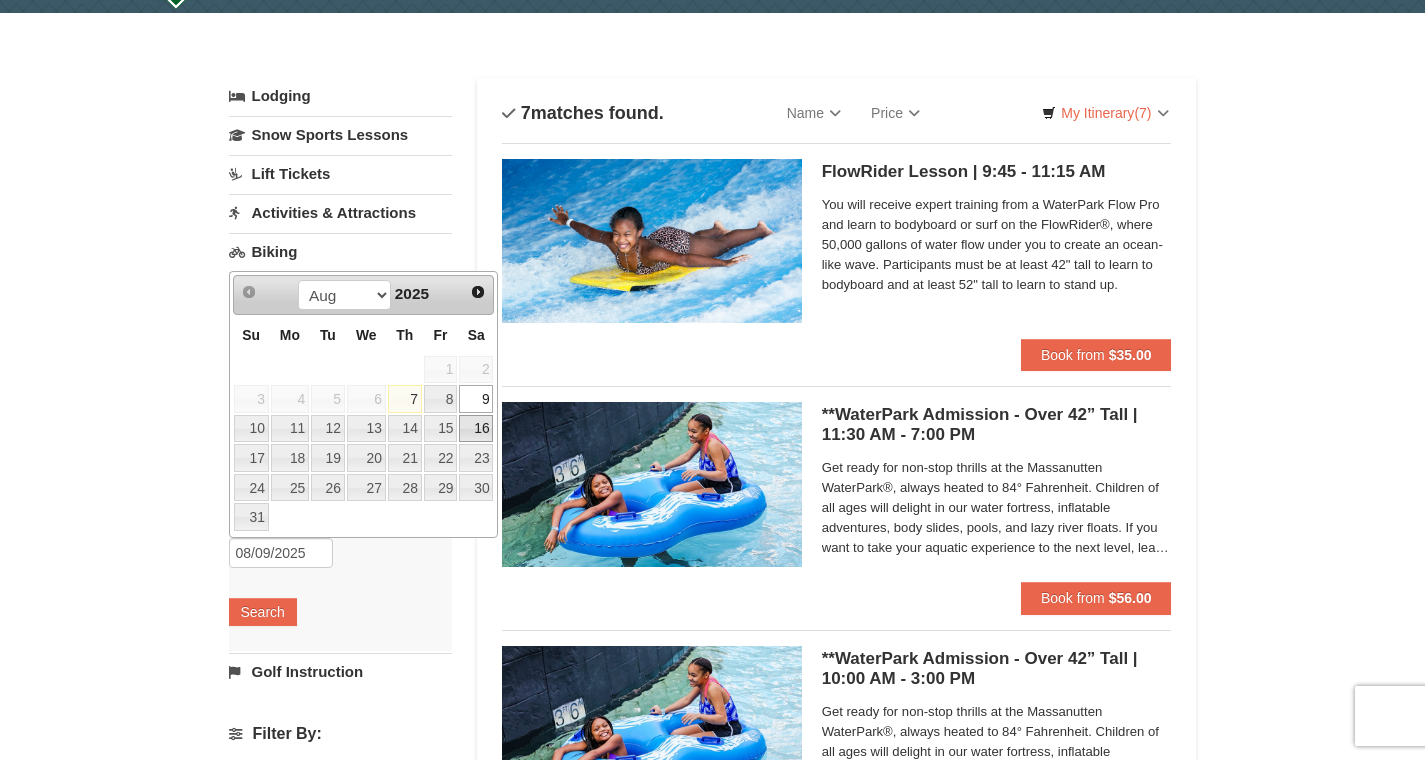 click on "16" at bounding box center (476, 429) 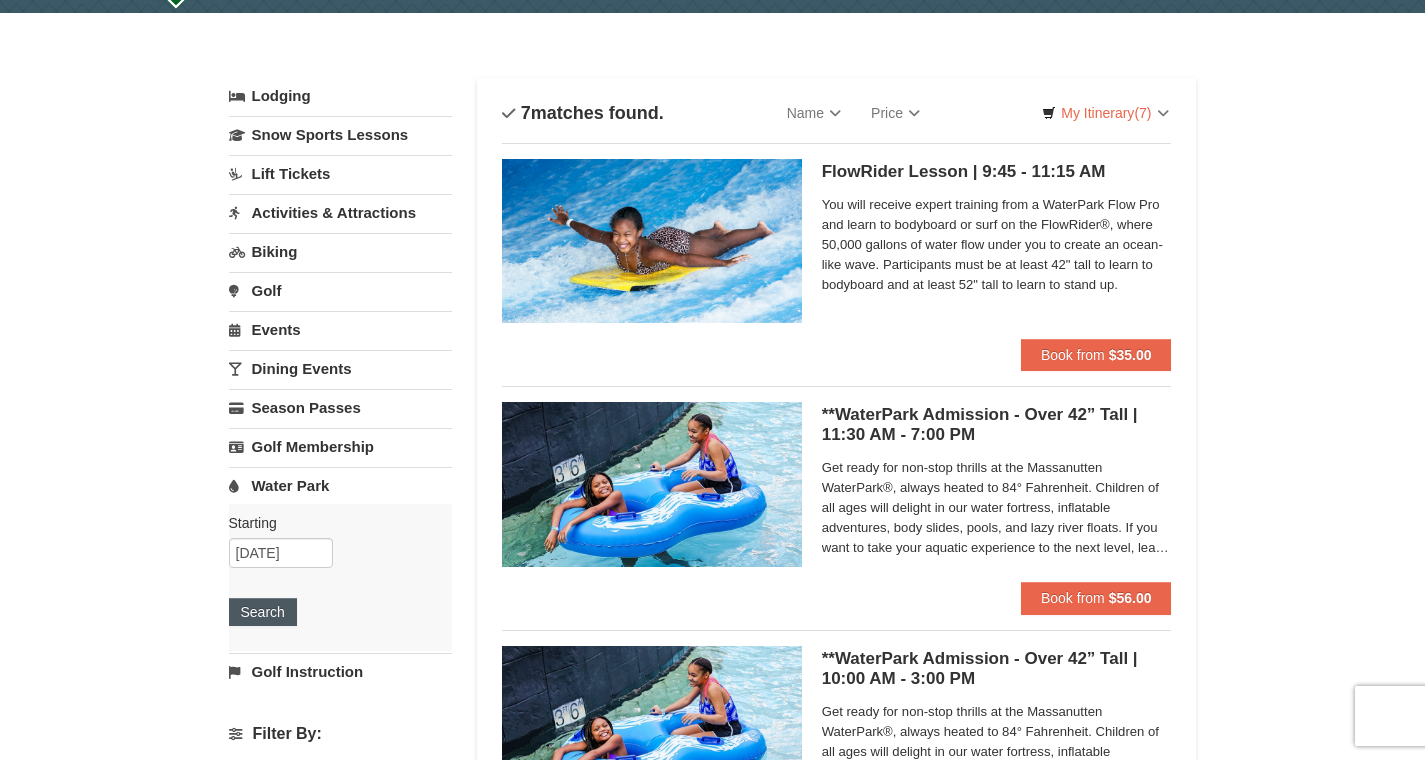 click on "Search" at bounding box center (263, 612) 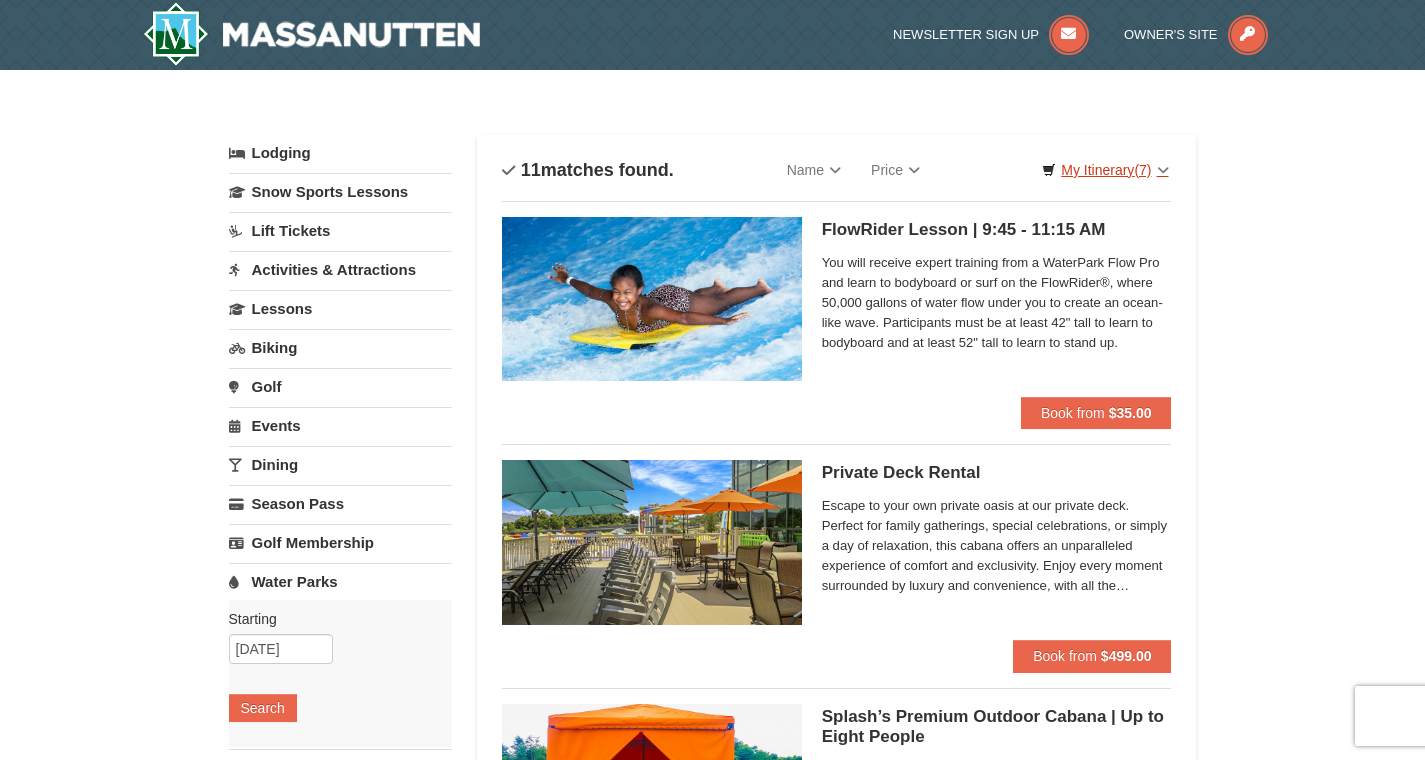 scroll, scrollTop: 0, scrollLeft: 0, axis: both 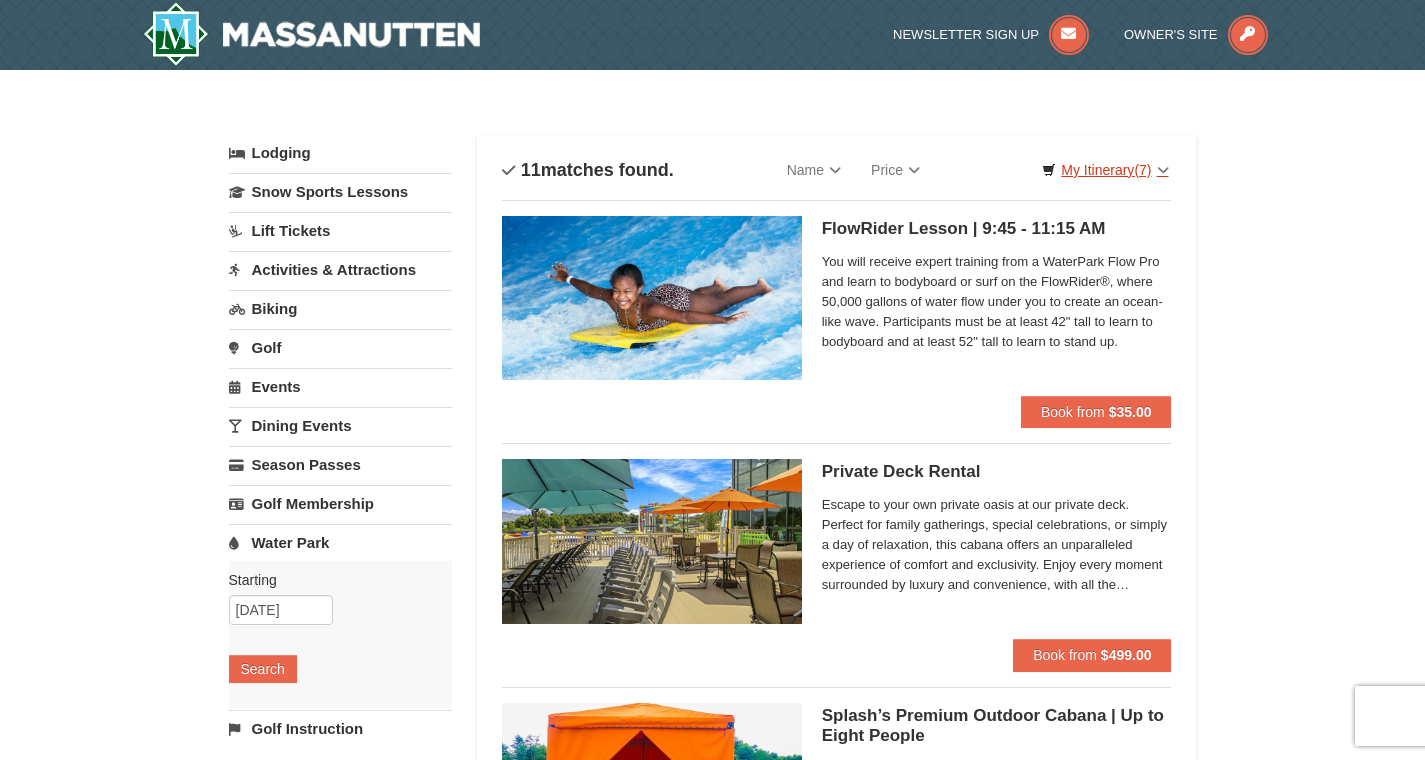 click on "My Itinerary (7)" at bounding box center [1105, 170] 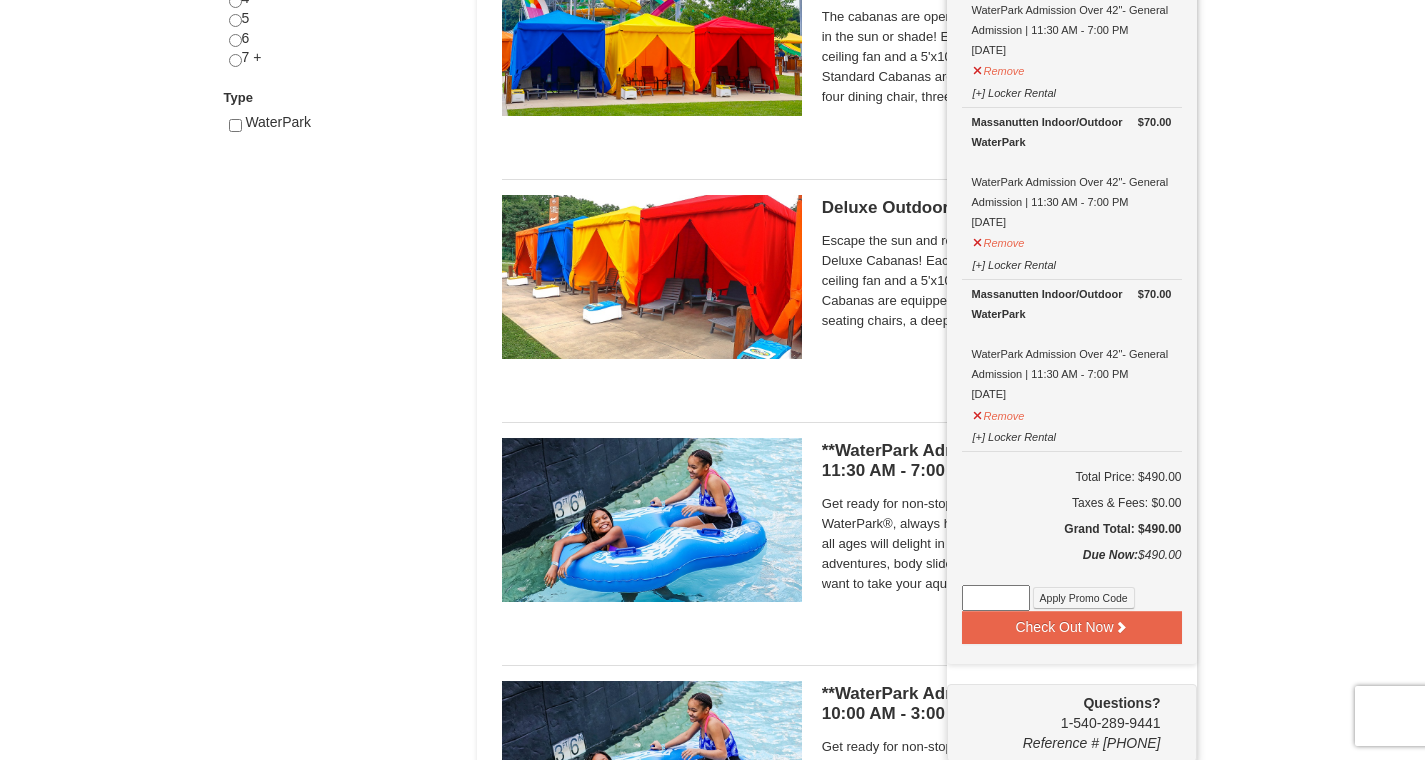 scroll, scrollTop: 1045, scrollLeft: 0, axis: vertical 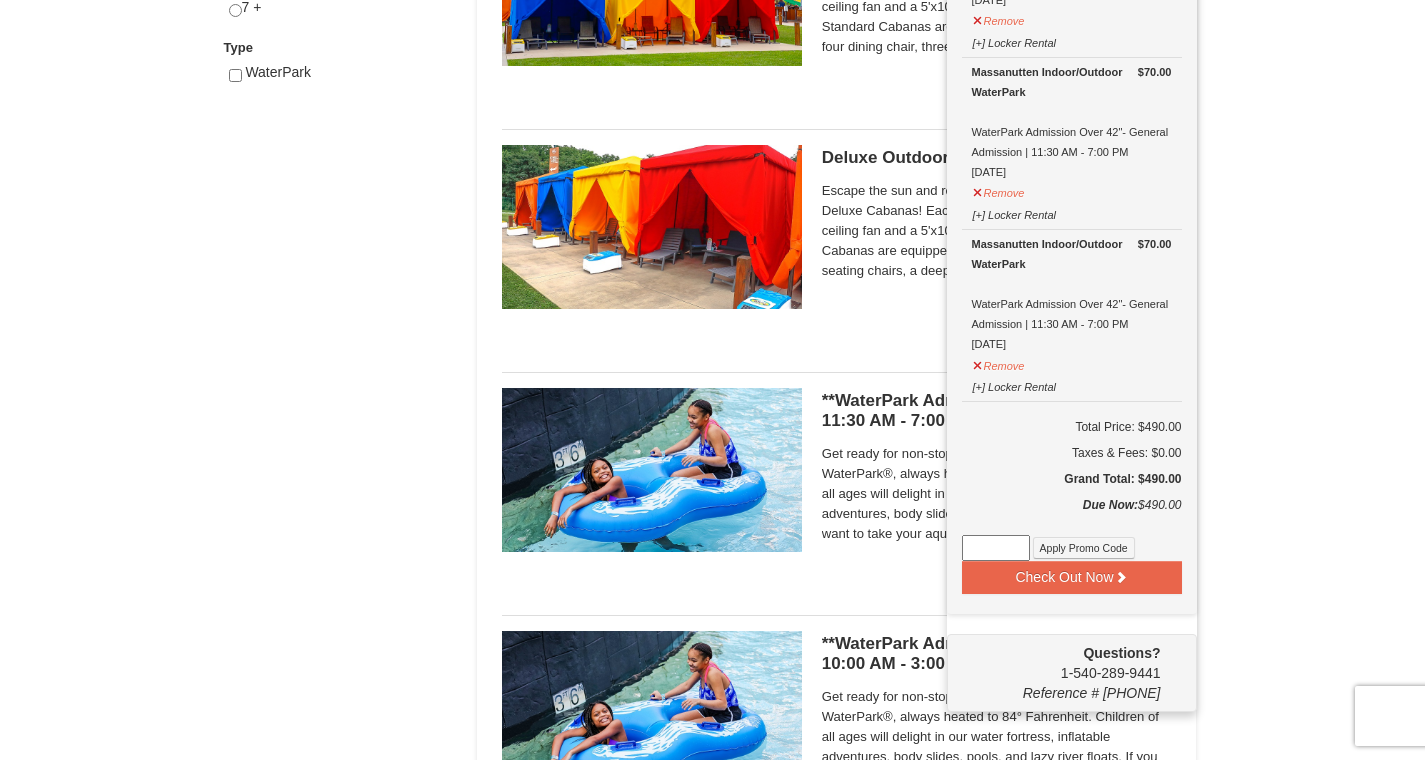 click at bounding box center (996, 548) 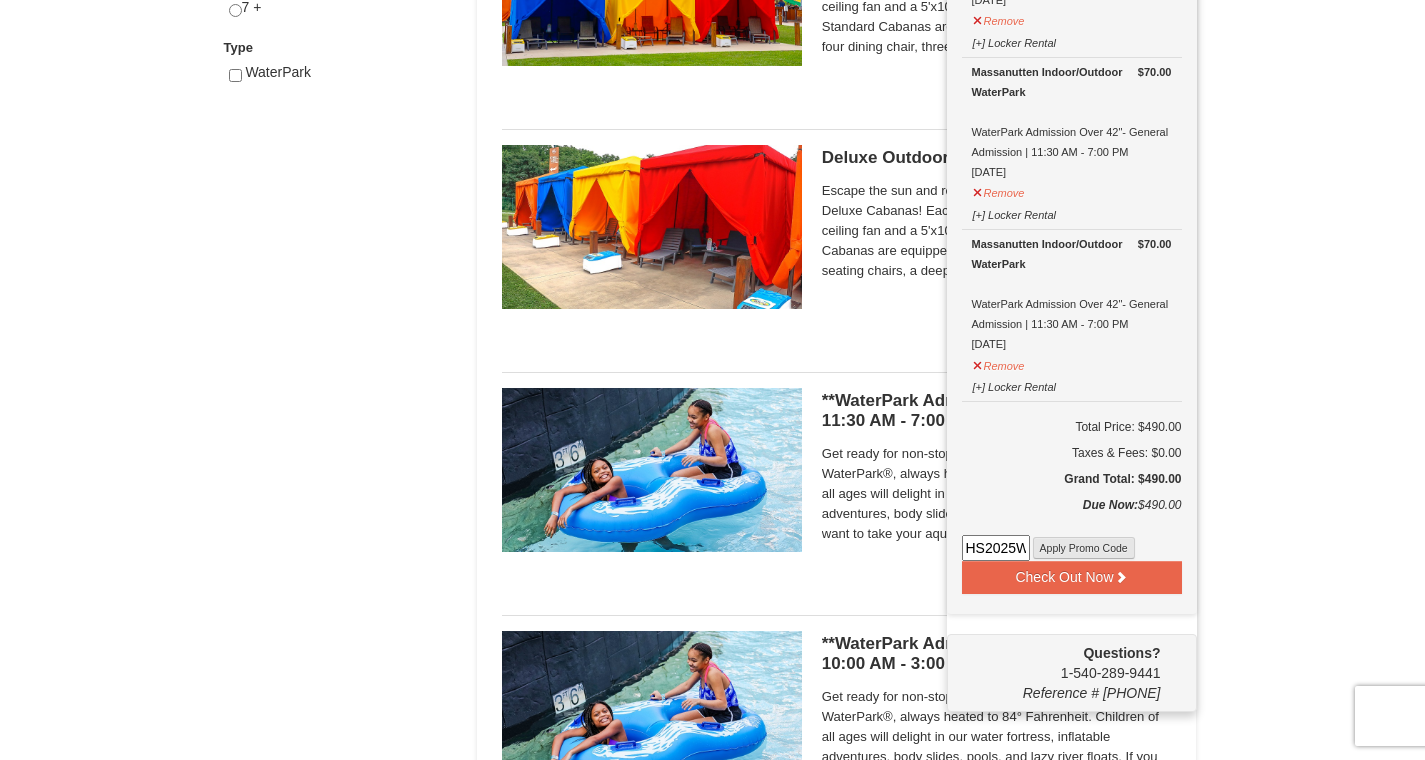 type on "HS2025WPK" 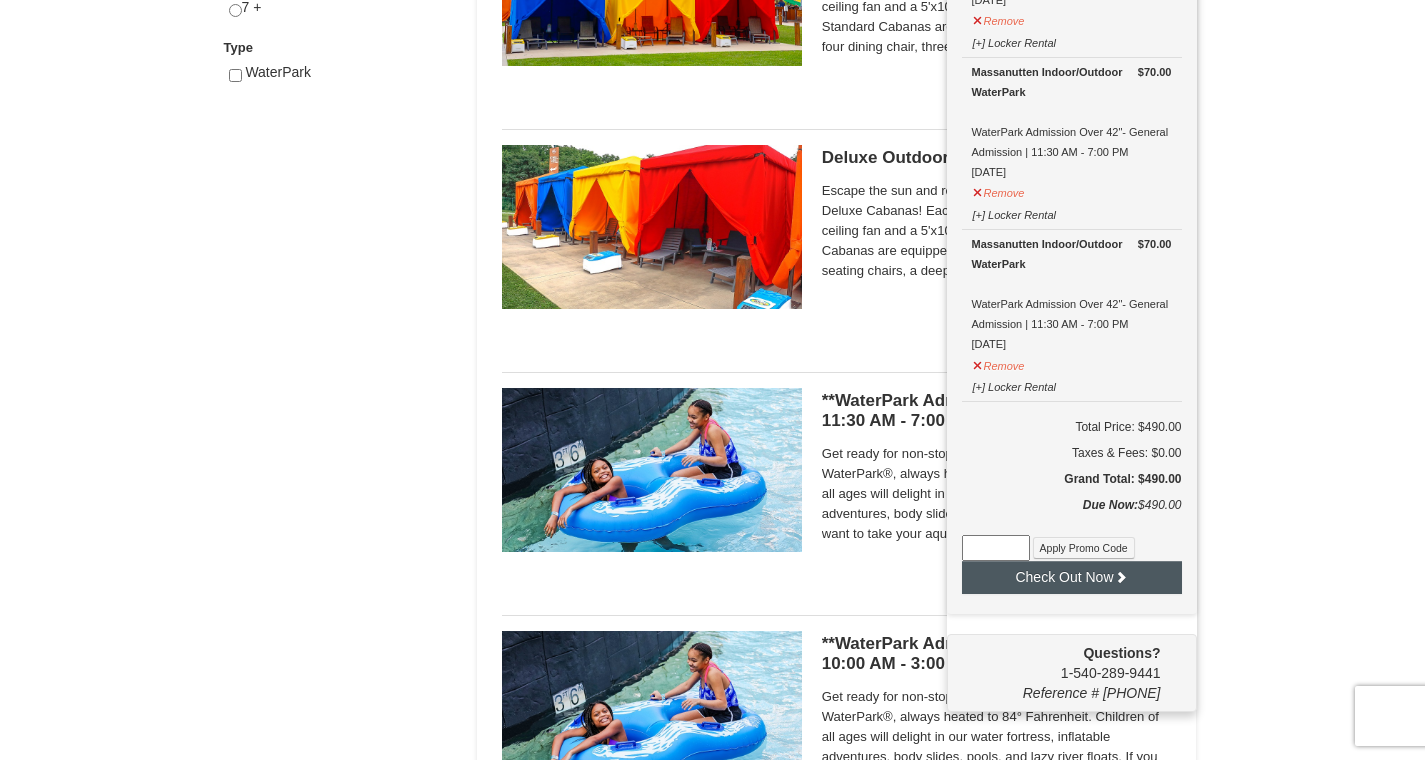 click on "Check Out Now" at bounding box center [1072, 577] 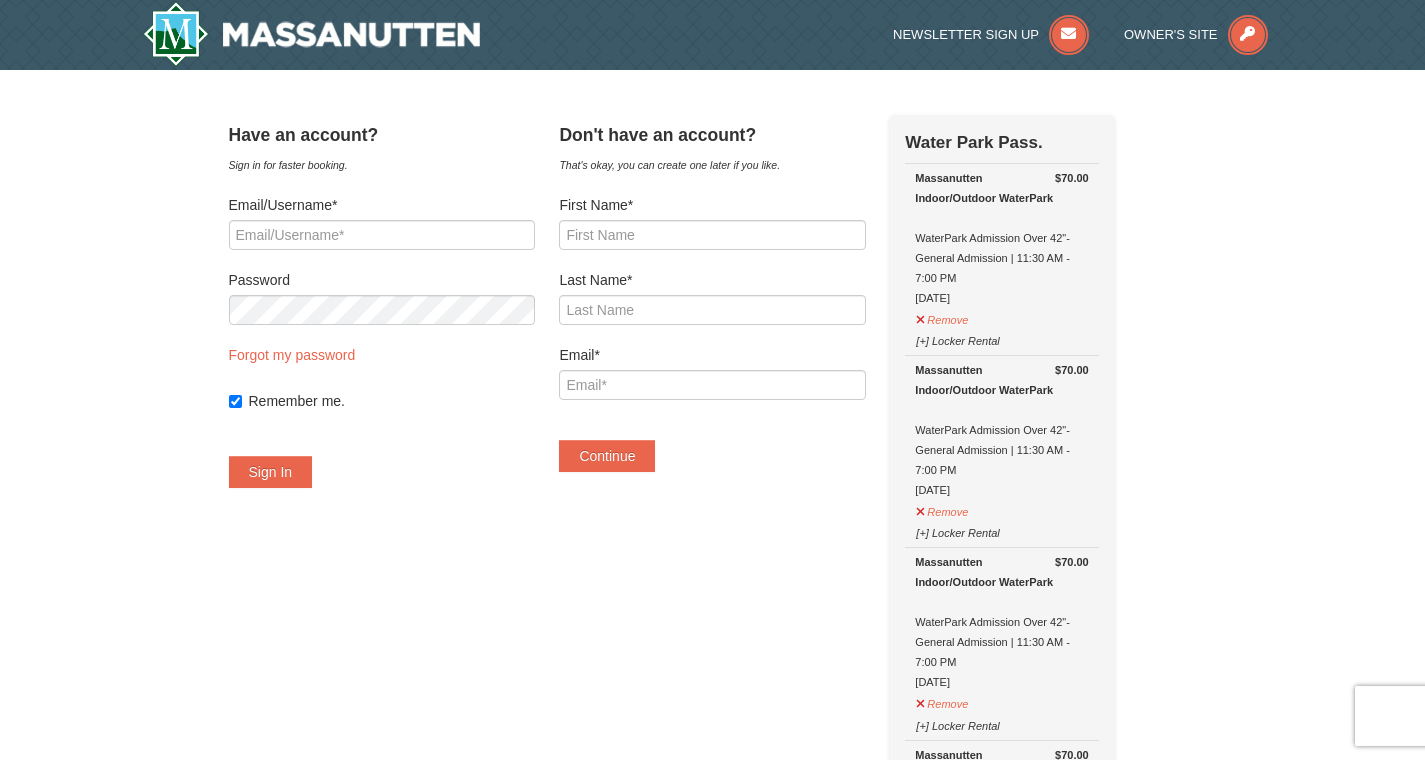 scroll, scrollTop: 0, scrollLeft: 0, axis: both 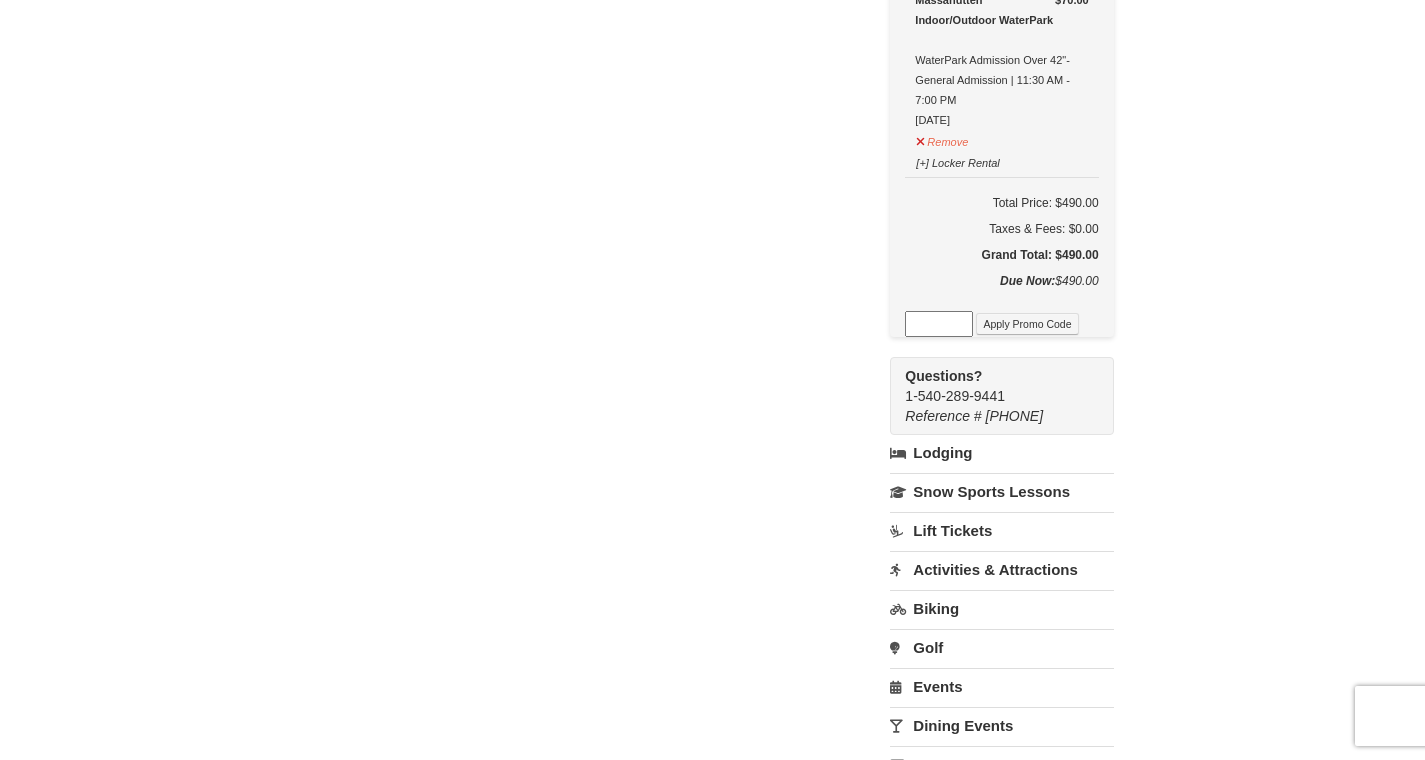 click at bounding box center (939, 324) 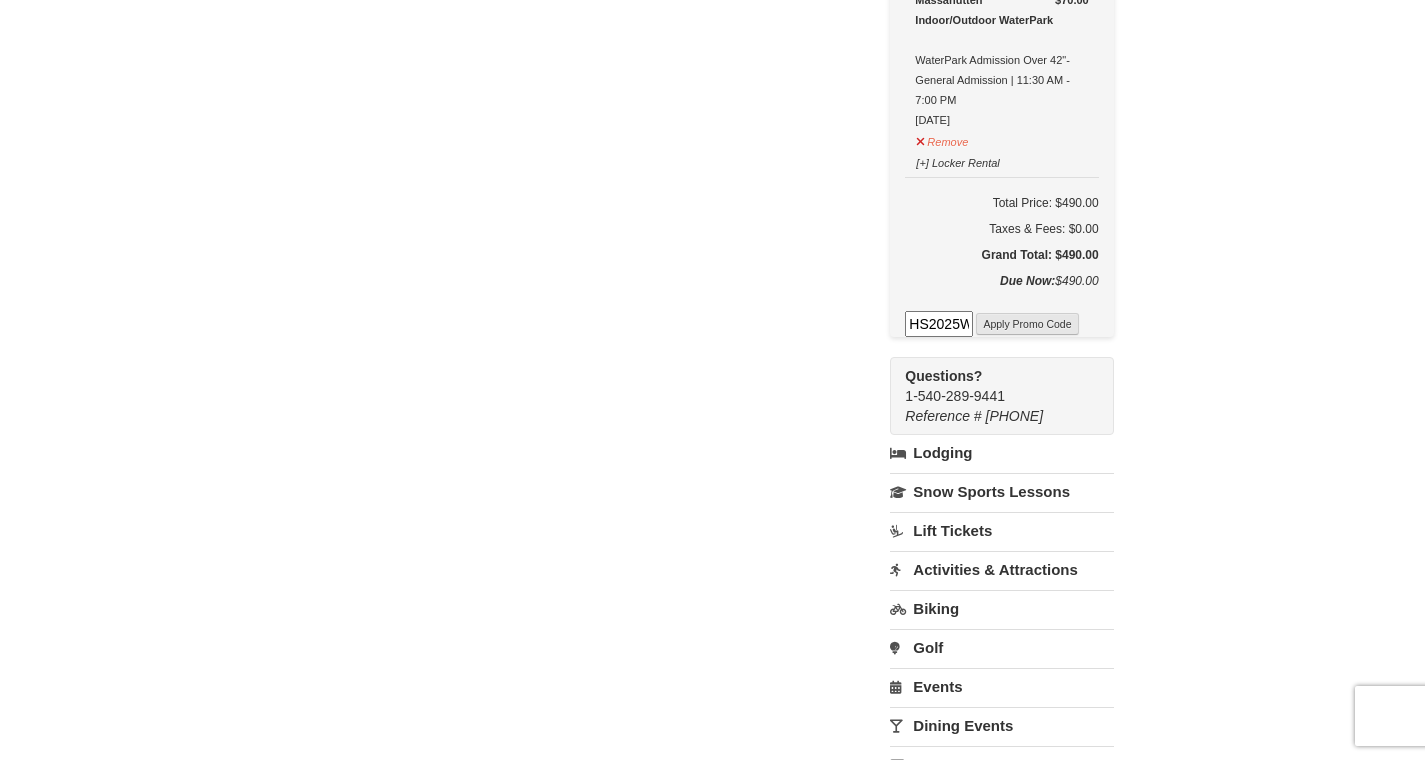 type on "HS2025WPK" 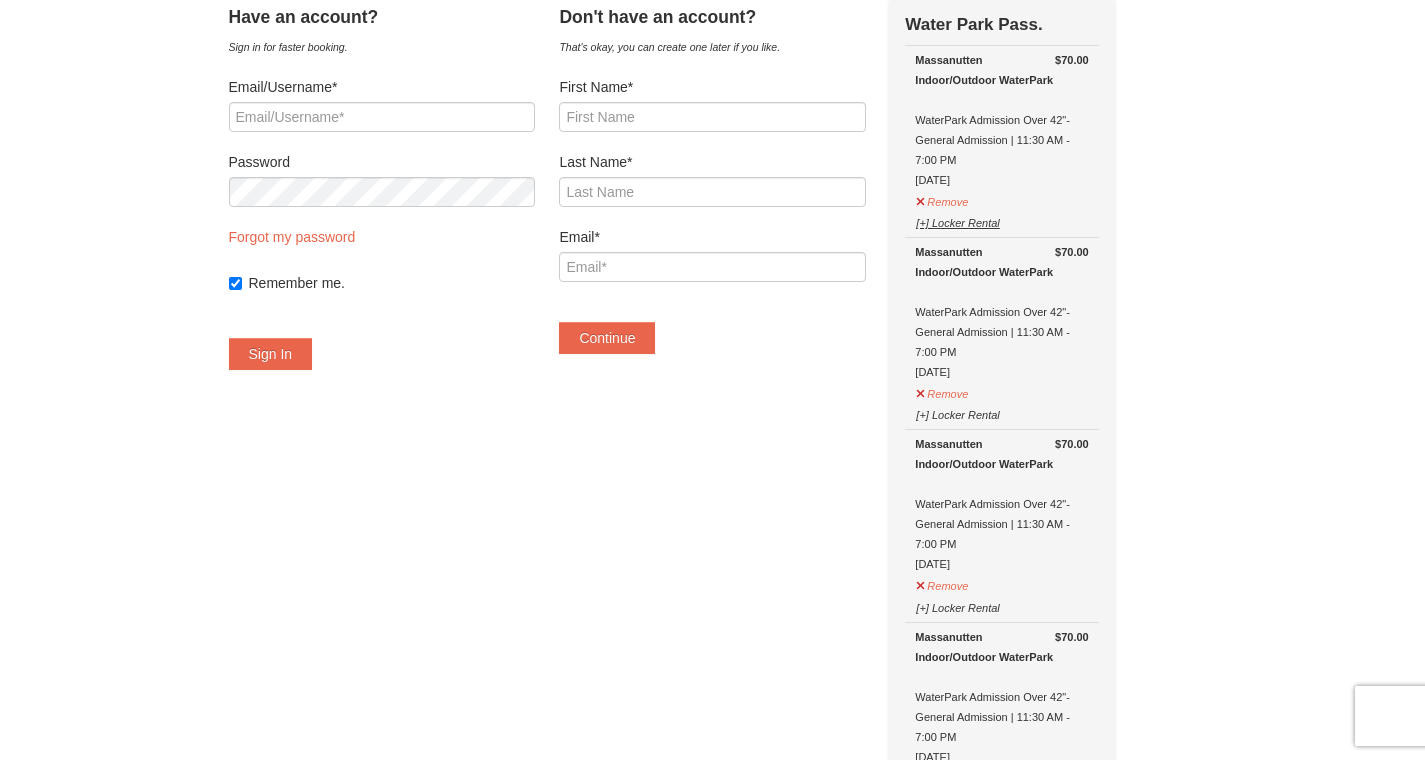 scroll, scrollTop: 0, scrollLeft: 0, axis: both 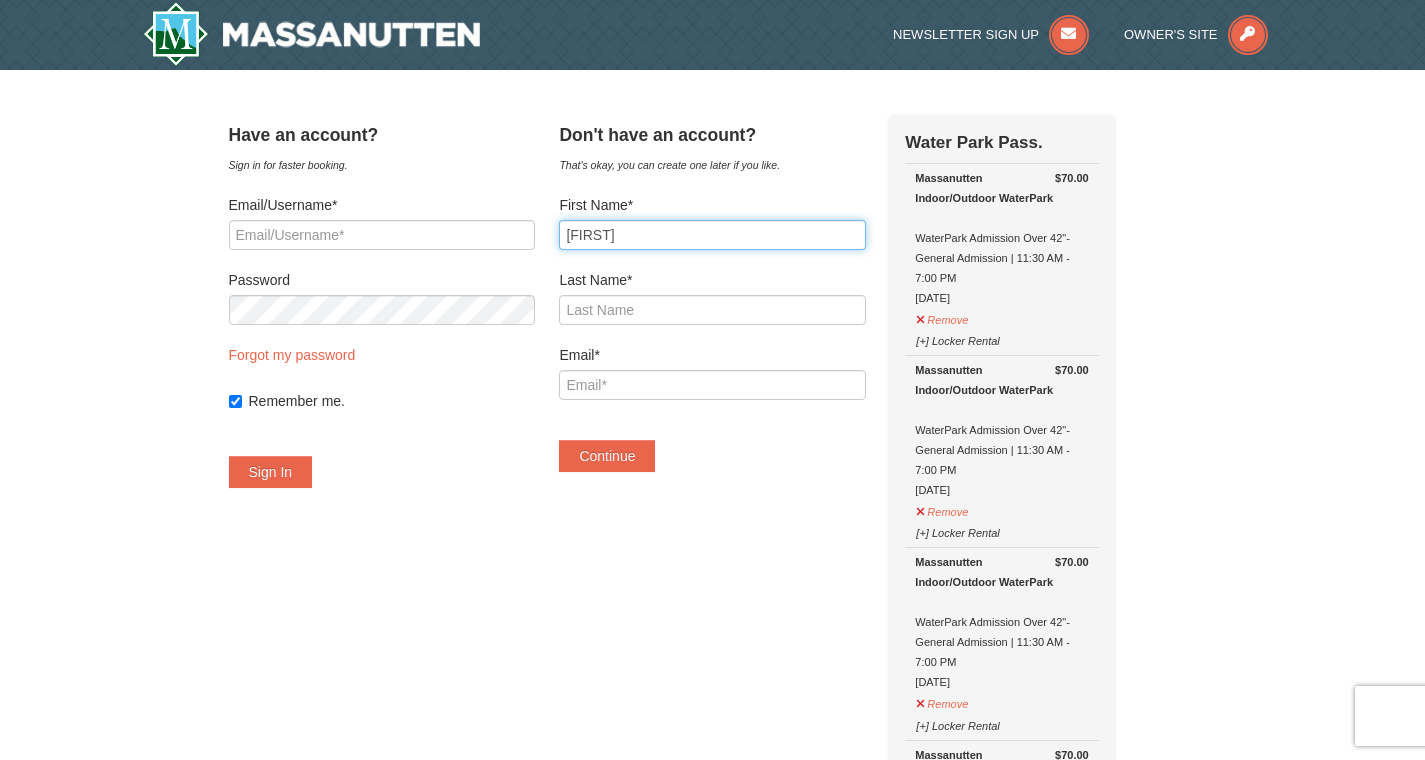 type on "Jason" 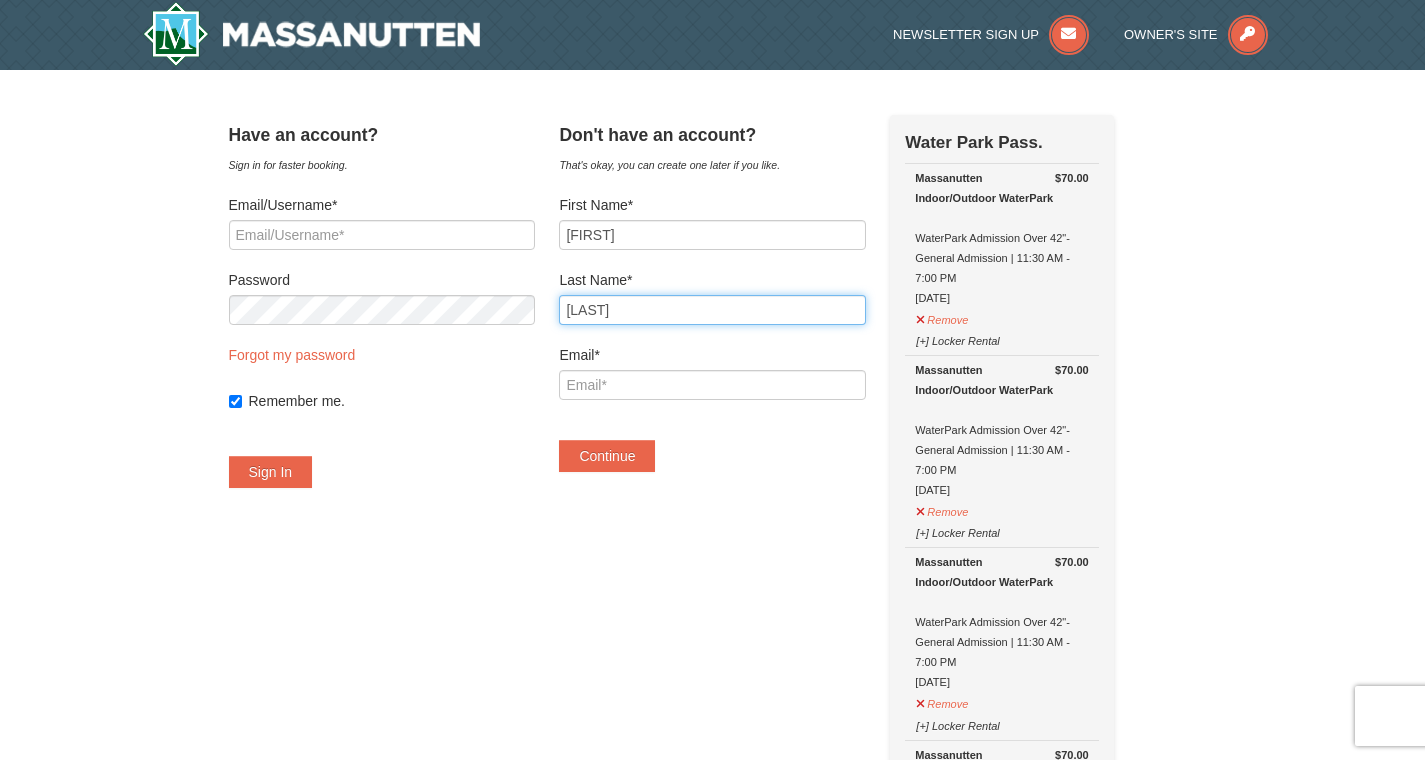 type on "Tucto" 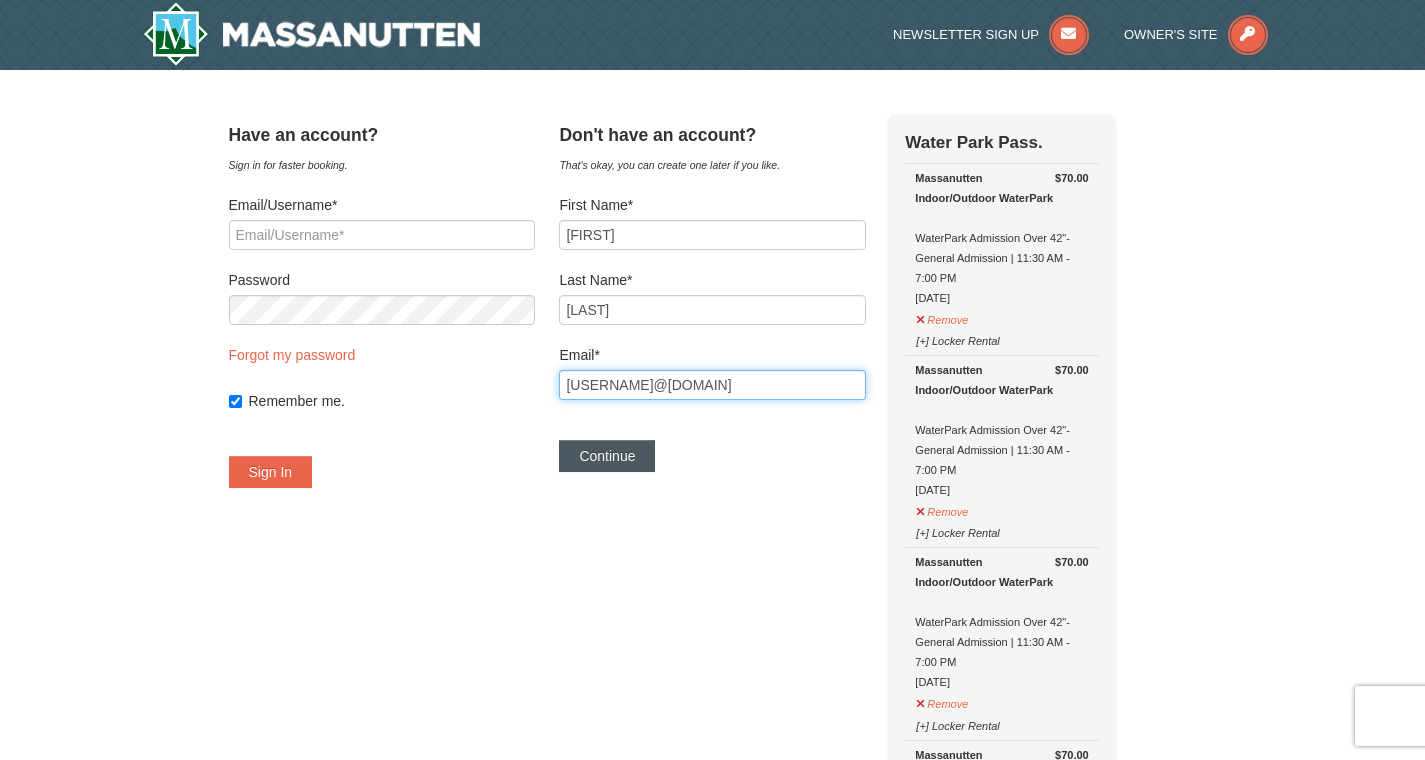type on "jason.tucto@gmail.com" 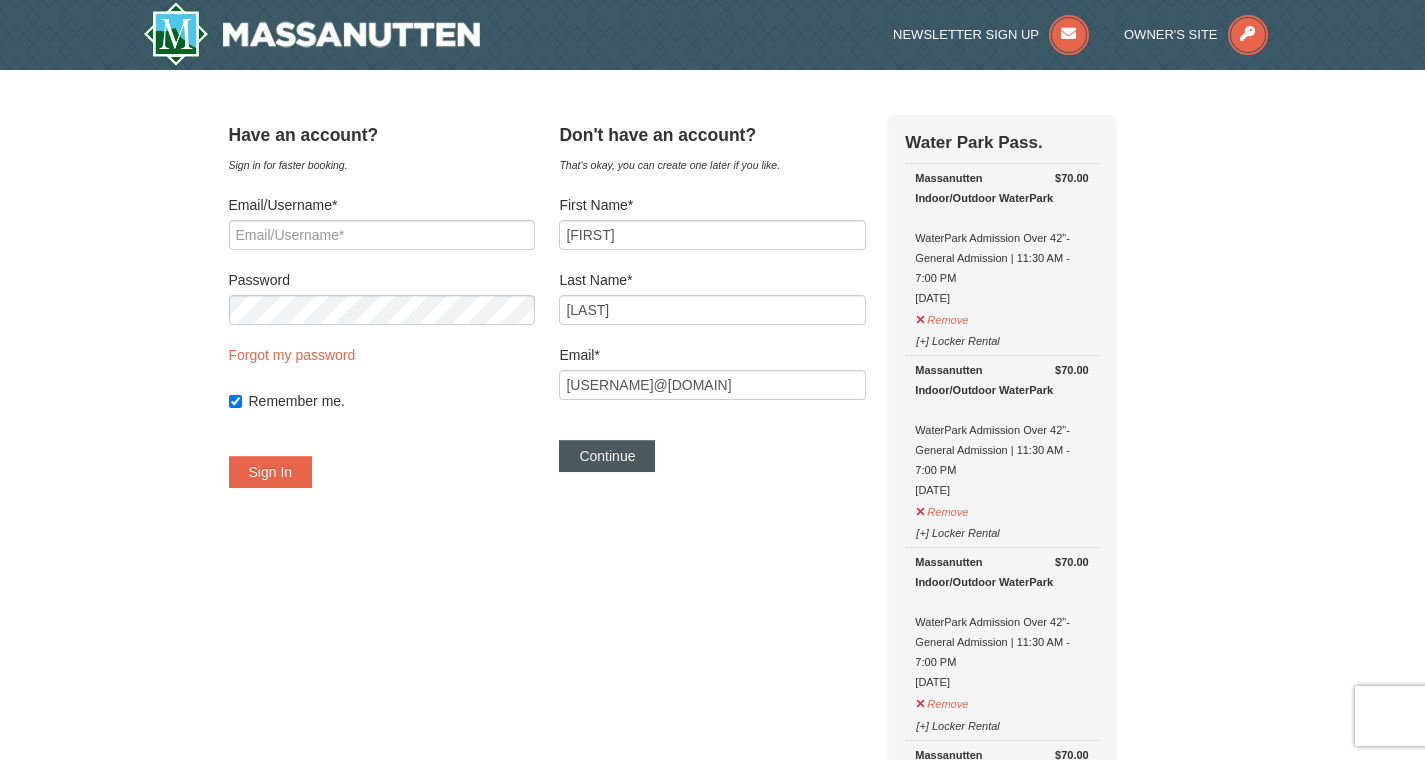 click on "Continue" at bounding box center (607, 456) 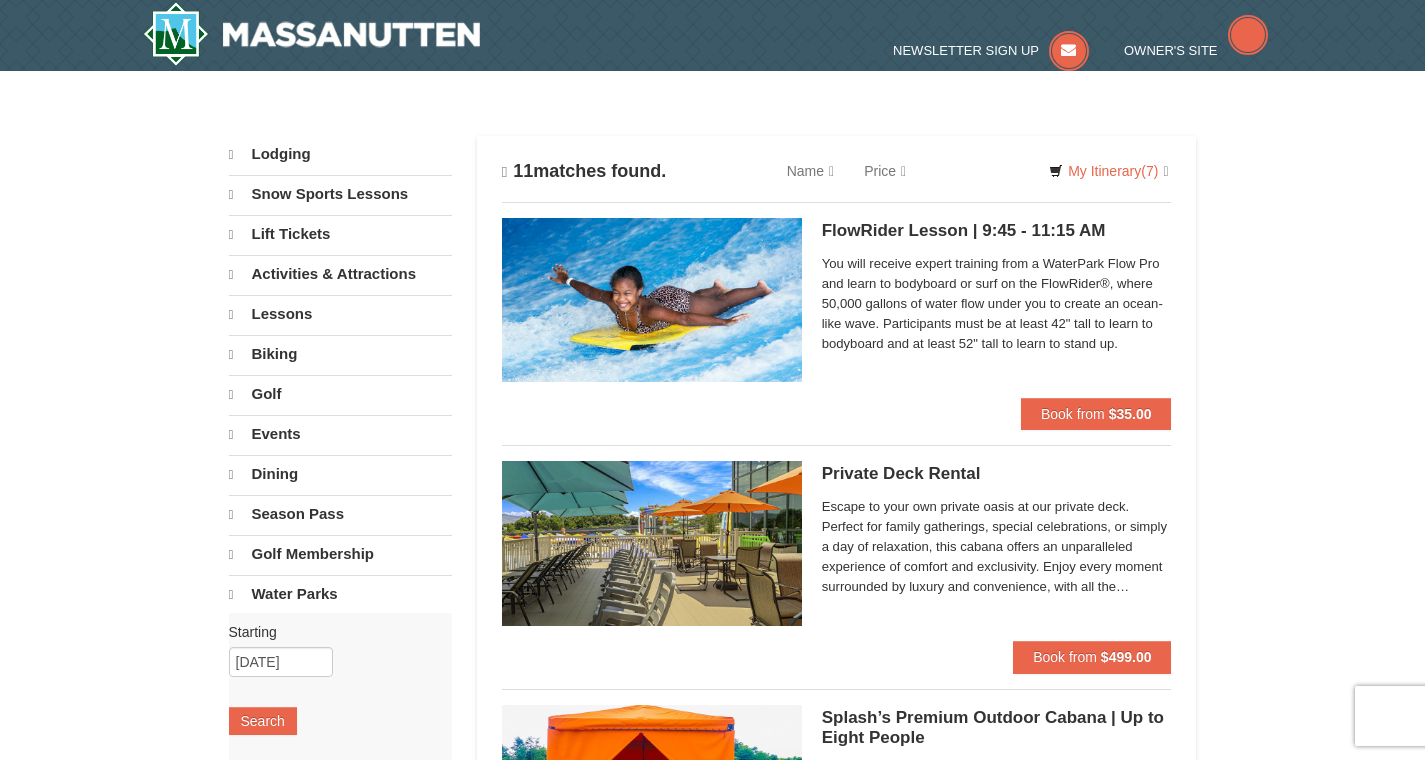 scroll, scrollTop: 47, scrollLeft: 0, axis: vertical 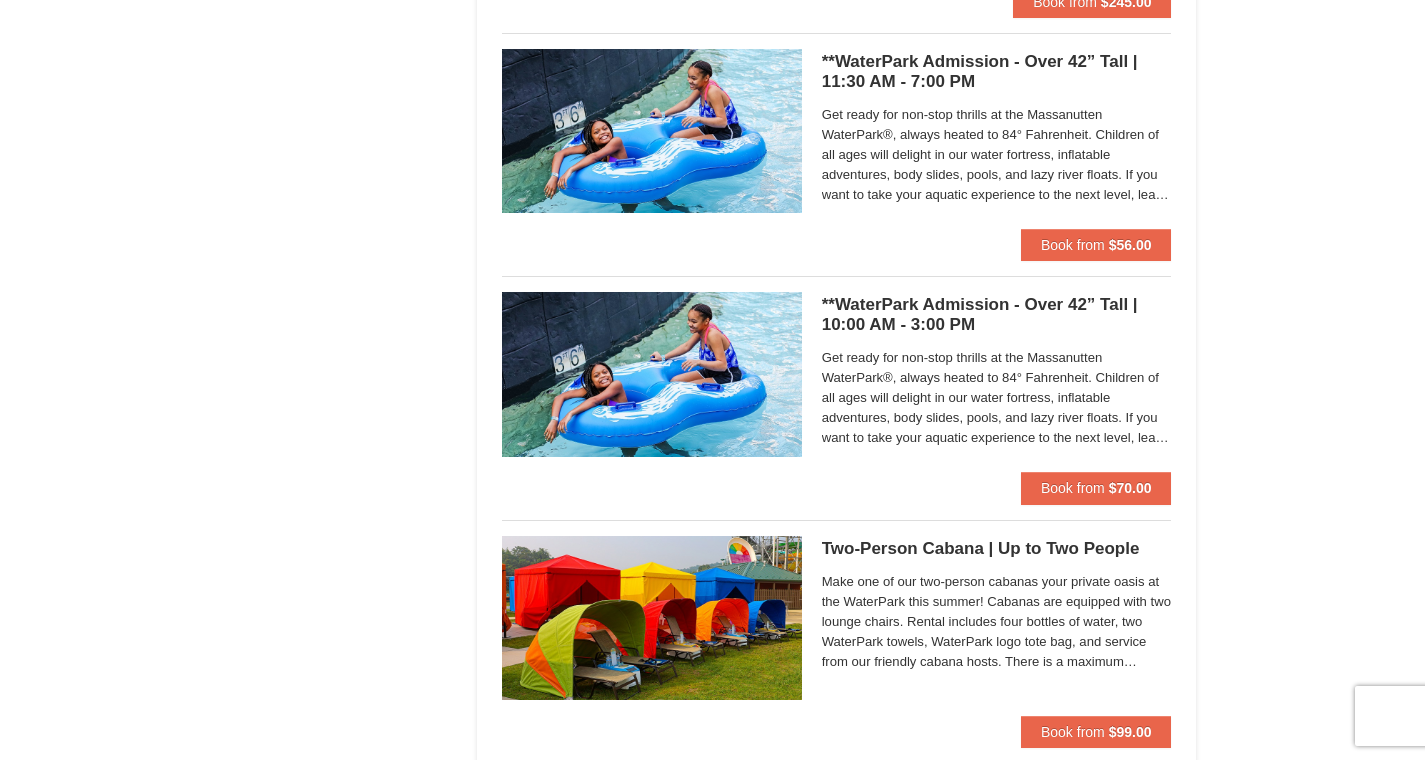 click on "**WaterPark Admission - Over 42” Tall | 11:30 AM - 7:00 PM  Massanutten Indoor/Outdoor WaterPark" at bounding box center [997, 72] 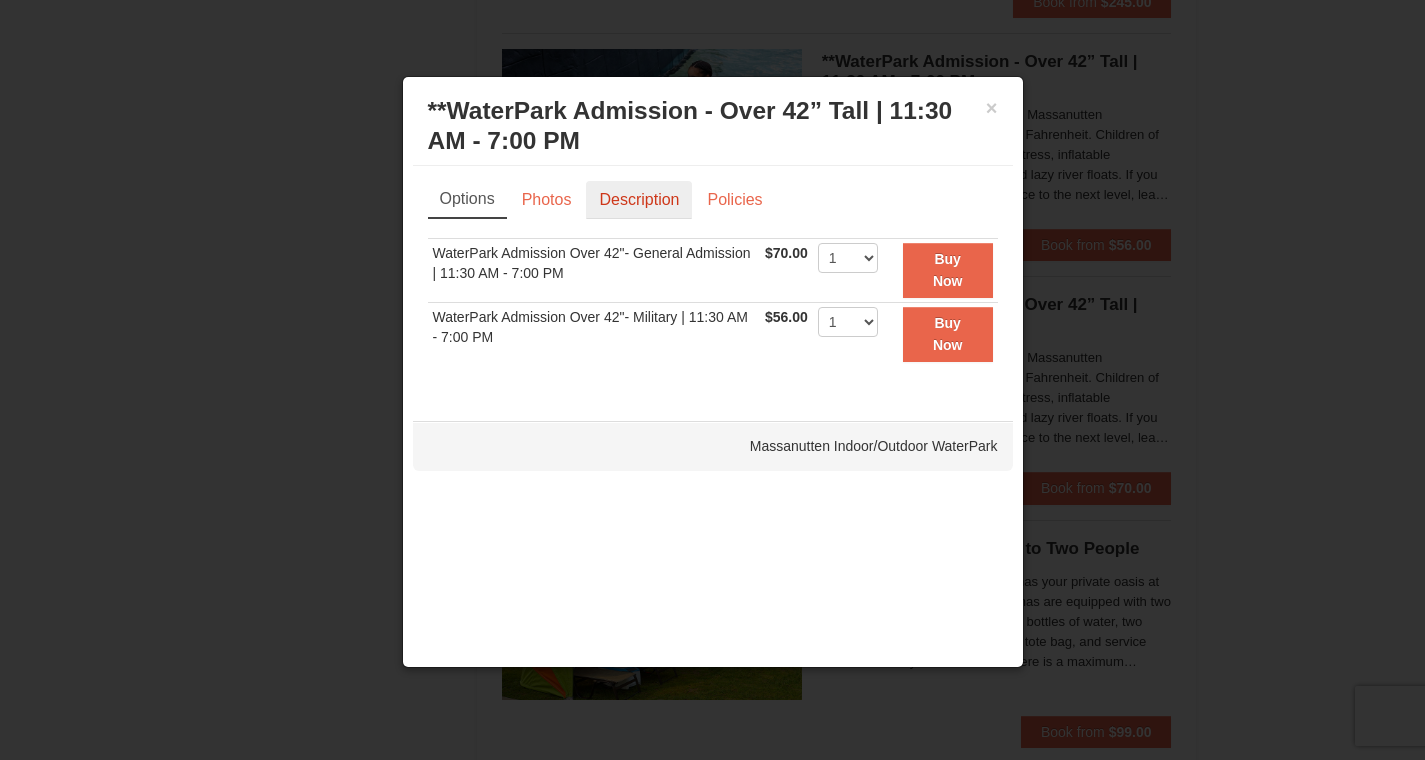 click on "Description" at bounding box center [639, 200] 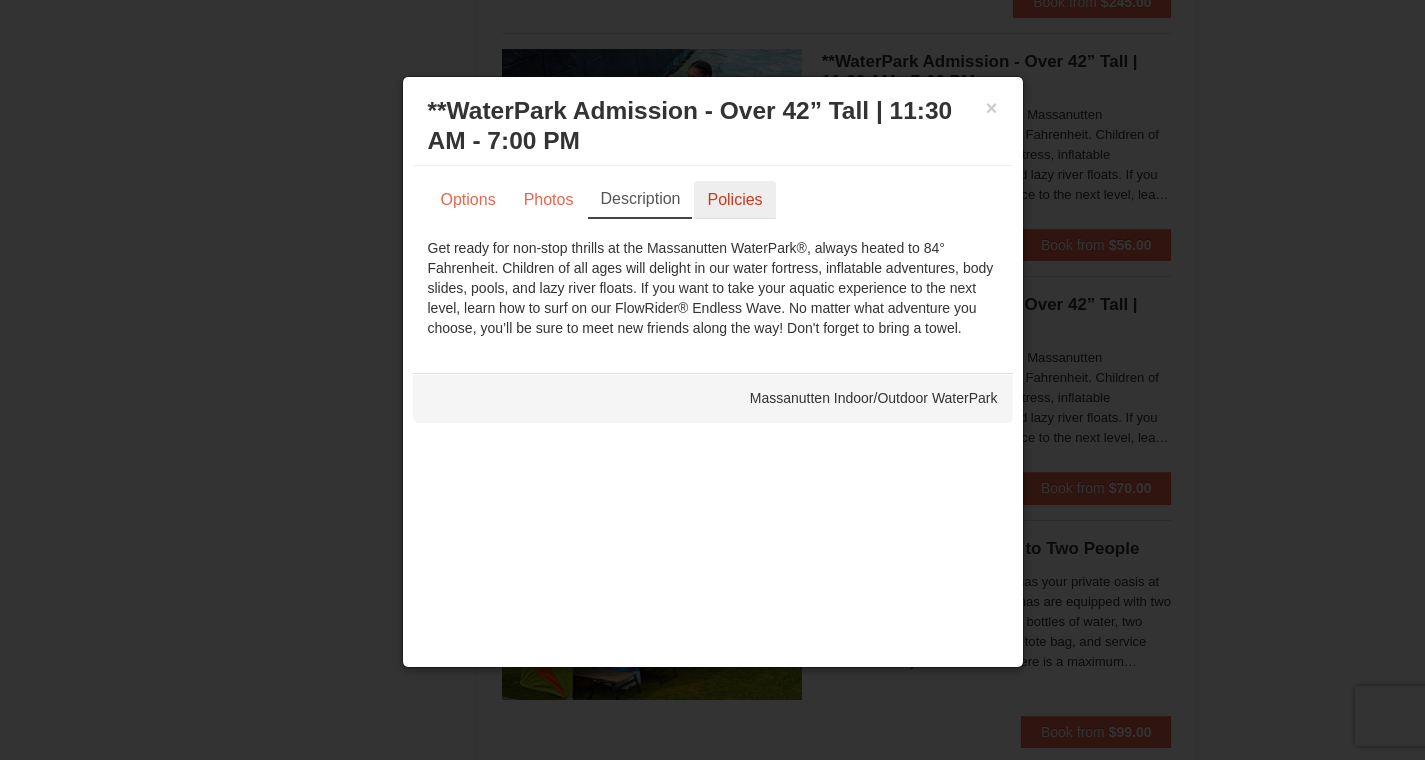 click on "Policies" at bounding box center (734, 200) 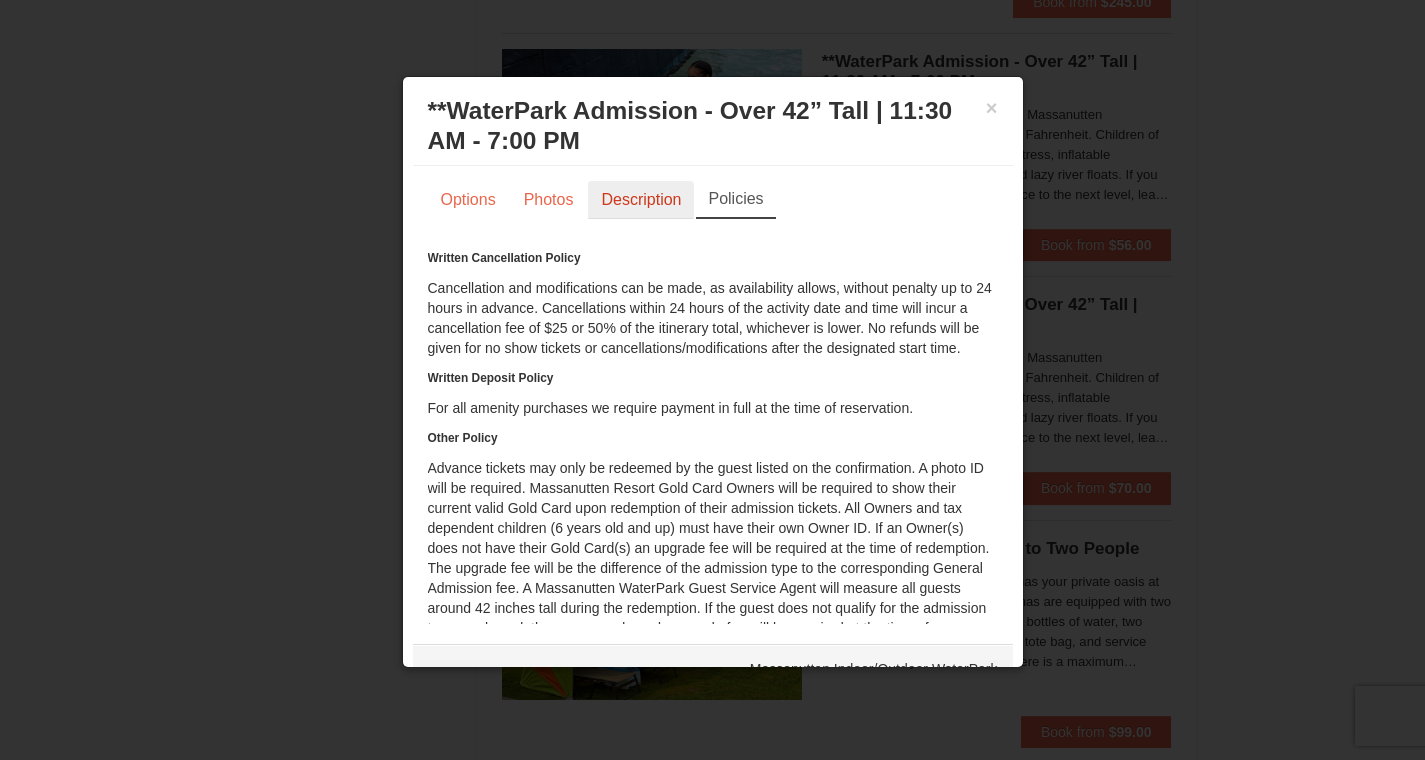 click on "Description" at bounding box center (641, 200) 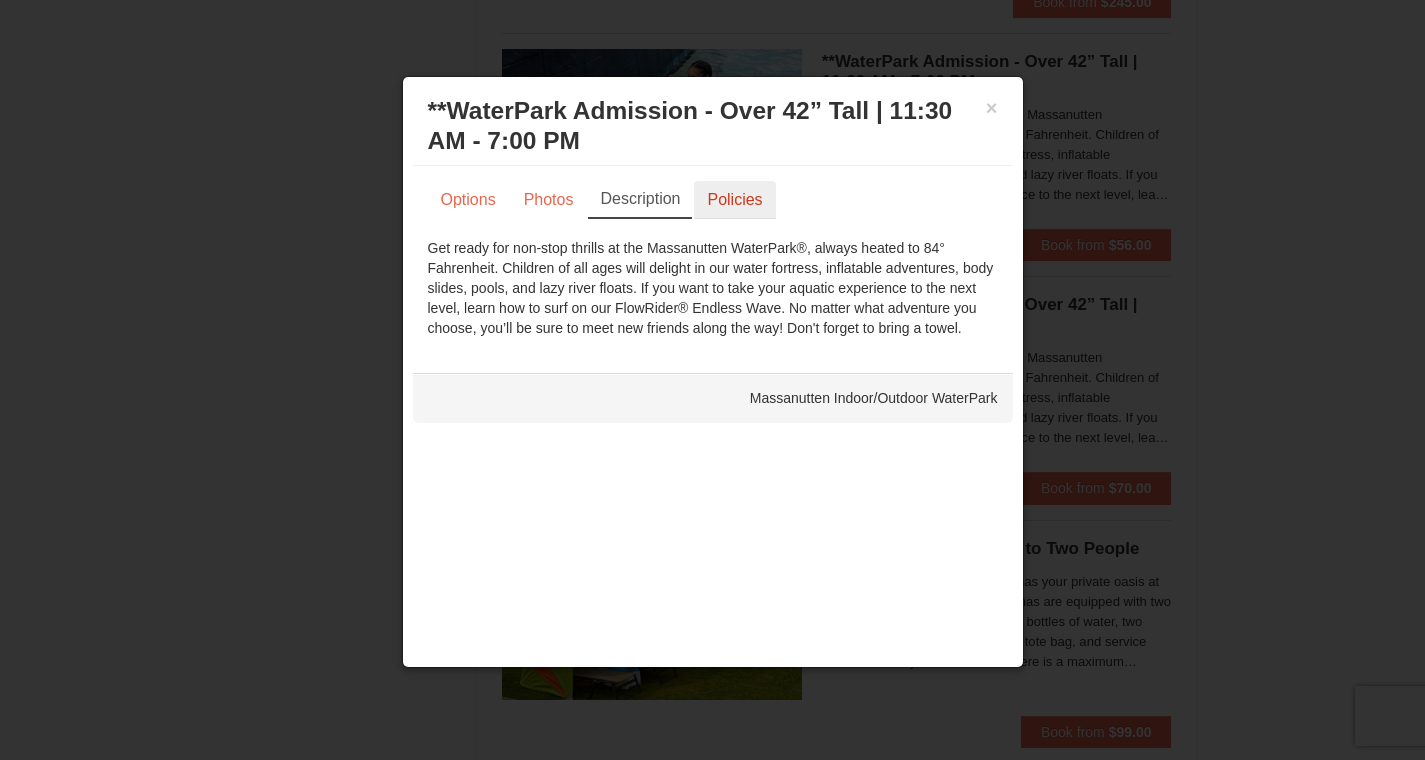 click on "Policies" at bounding box center (734, 200) 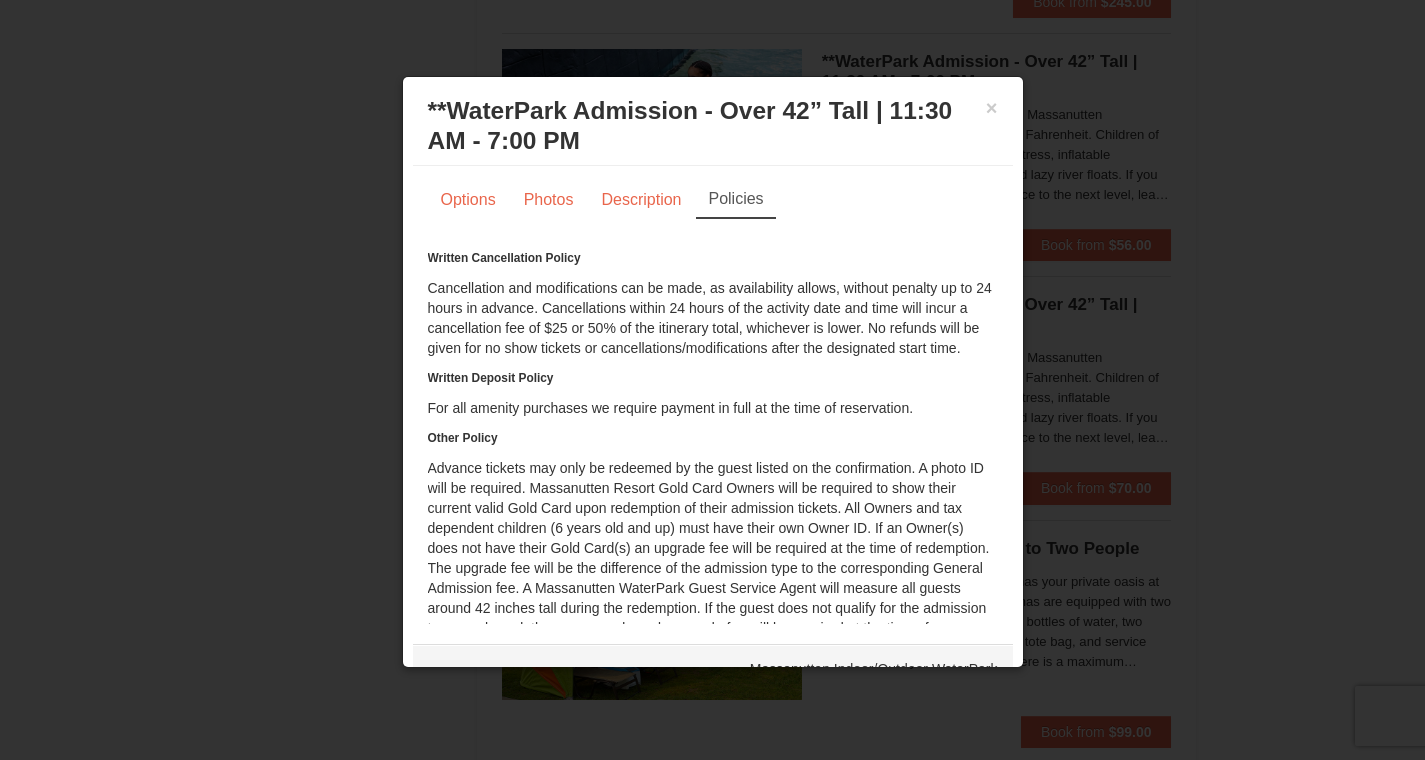 click on "Policies" at bounding box center [735, 200] 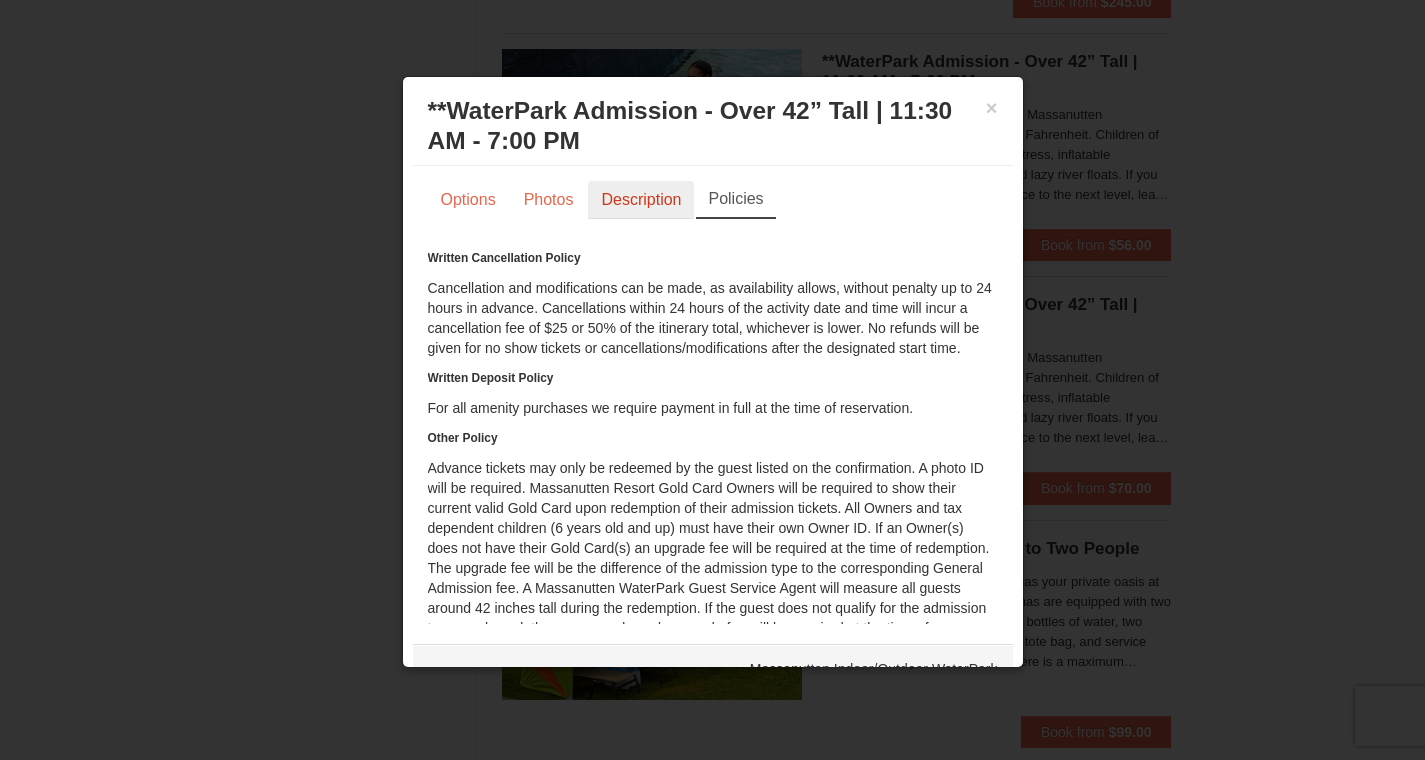 click on "Description" at bounding box center [641, 200] 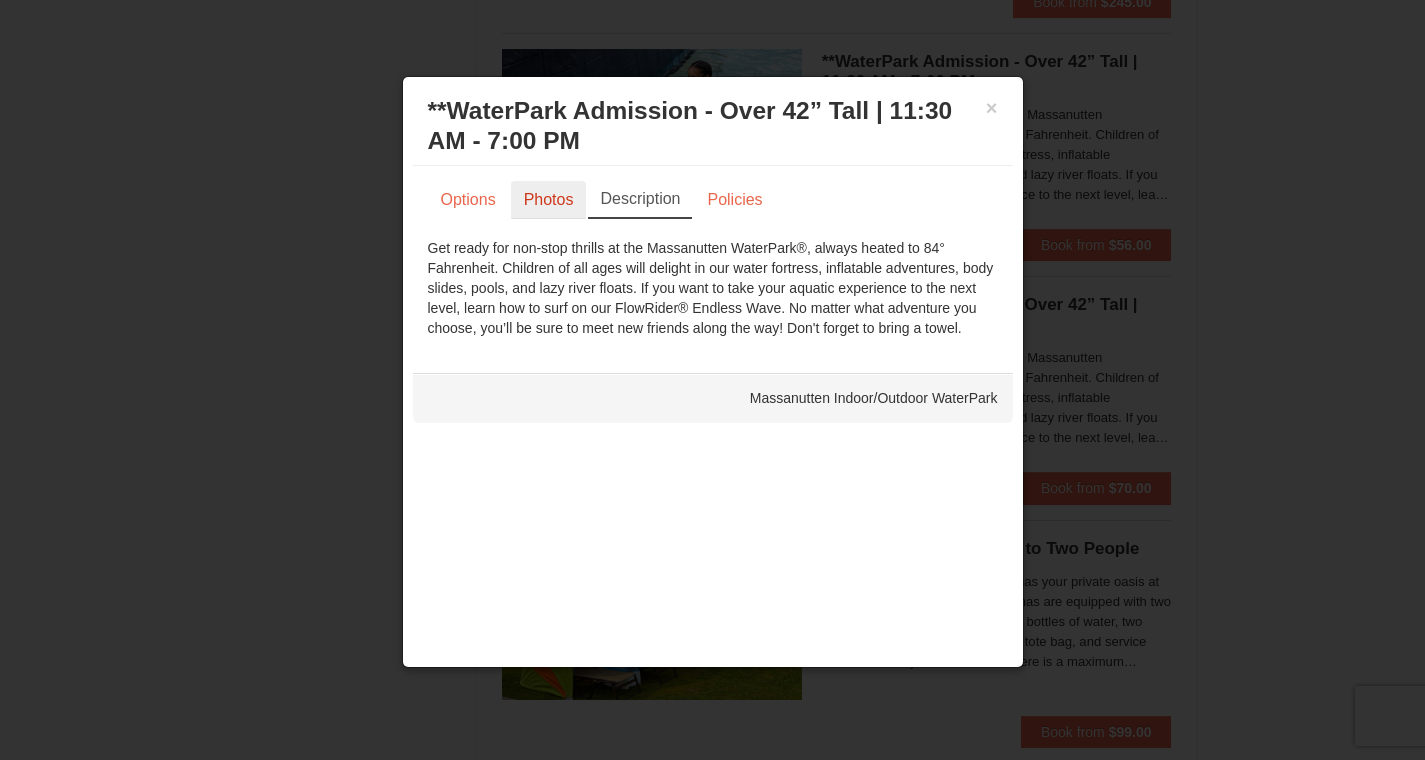 click on "Photos" at bounding box center [549, 200] 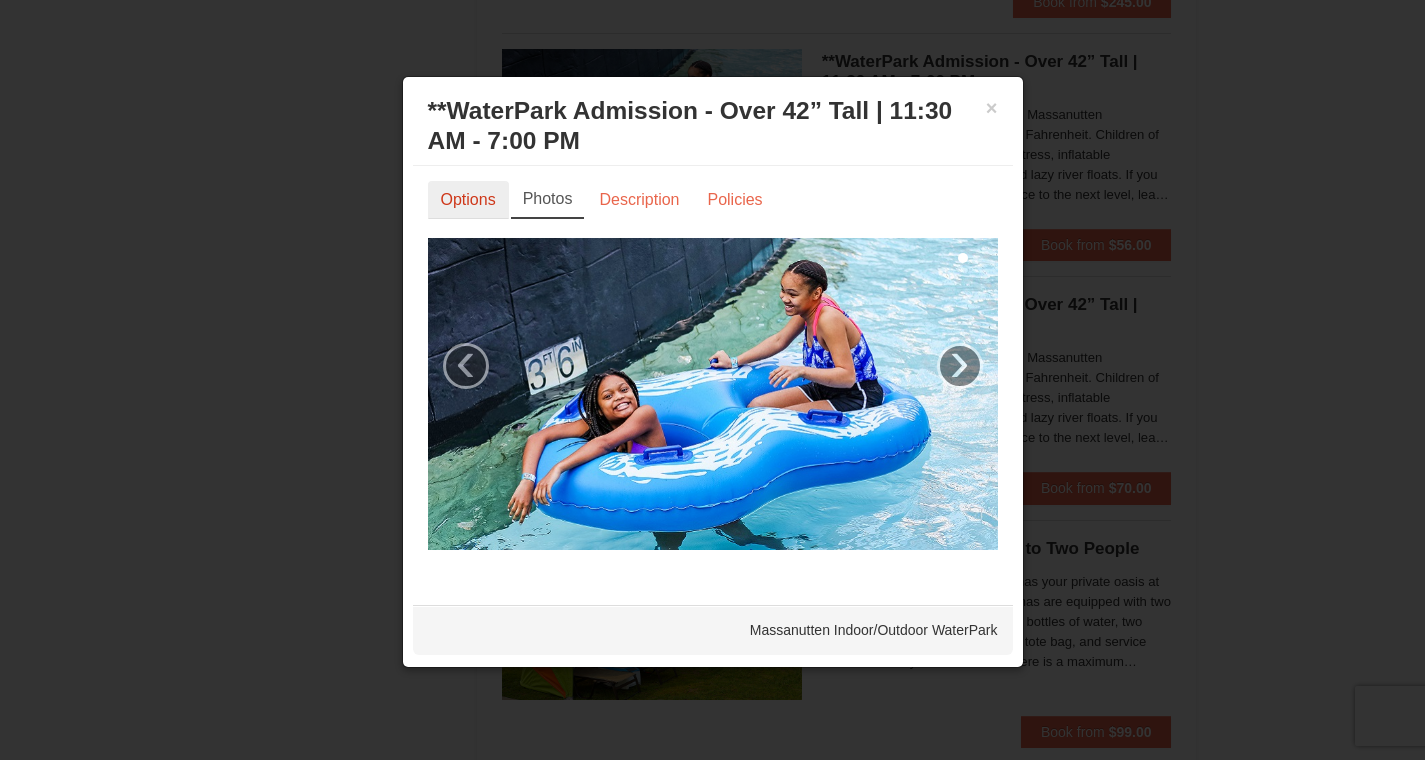 click on "Options" at bounding box center [468, 200] 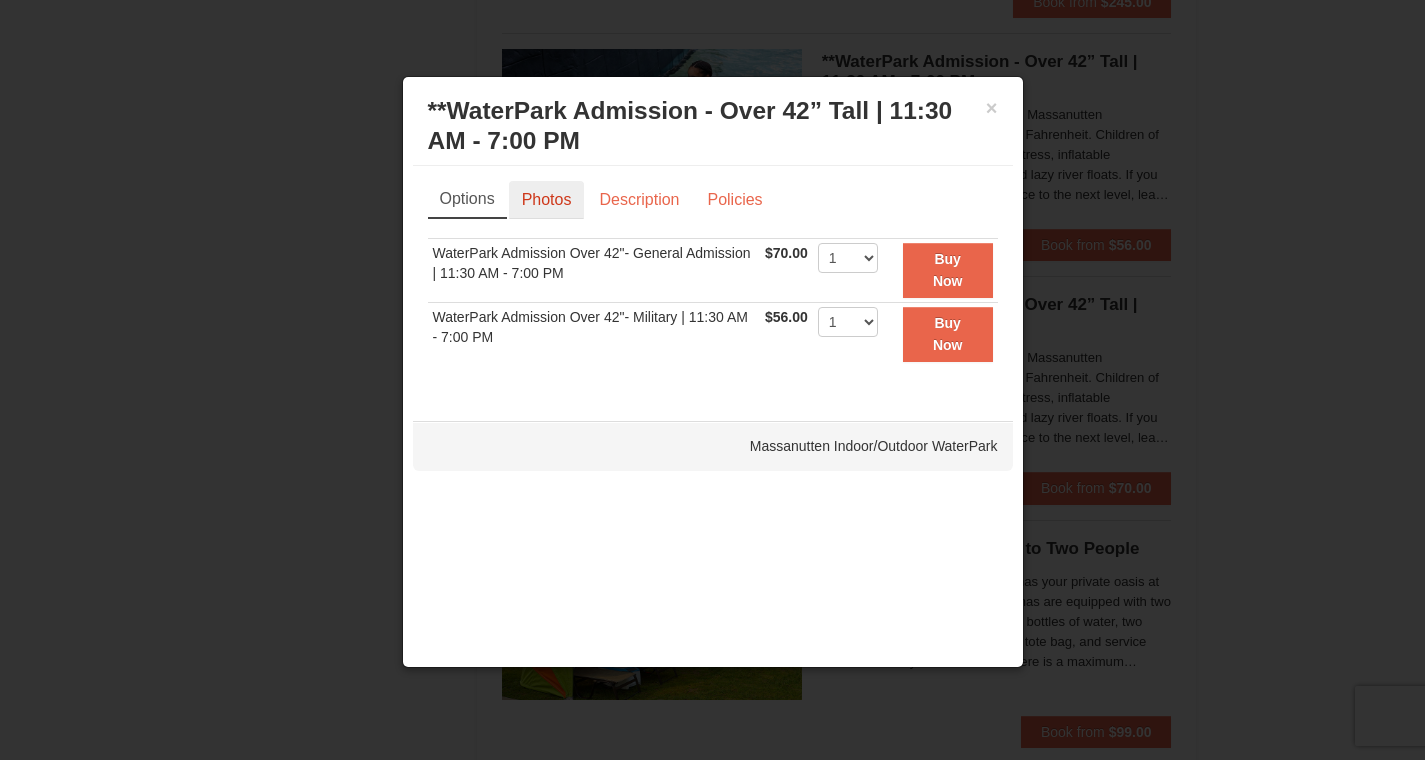 click on "Photos" at bounding box center [547, 200] 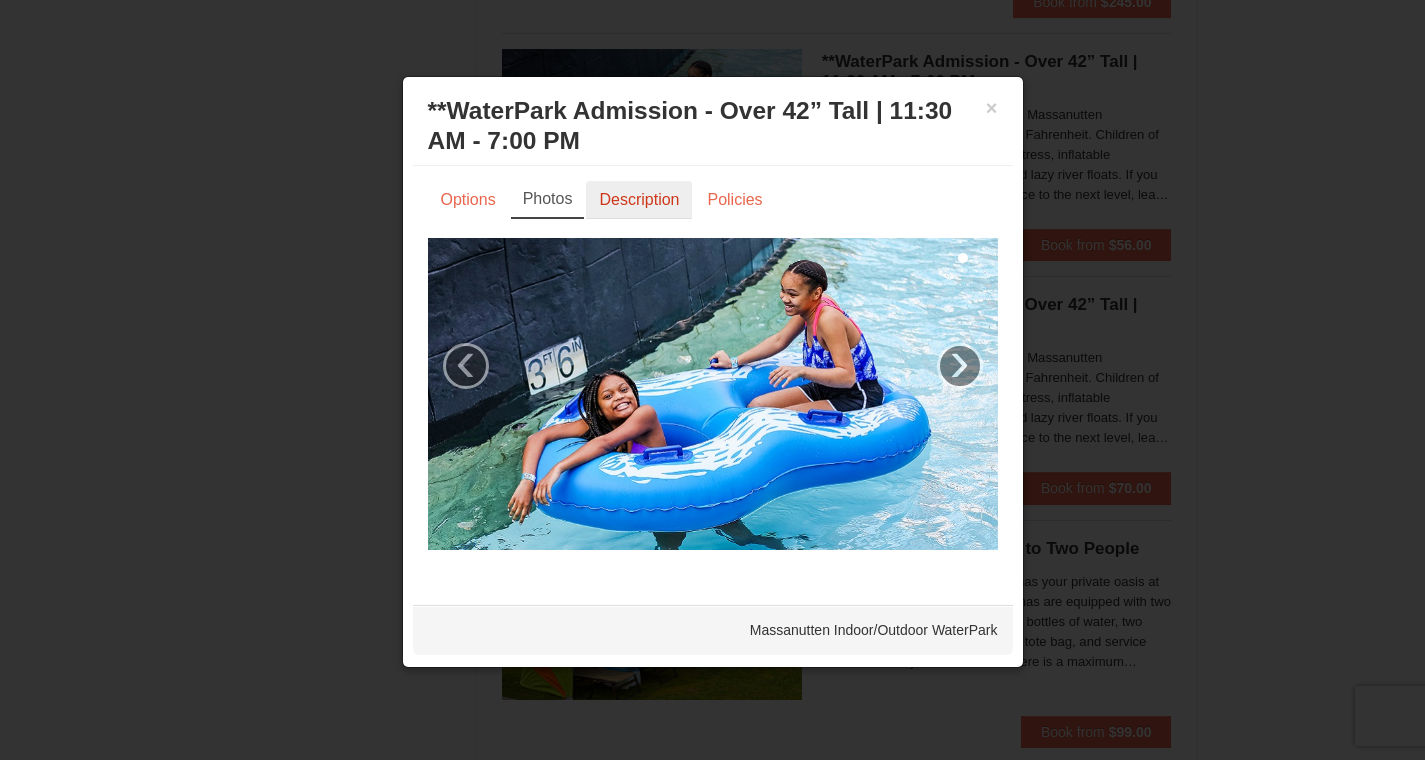 click on "Description" at bounding box center [639, 200] 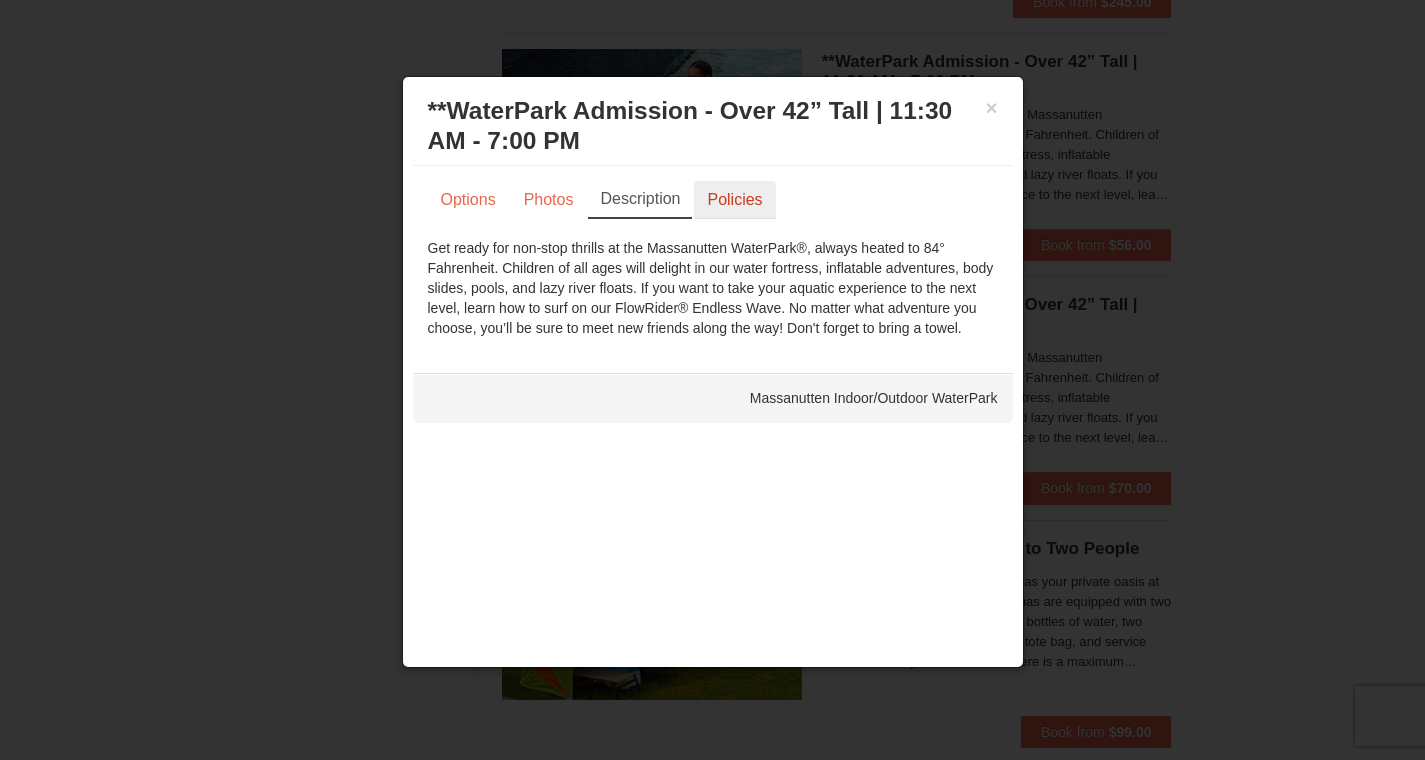 click on "Policies" at bounding box center (734, 200) 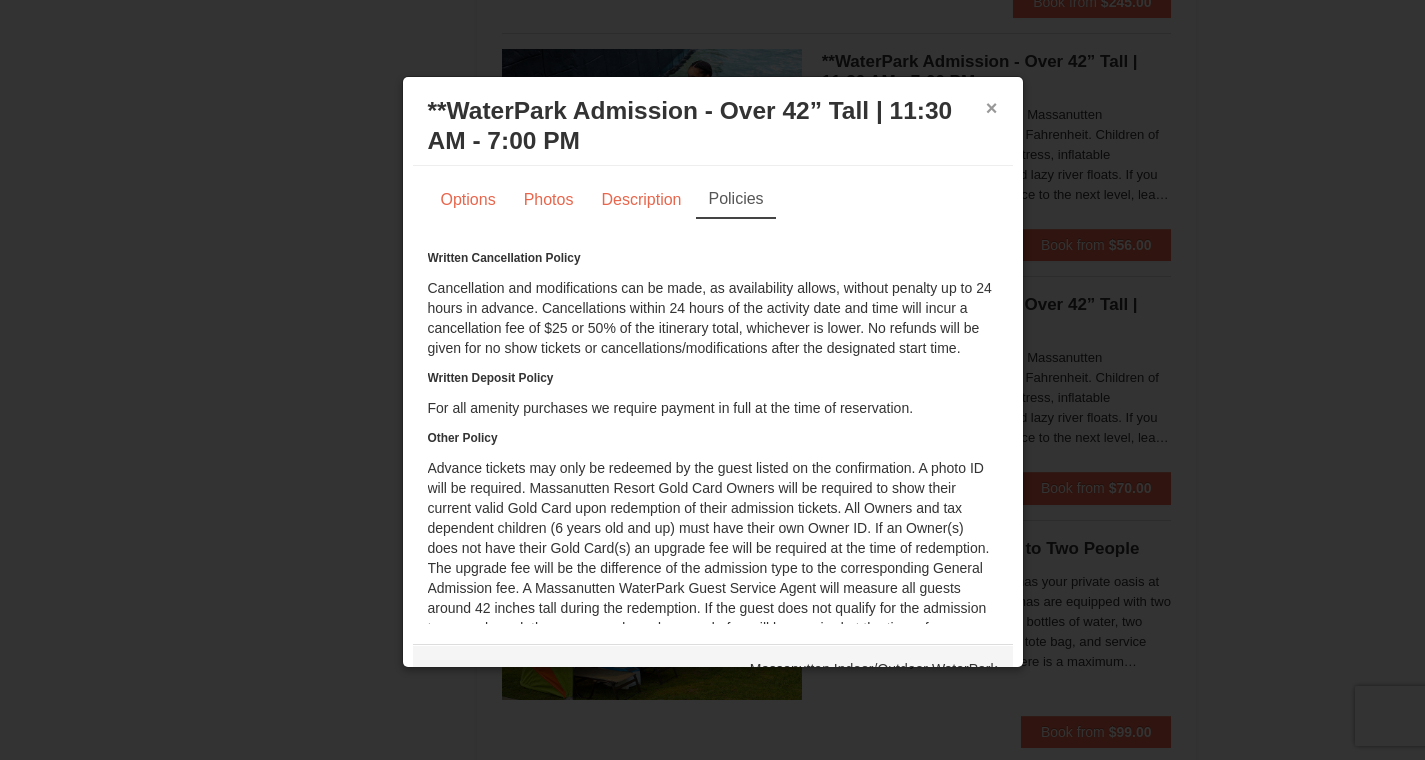 click on "×" at bounding box center (992, 108) 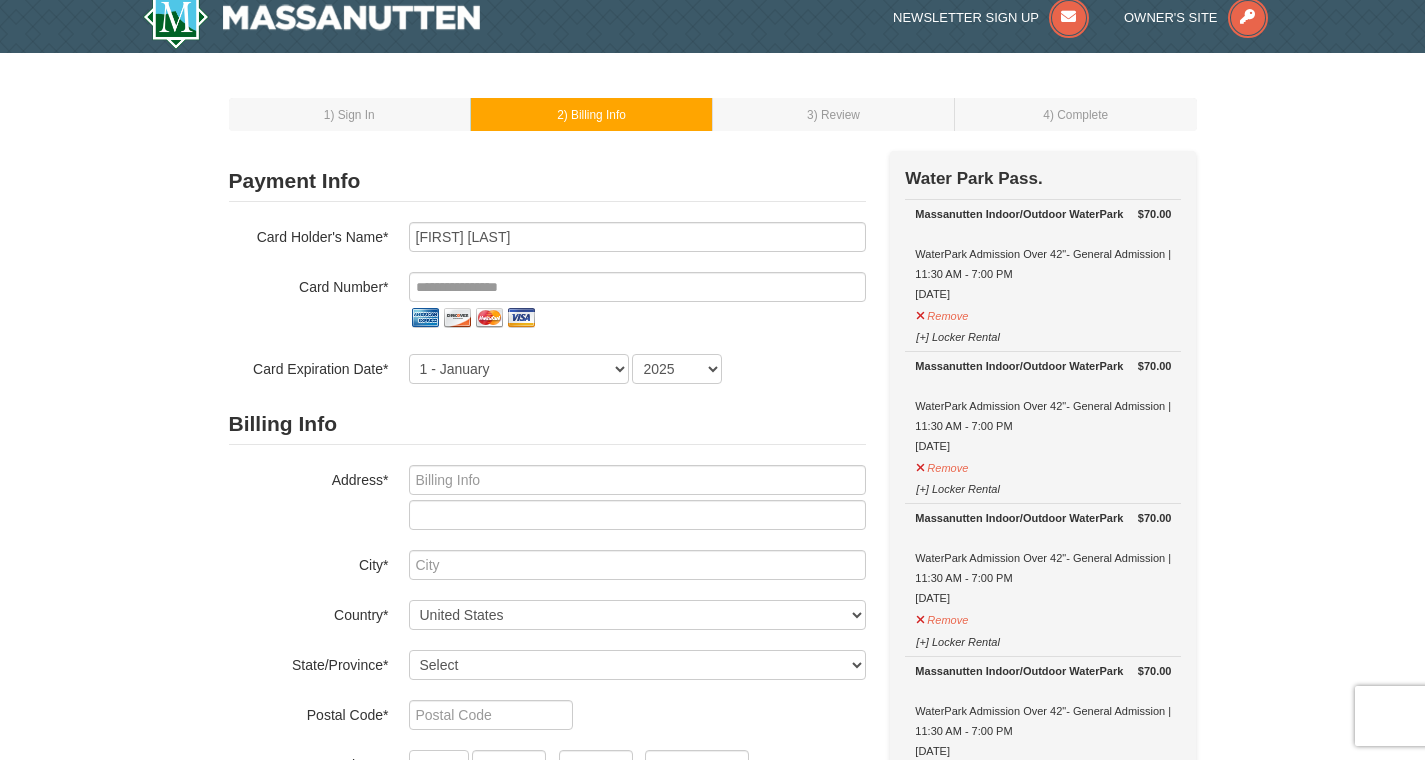 scroll, scrollTop: 58, scrollLeft: 0, axis: vertical 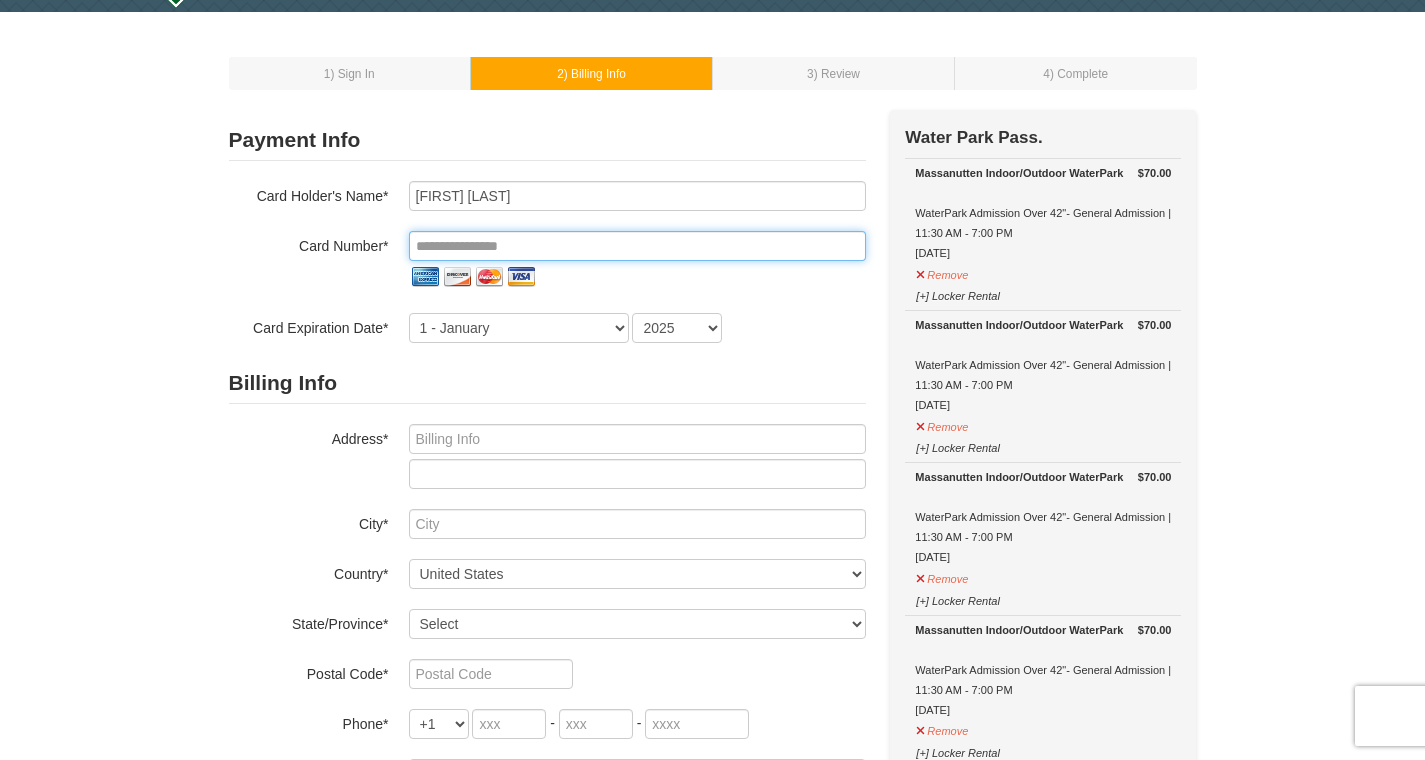 click at bounding box center [637, 246] 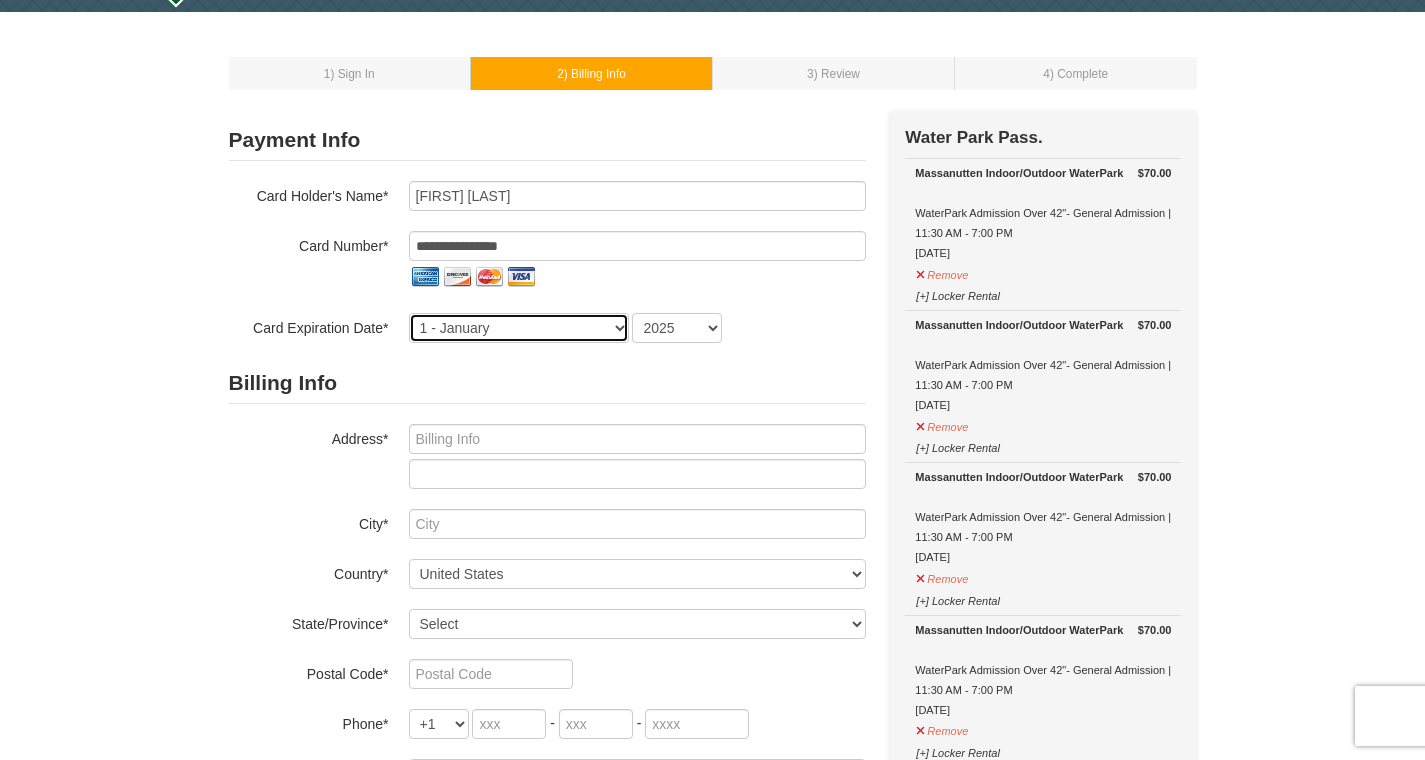 select on "2" 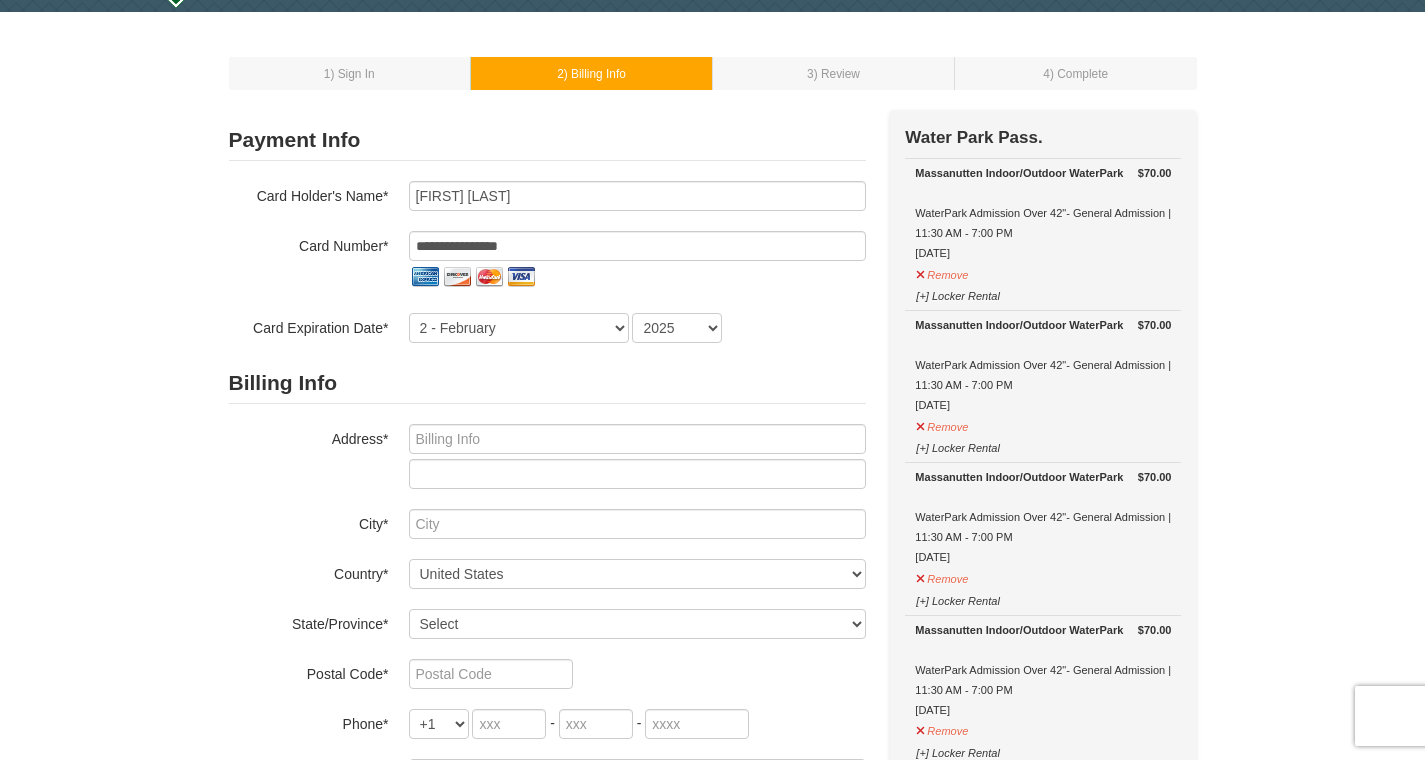 select on "2027" 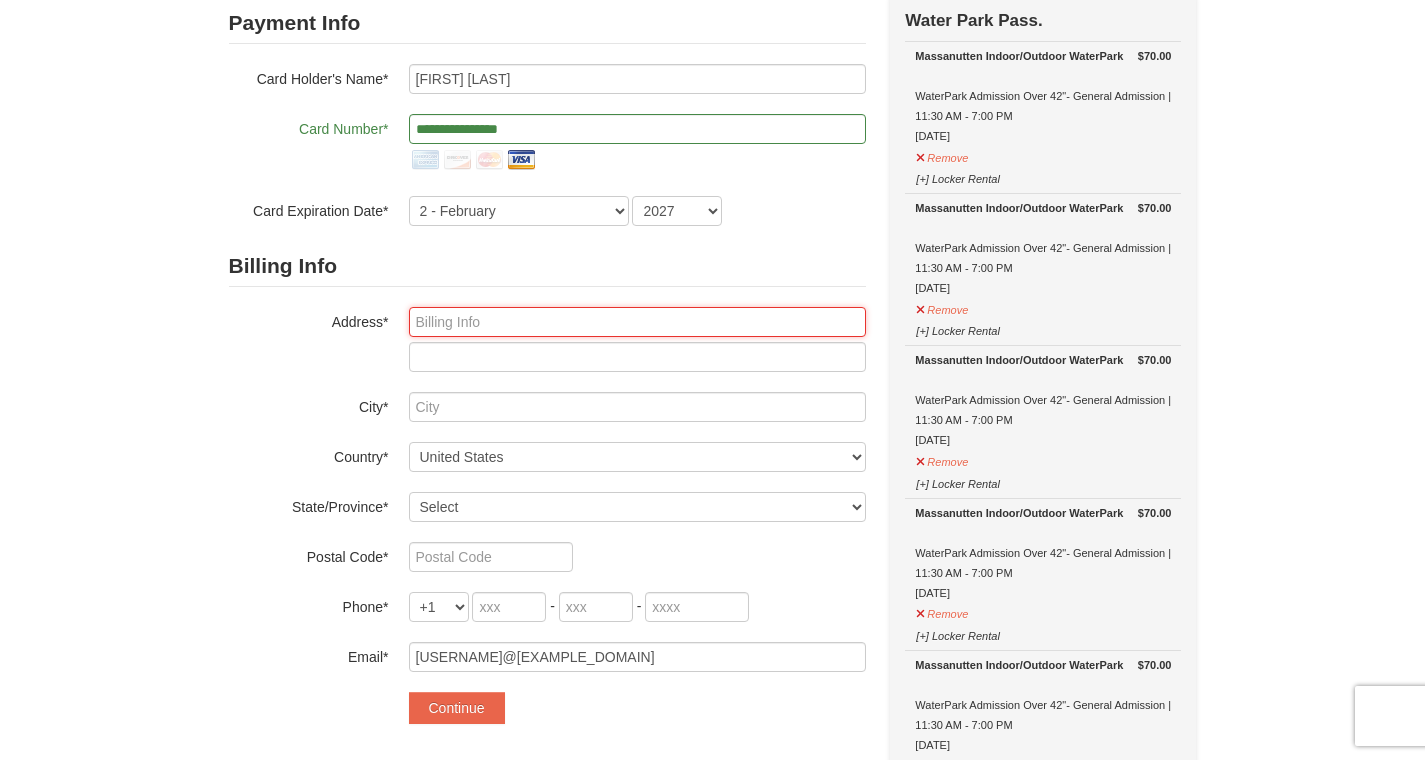 scroll, scrollTop: 179, scrollLeft: 0, axis: vertical 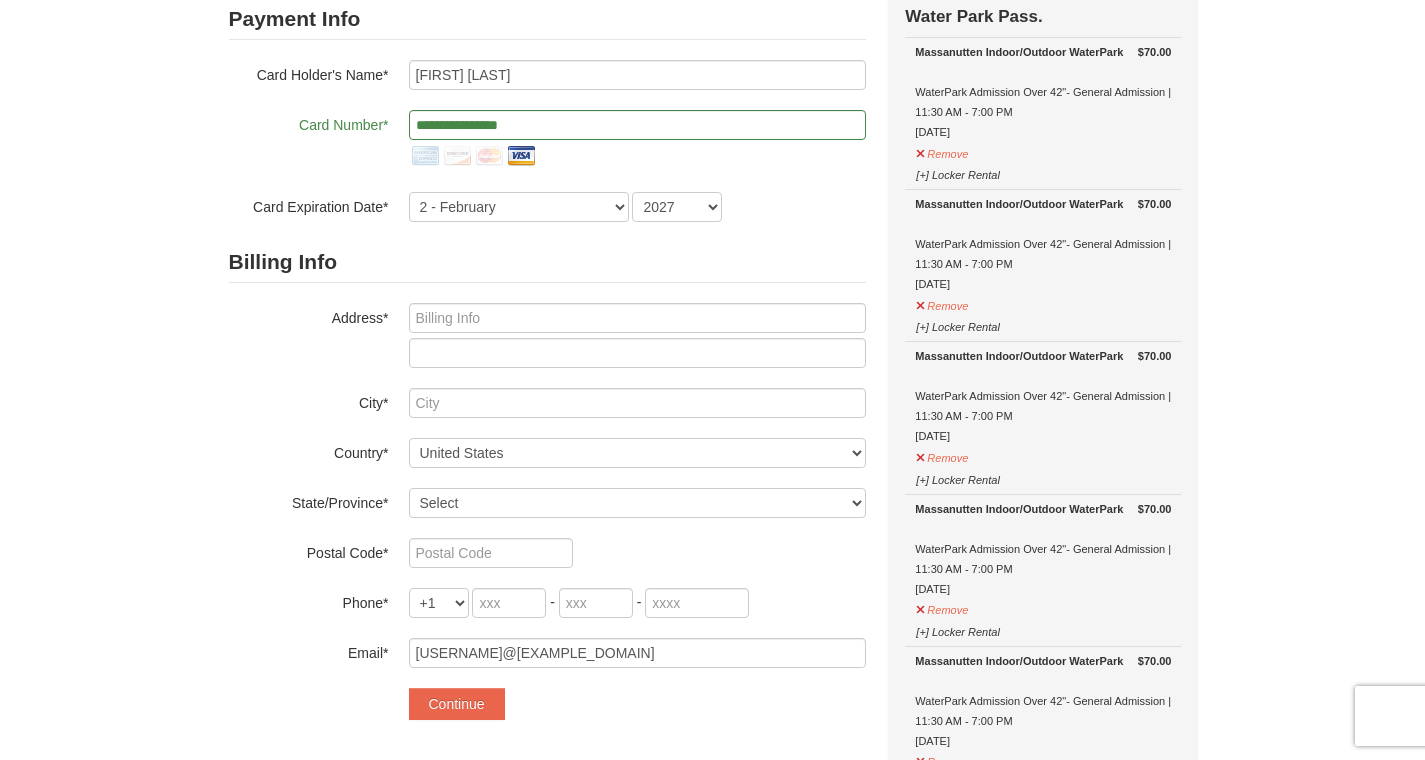 click on "Billing Info" at bounding box center (547, 262) 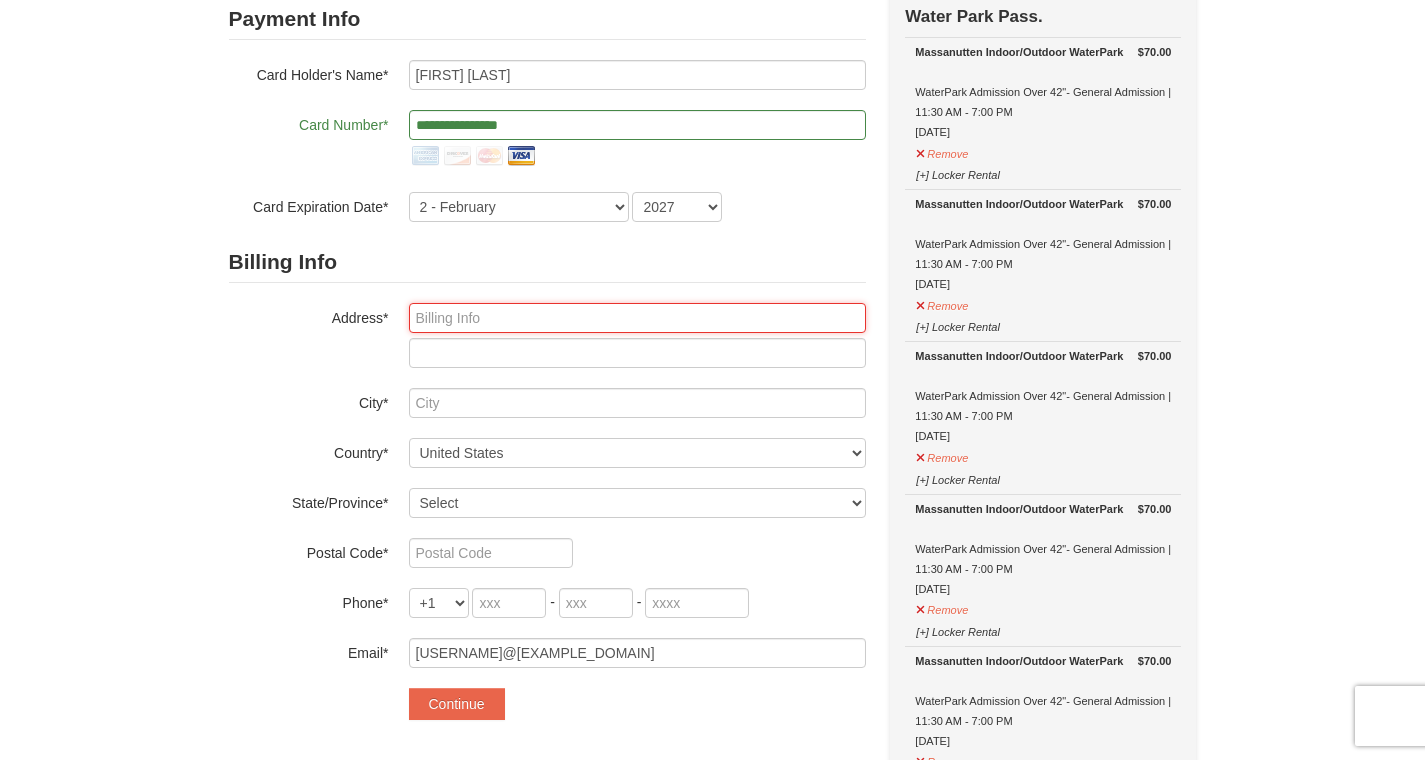click at bounding box center (637, 318) 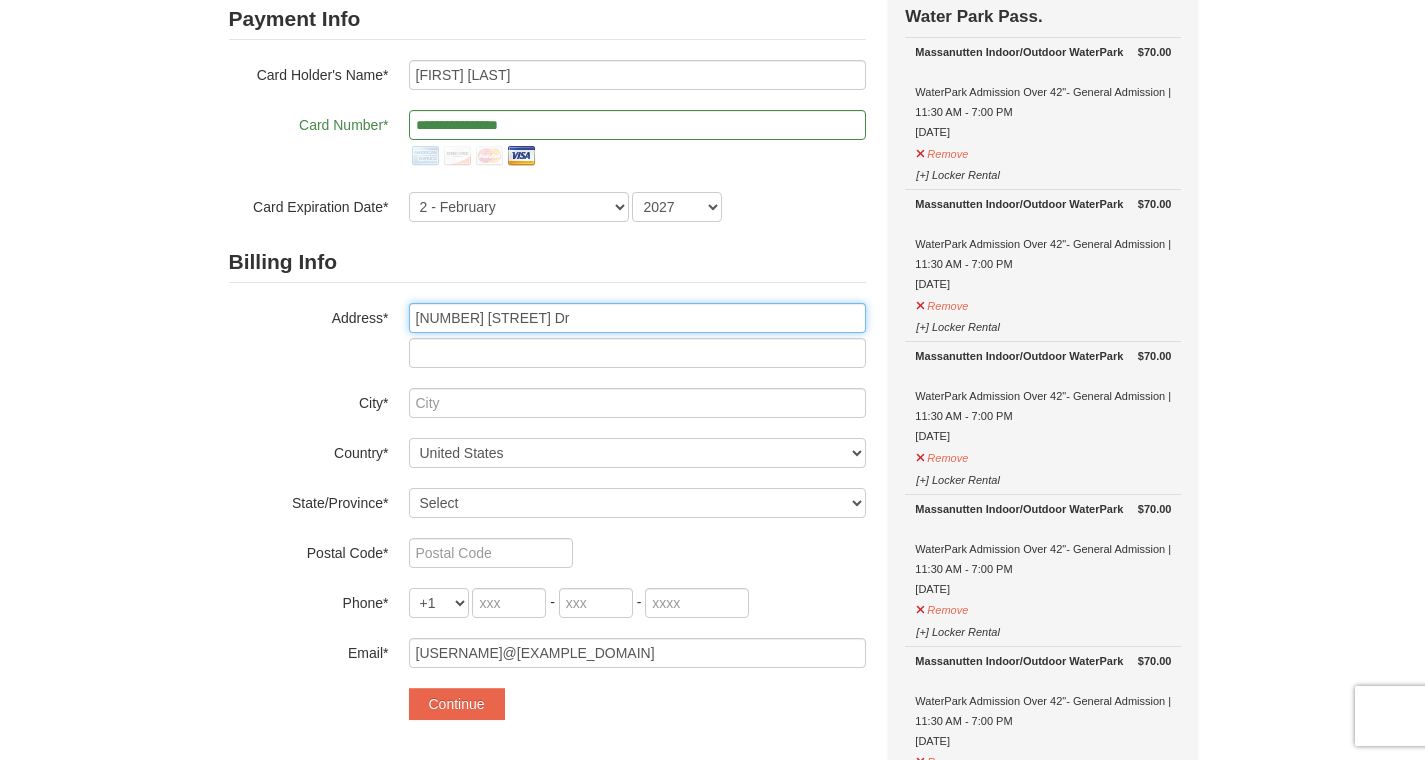 type on "6933 Versaille Dr" 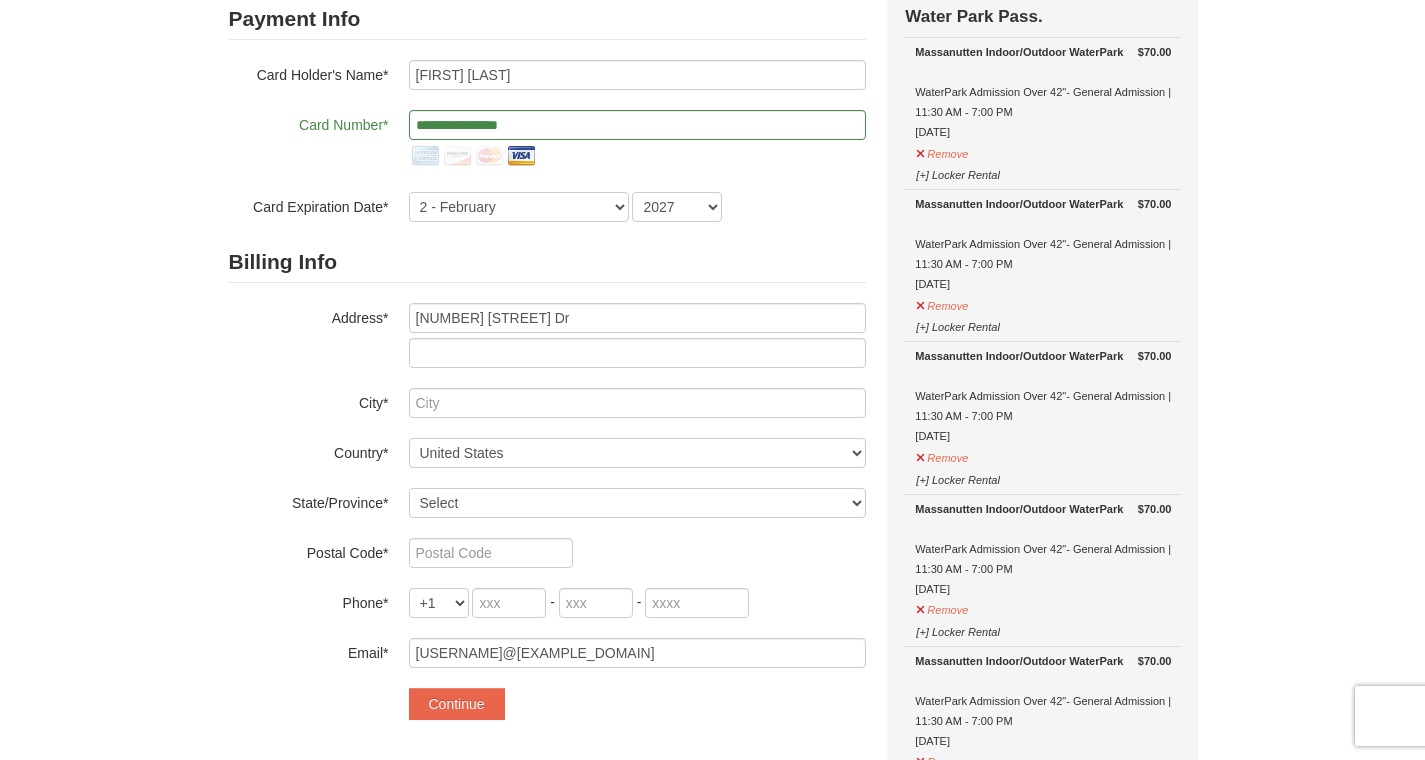 click on "Address*
6933 Versaille Dr" at bounding box center (547, 335) 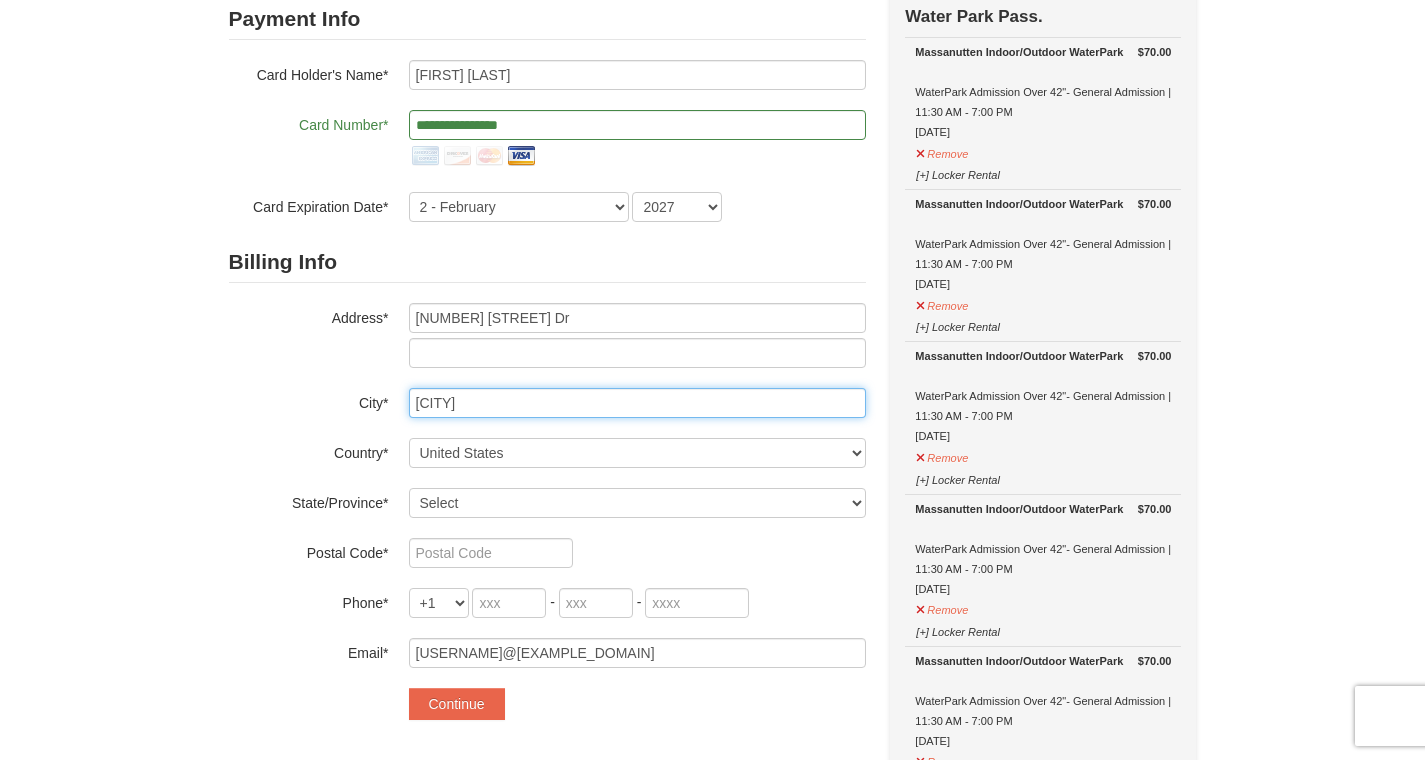 type on "Fredericksburg" 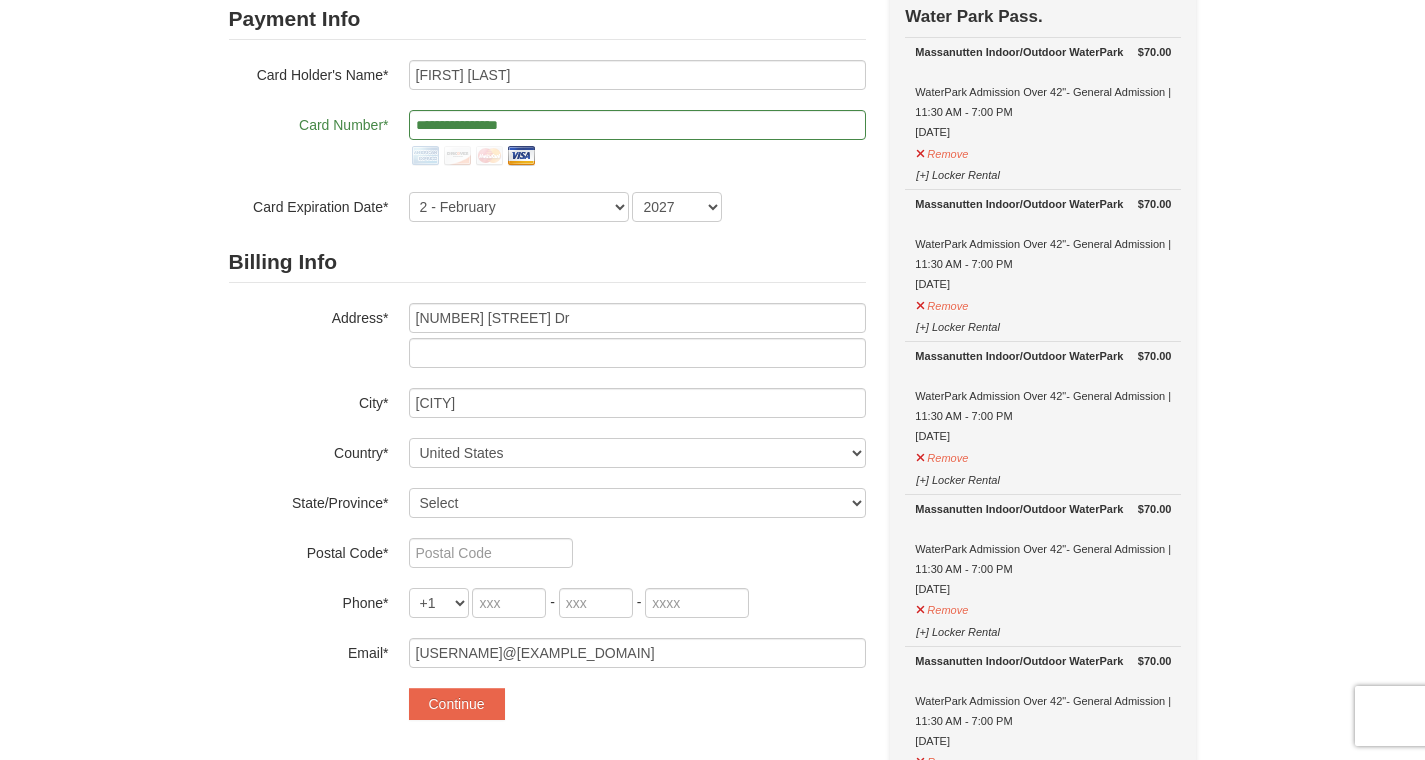 click on "Country*" at bounding box center [309, 450] 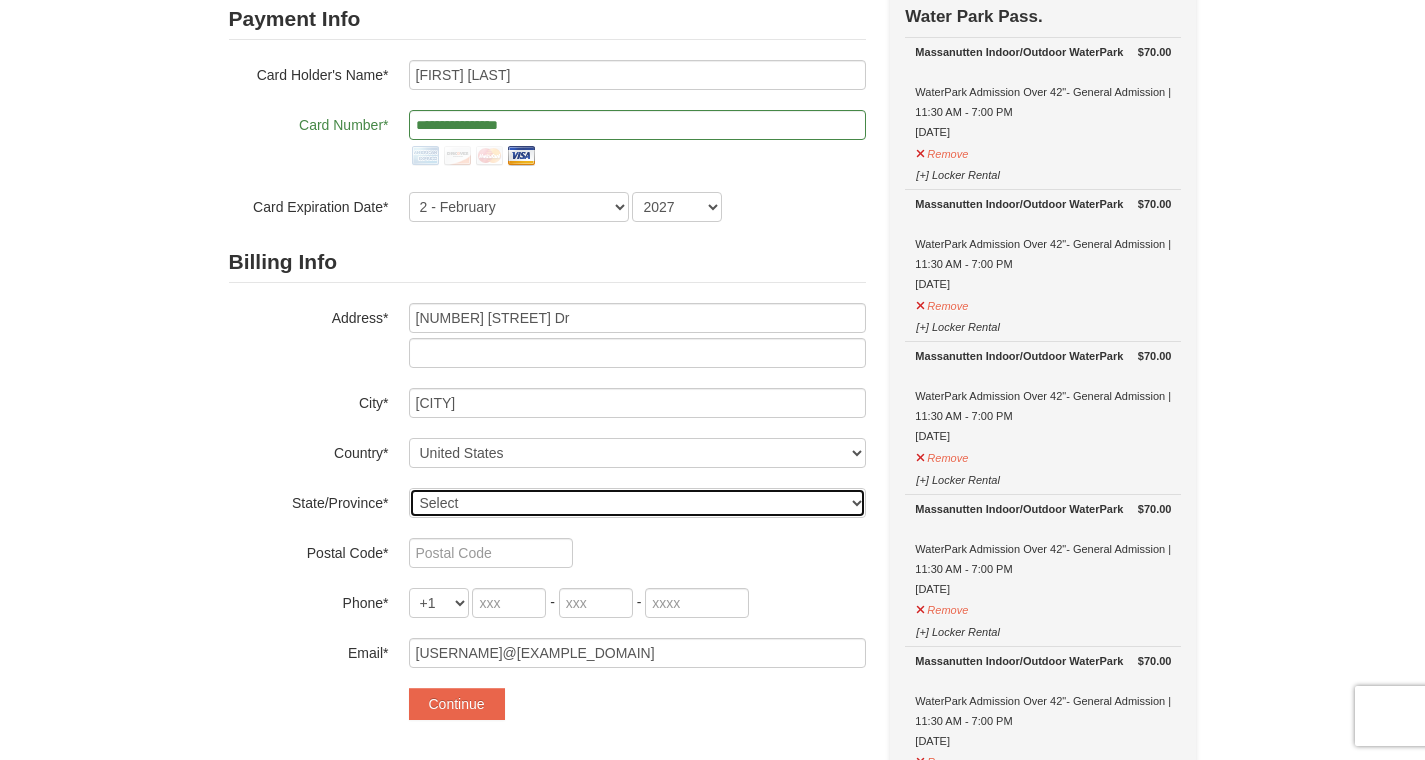 select on "VA" 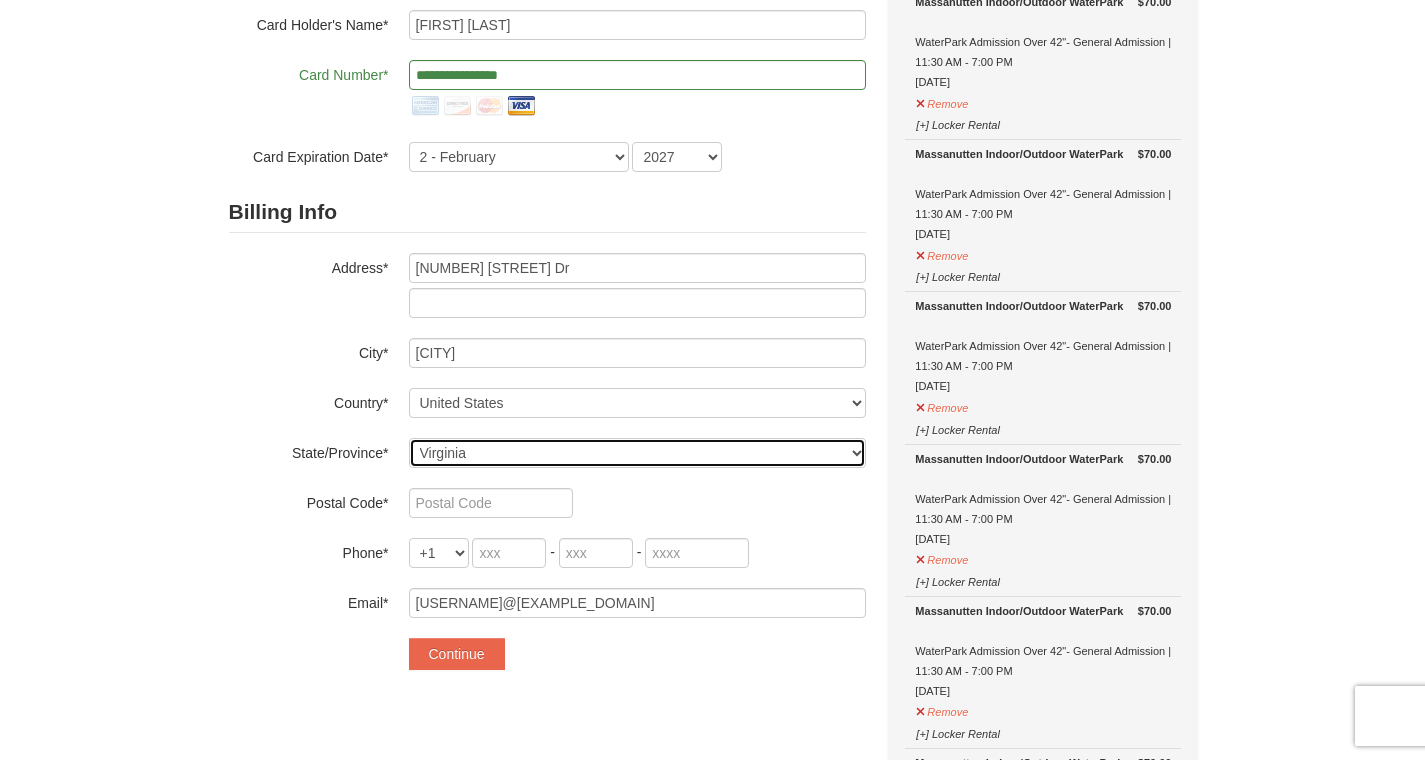scroll, scrollTop: 271, scrollLeft: 0, axis: vertical 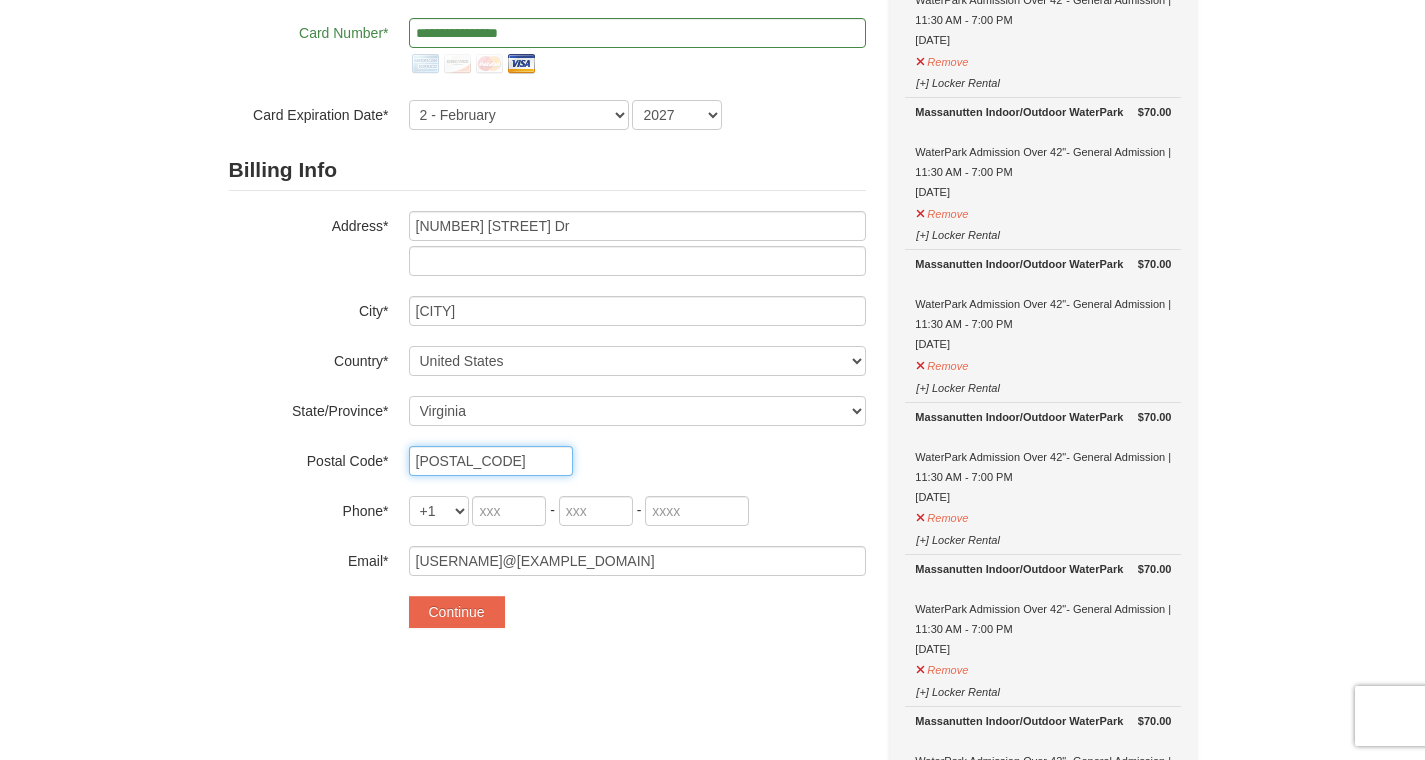 type on "22407" 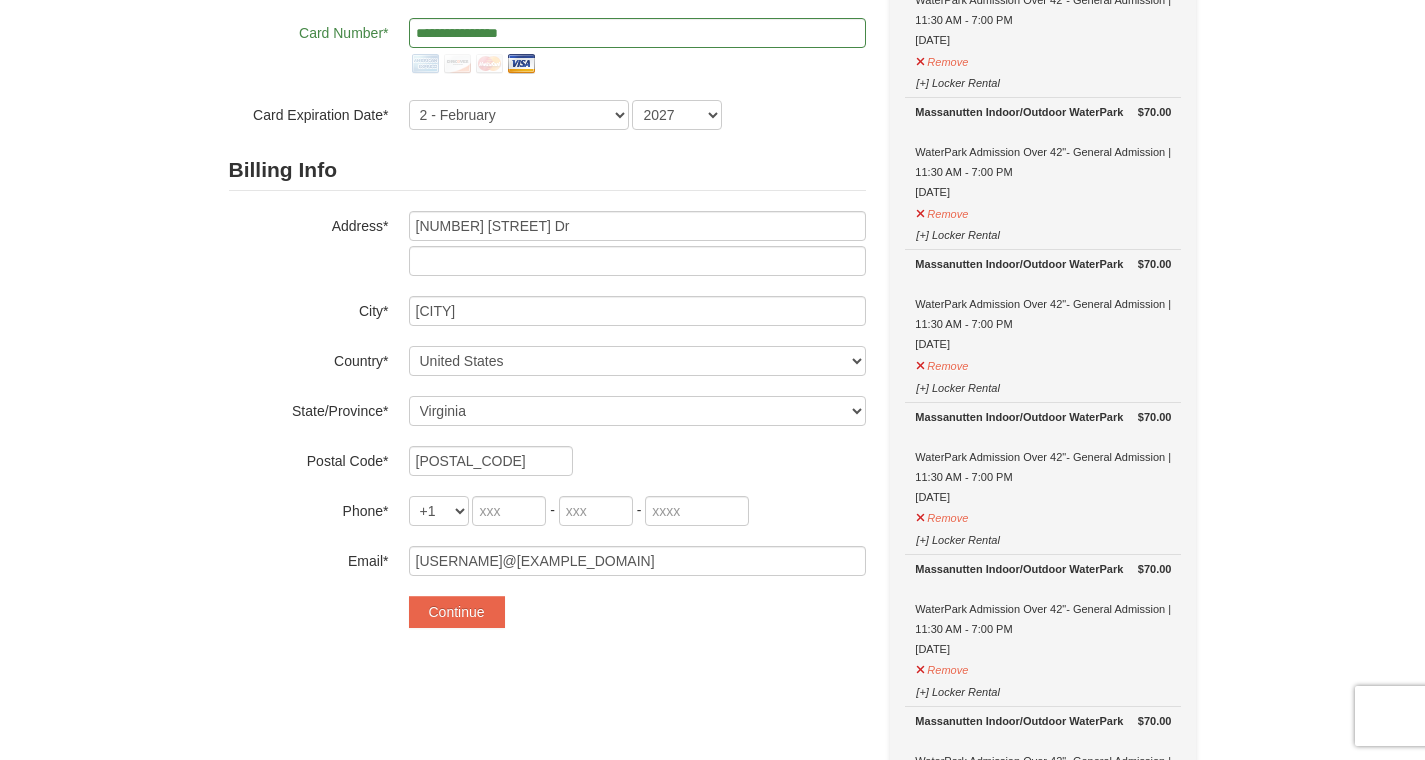click on "Billing Info
Address*
6933 Versaille Dr
City*
Fredericksburg
Country*
----- Select ------ Afghanistan Åland Islands Albania Algeria American Samoa Andorra Angola Anguilla Antarctica Antigua and Barbuda Argentina Armenia Aruba Australia Austria Azerbaijan Bahamas Bahrain Bangladesh Barbados Belarus Belgium Belize Benin Bermuda Bhutan Bolivia Bosnia and Herzegovina Botswana Bouvet Island Brazil British Indian Ocean Territory Brunei Darussalam Bulgaria Burkina Faso Burundi Cambodia Cameroon Canada Cape Verde Cayman Islands Central African Republic Chad Chile China Christmas Island Cocos (Keeling) Islands Colombia Comoros Congo" at bounding box center [547, 363] 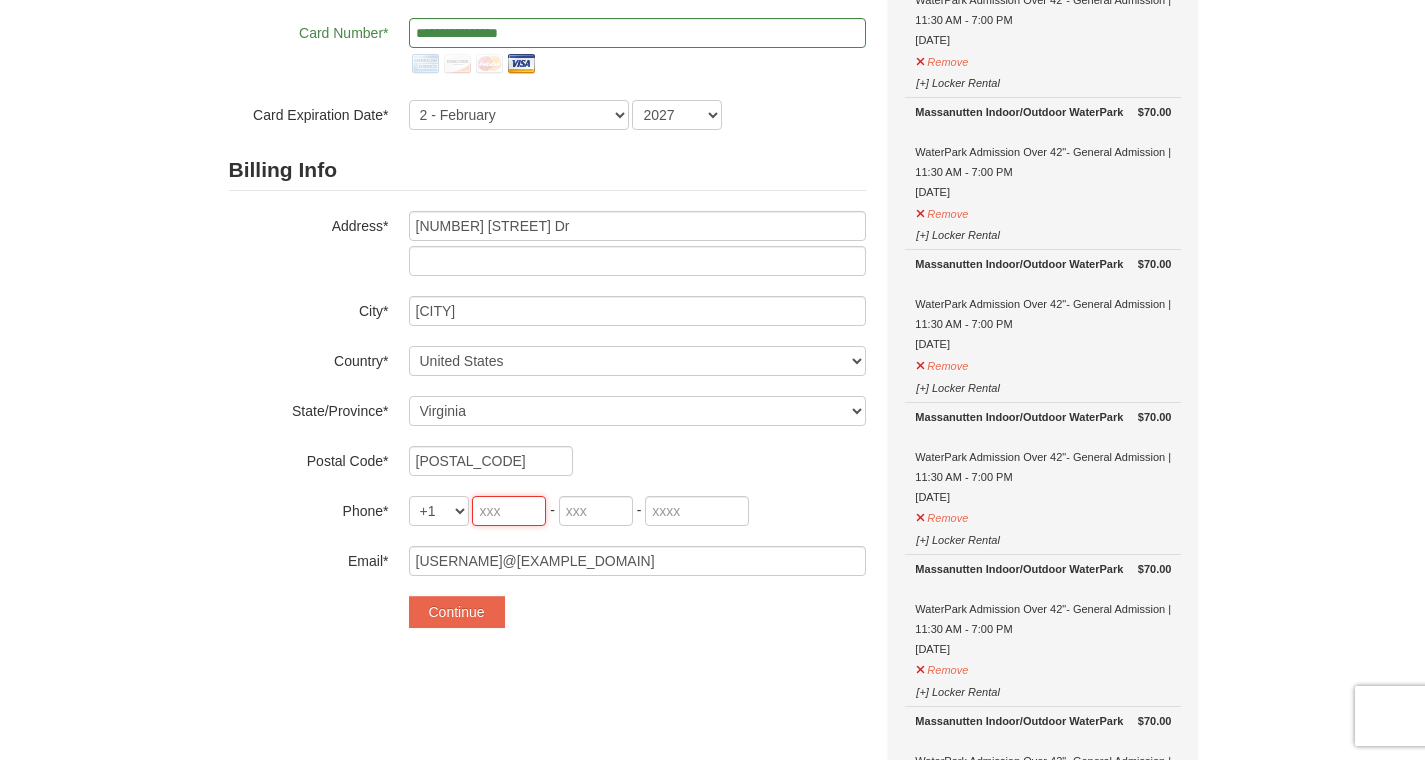 click at bounding box center (509, 511) 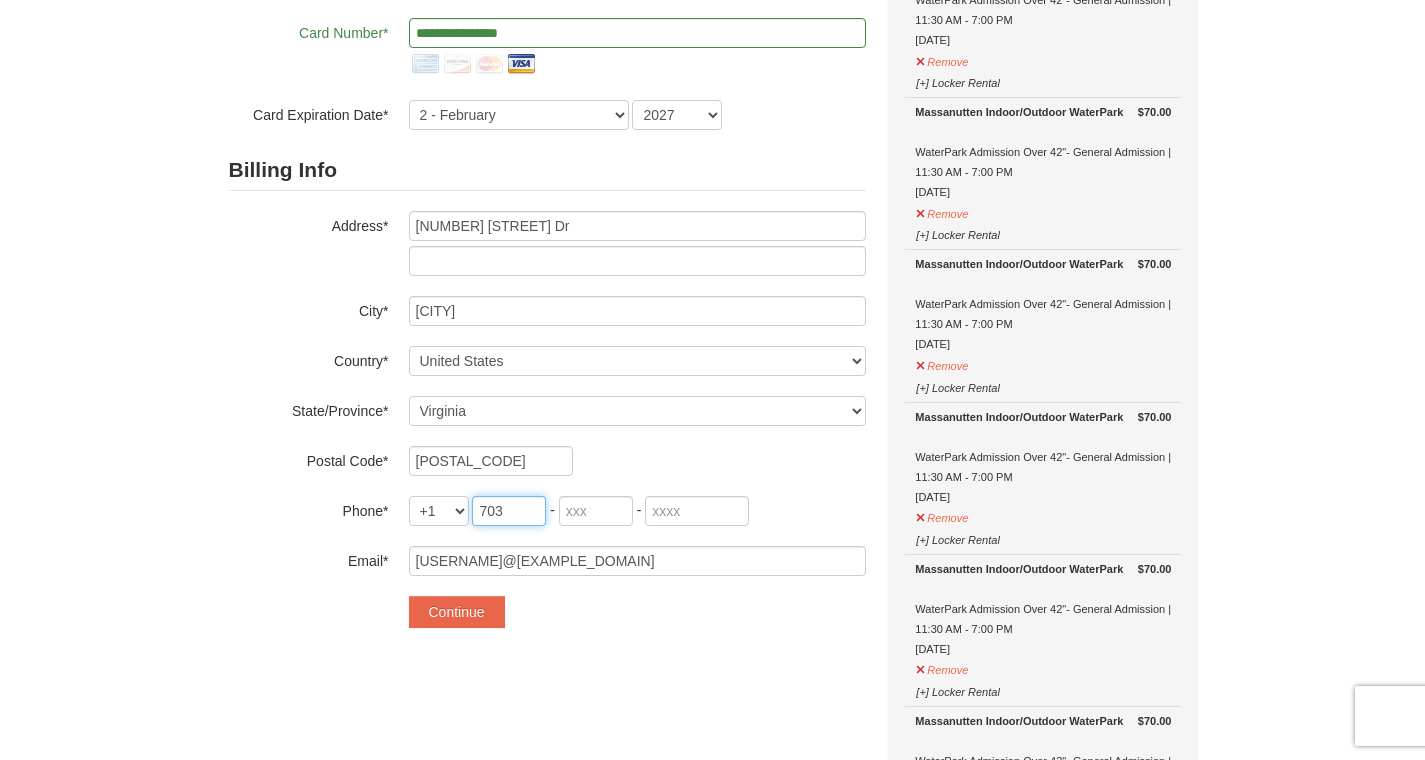 type on "703" 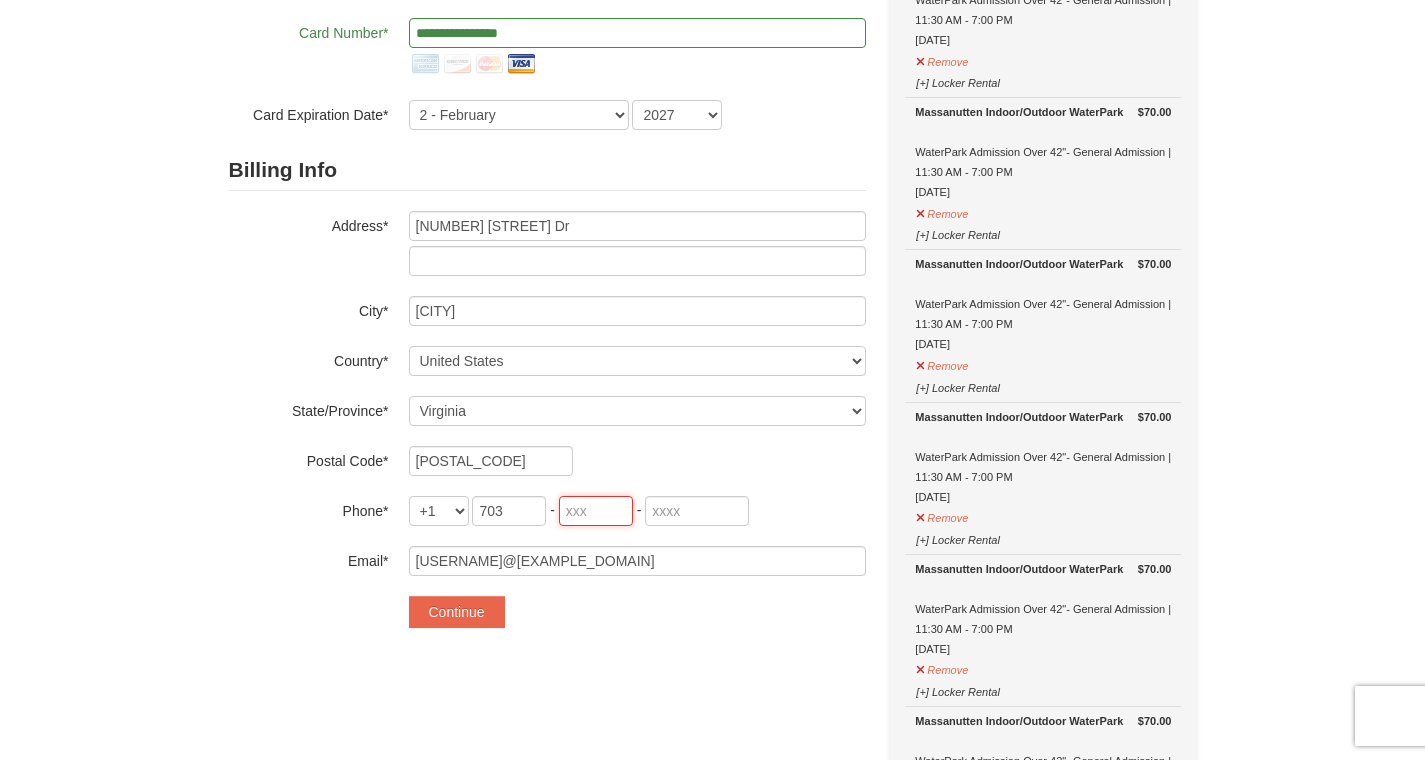 click at bounding box center [596, 511] 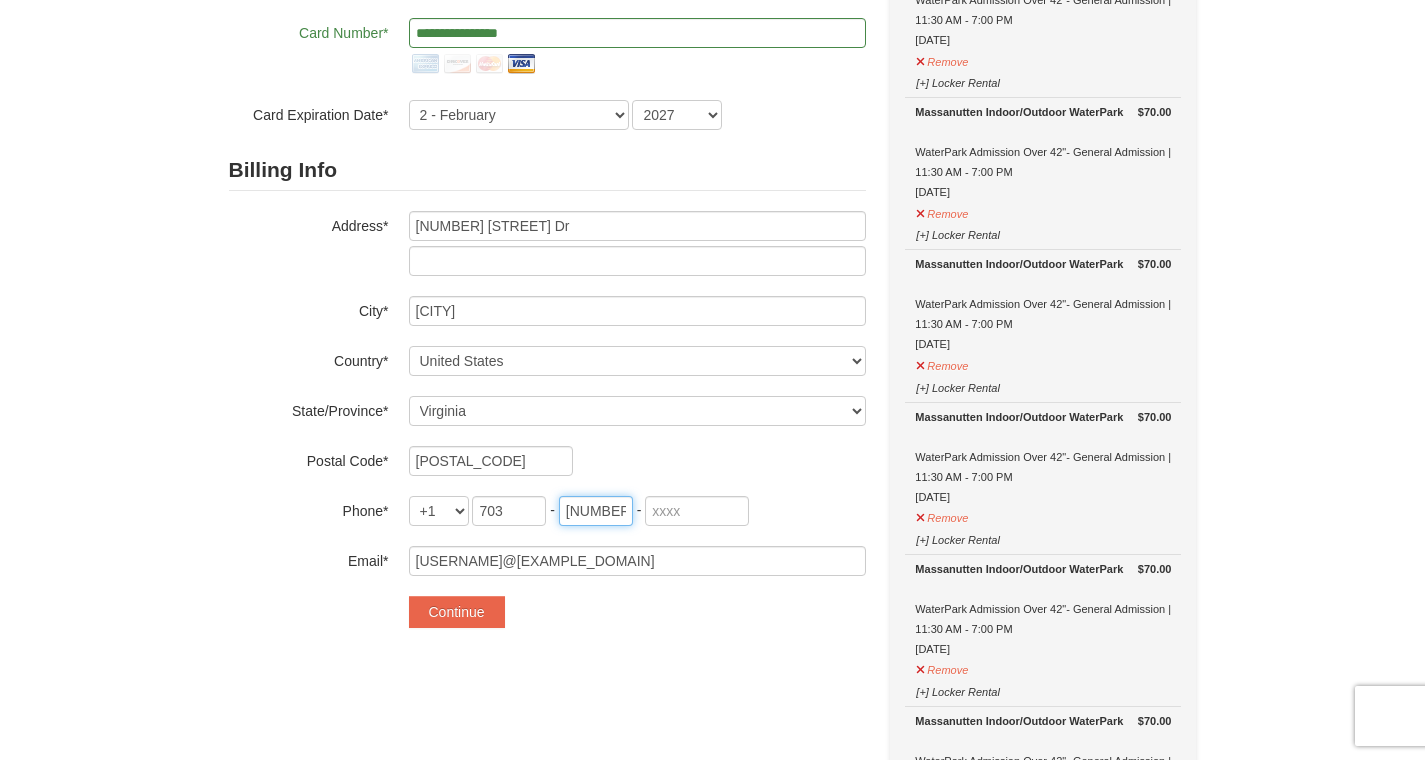 type on "577" 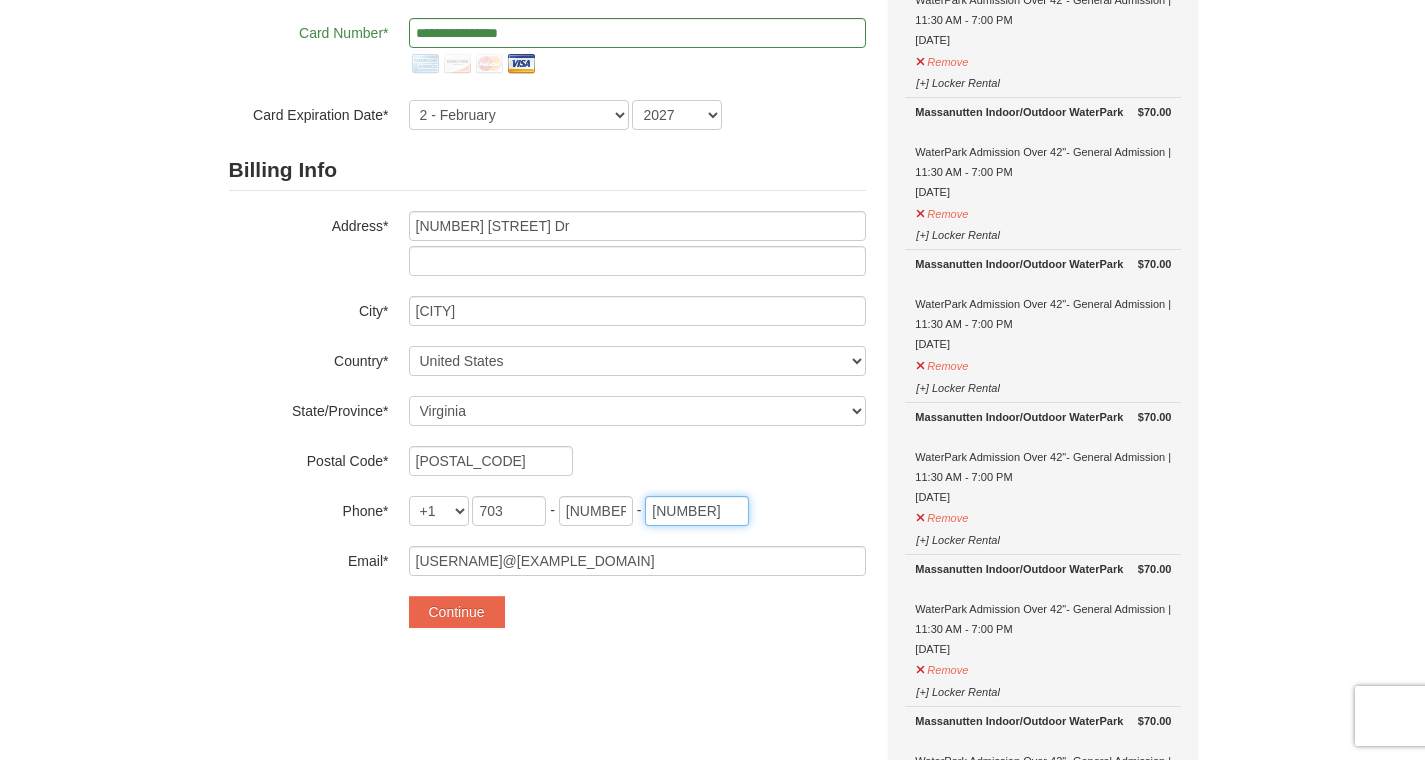 type on "1785" 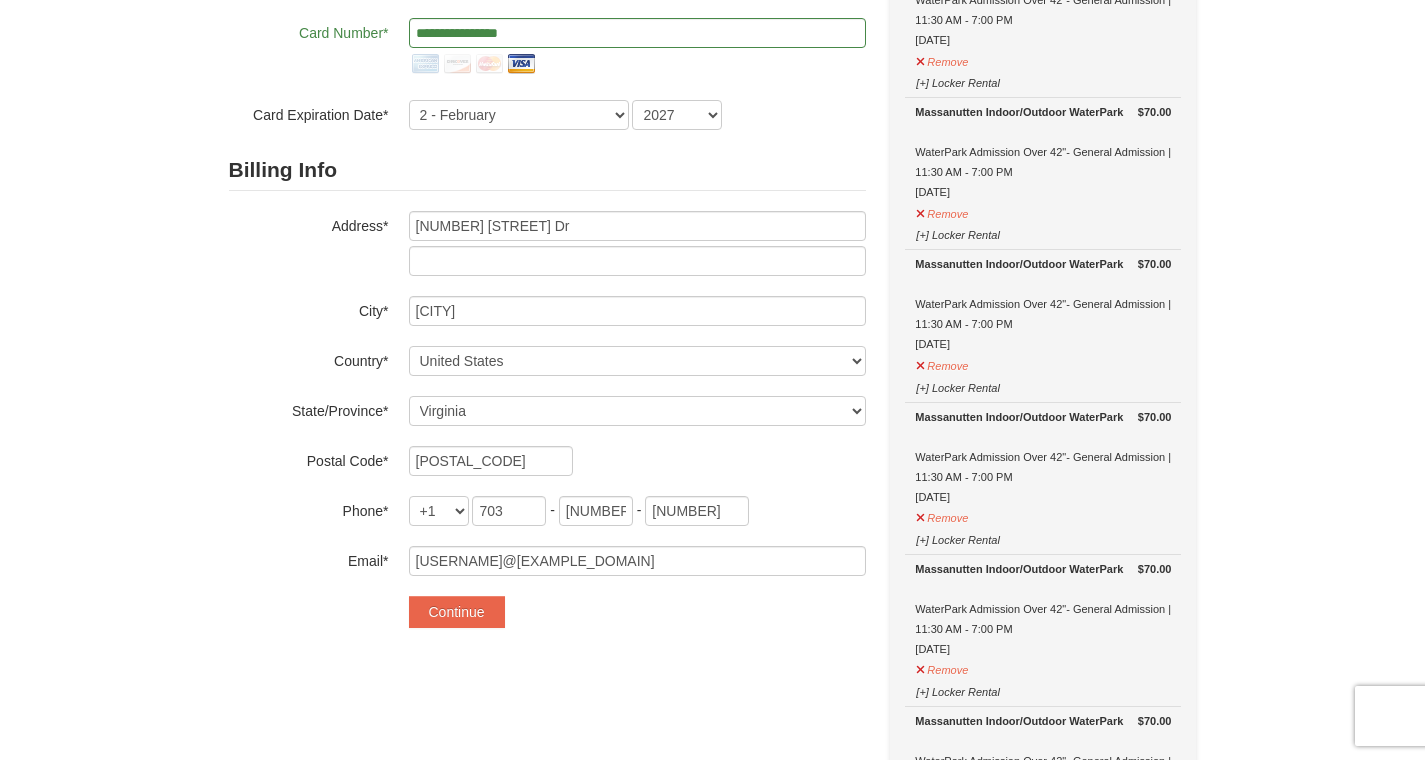 click on "22407" at bounding box center (637, 461) 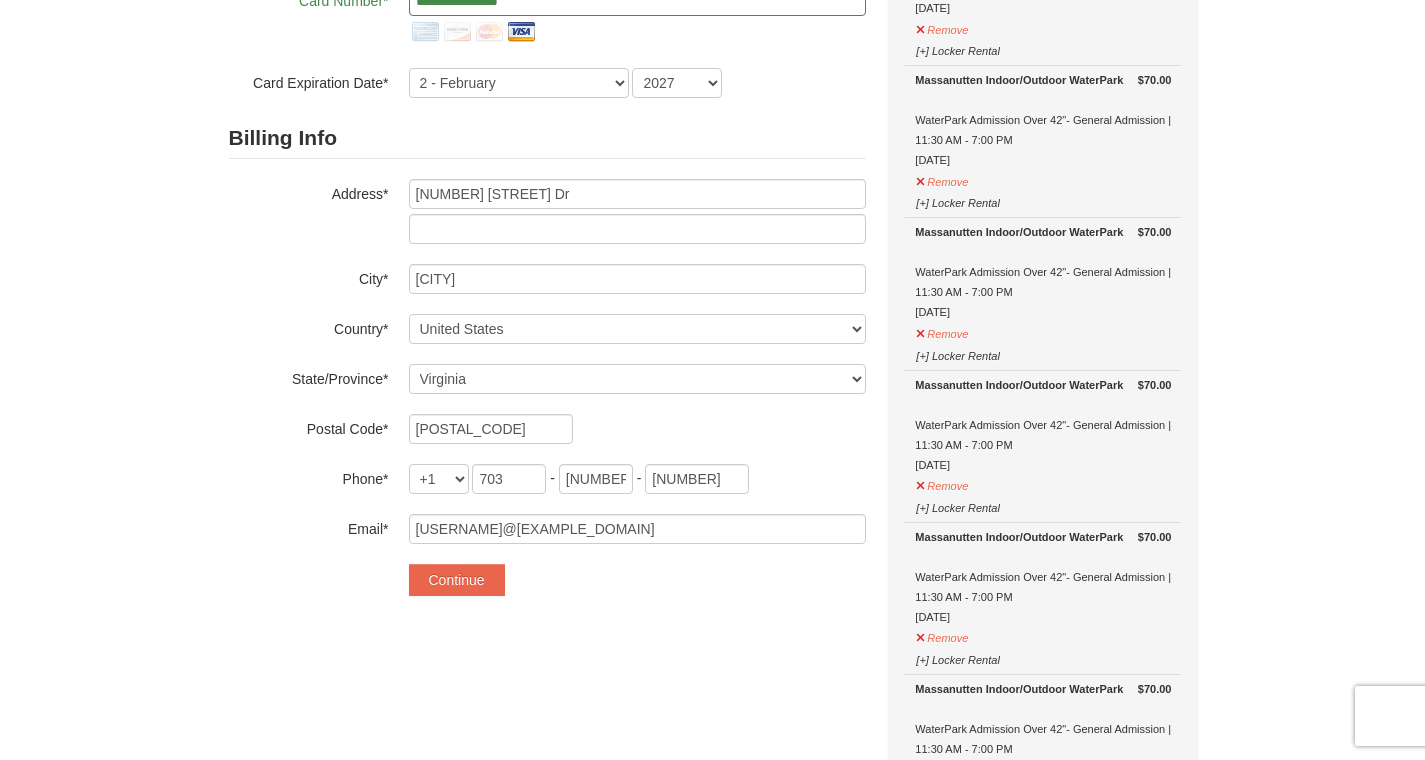 scroll, scrollTop: 303, scrollLeft: 0, axis: vertical 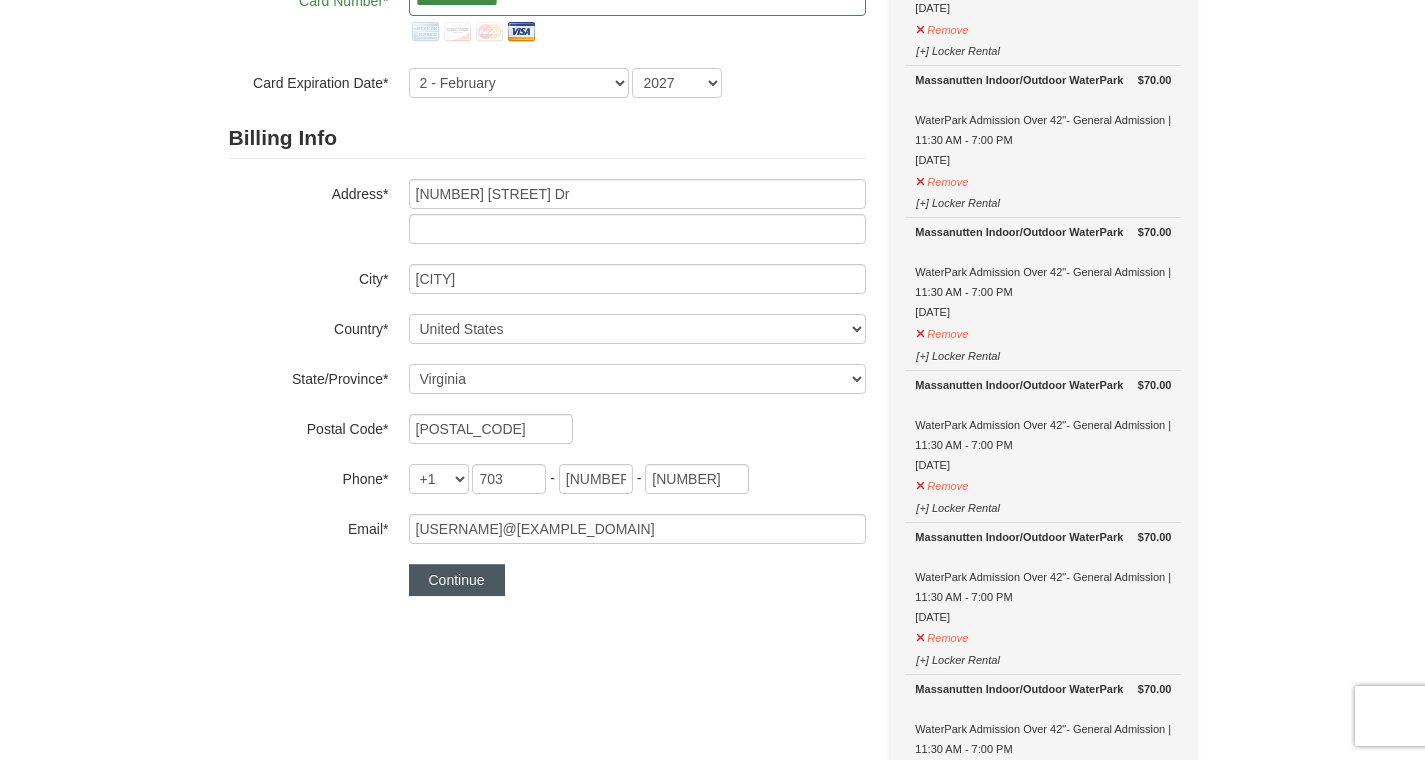 click on "Continue" at bounding box center (457, 580) 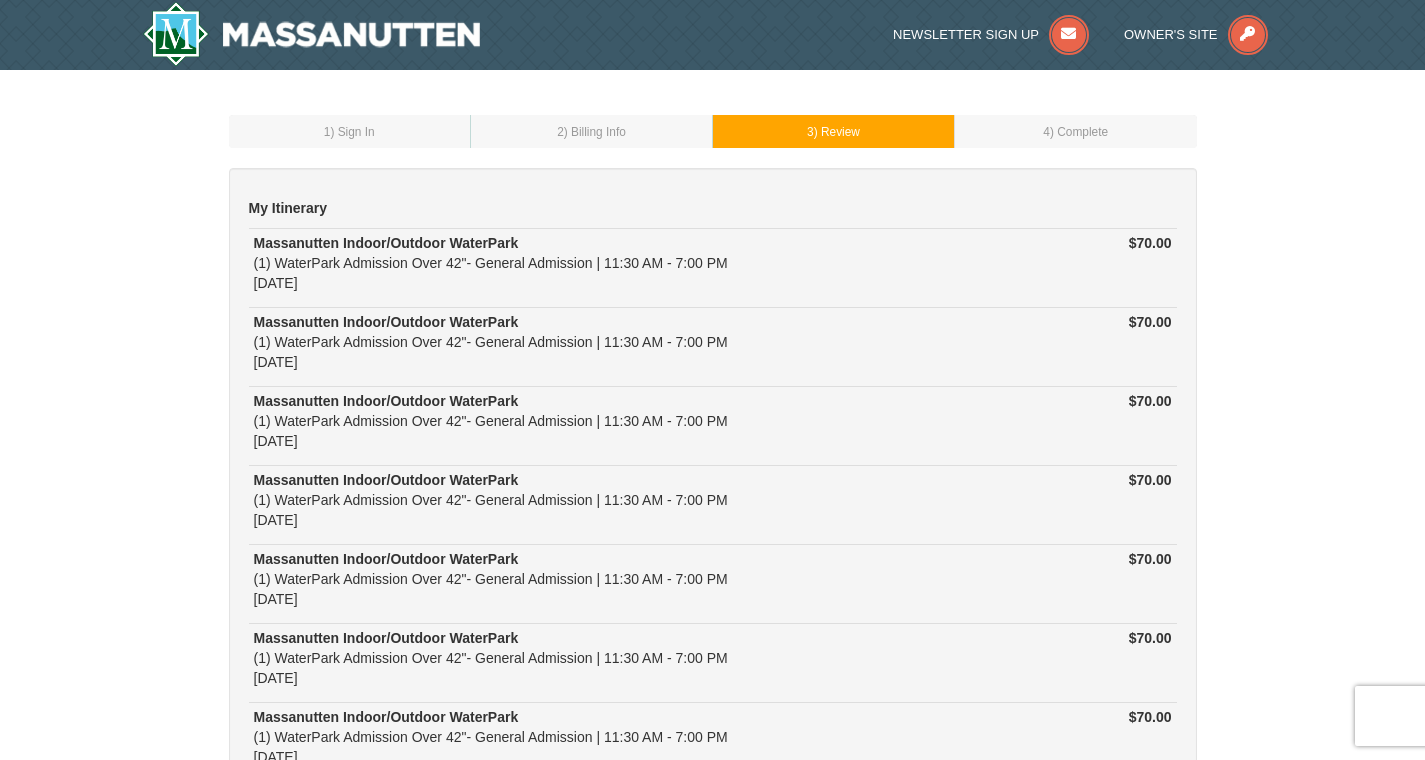 scroll, scrollTop: 0, scrollLeft: 0, axis: both 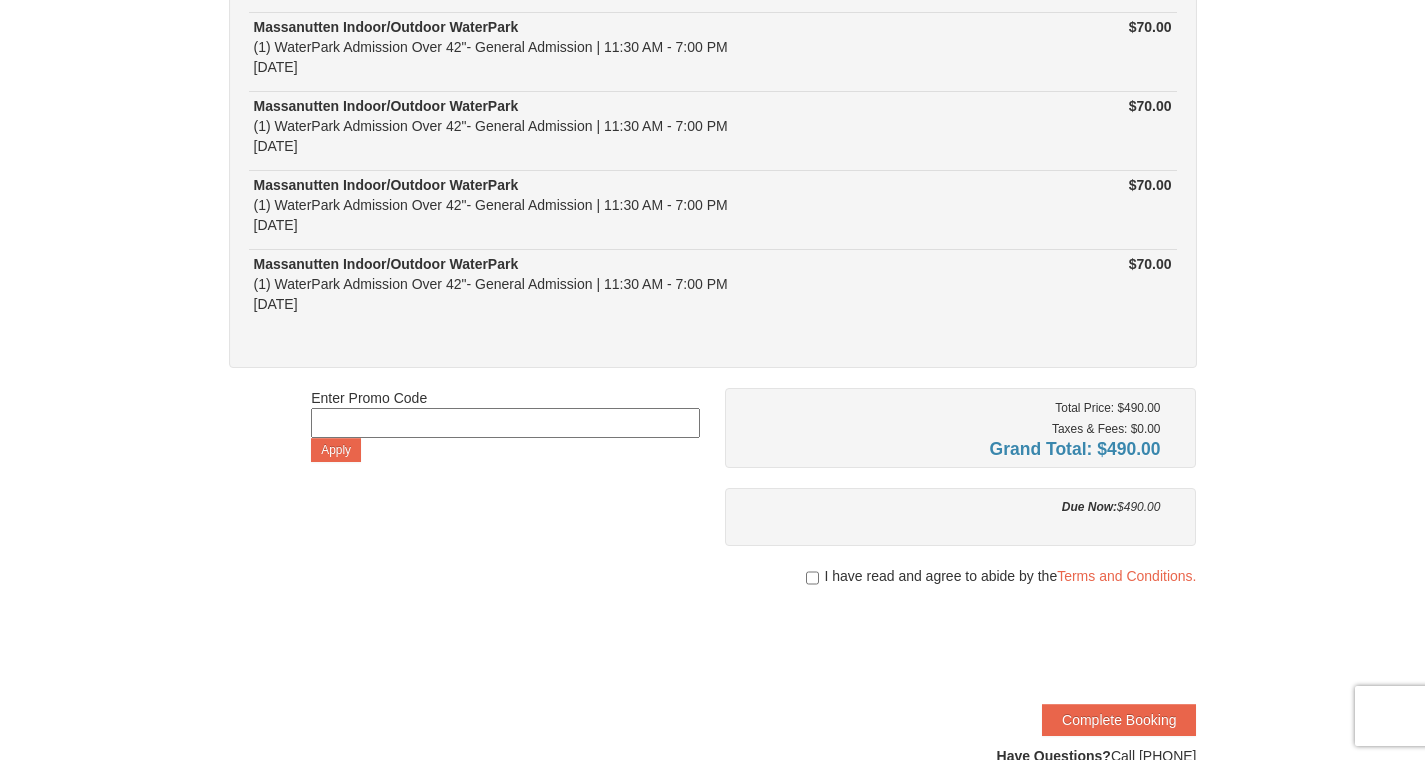 click at bounding box center [812, 578] 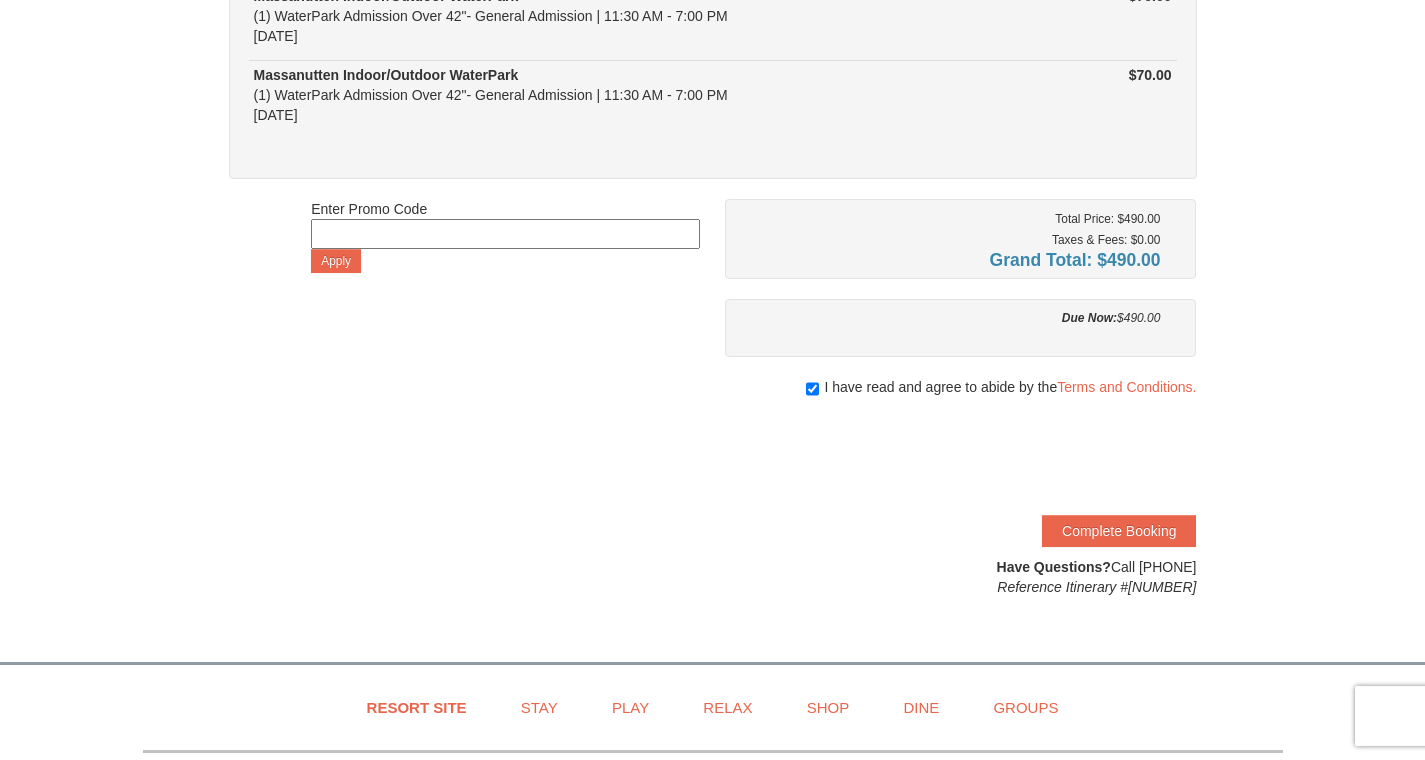 scroll, scrollTop: 657, scrollLeft: 0, axis: vertical 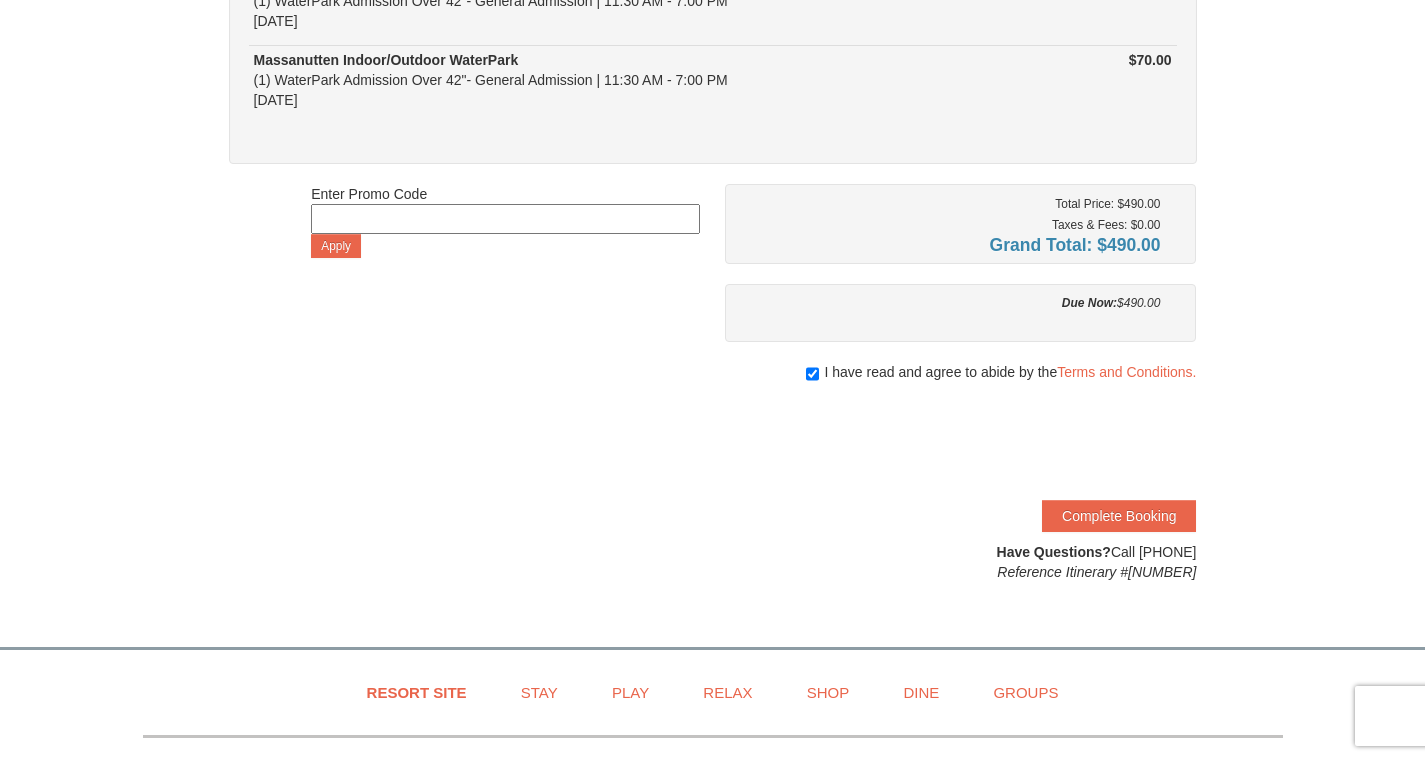 click at bounding box center [505, 219] 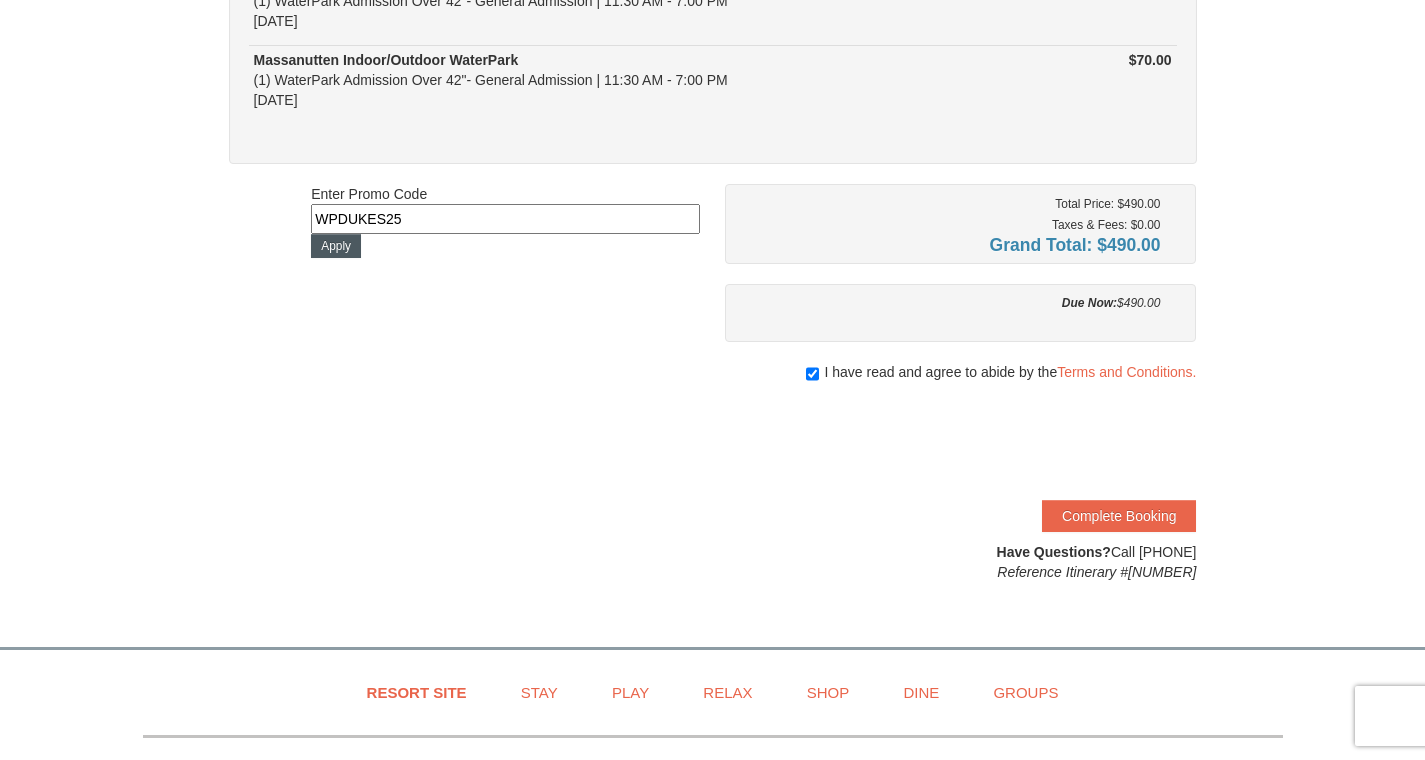 click on "Apply" at bounding box center (336, 246) 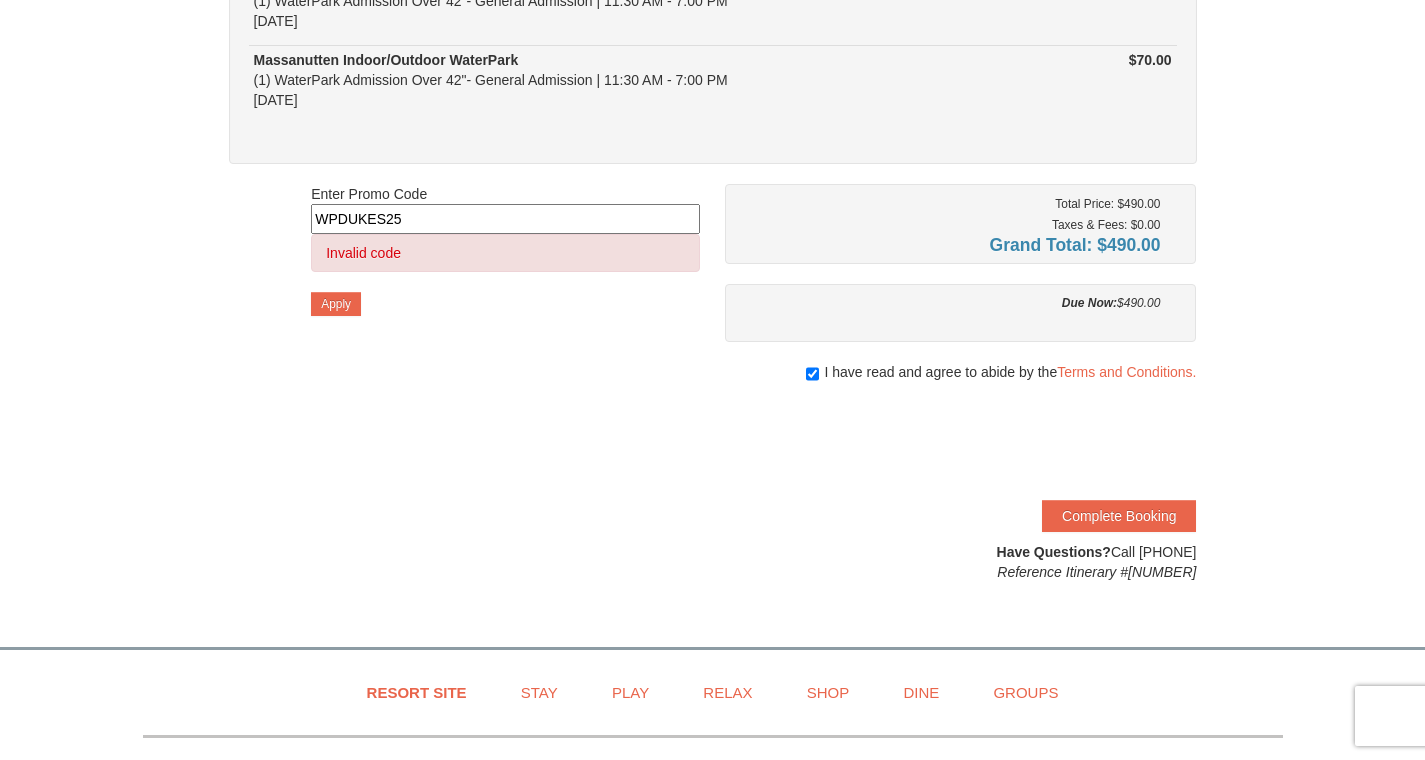 click on "WPDUKES25" at bounding box center [505, 219] 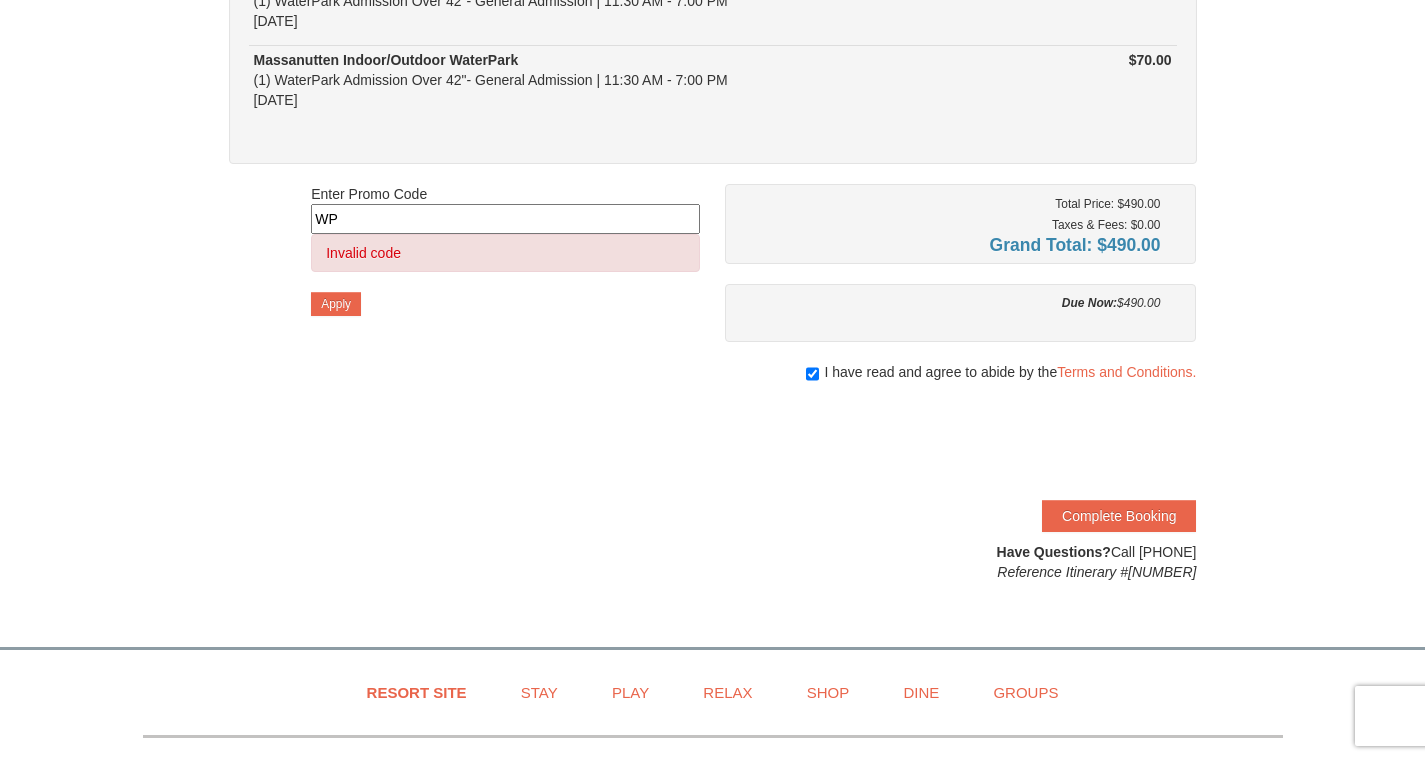 type on "W" 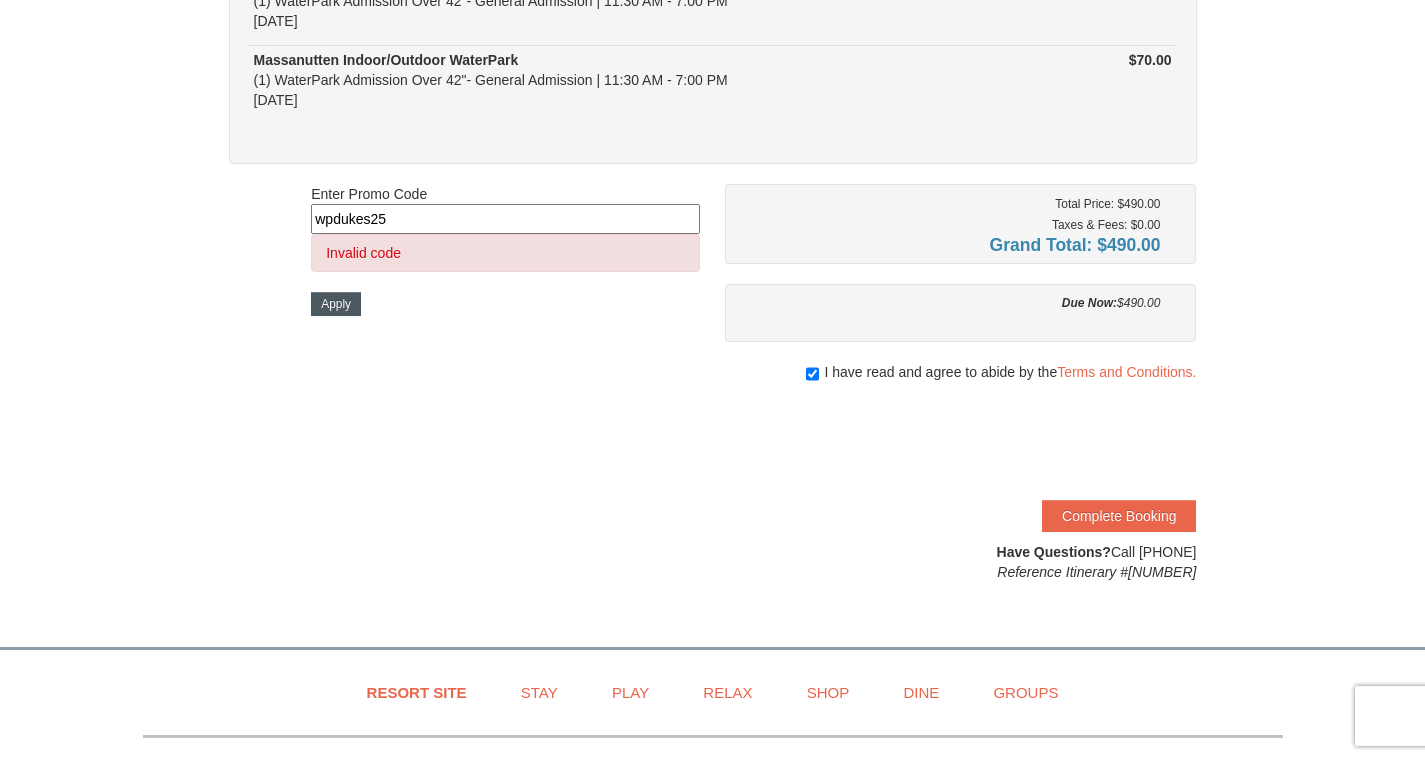 click on "Apply" at bounding box center (336, 304) 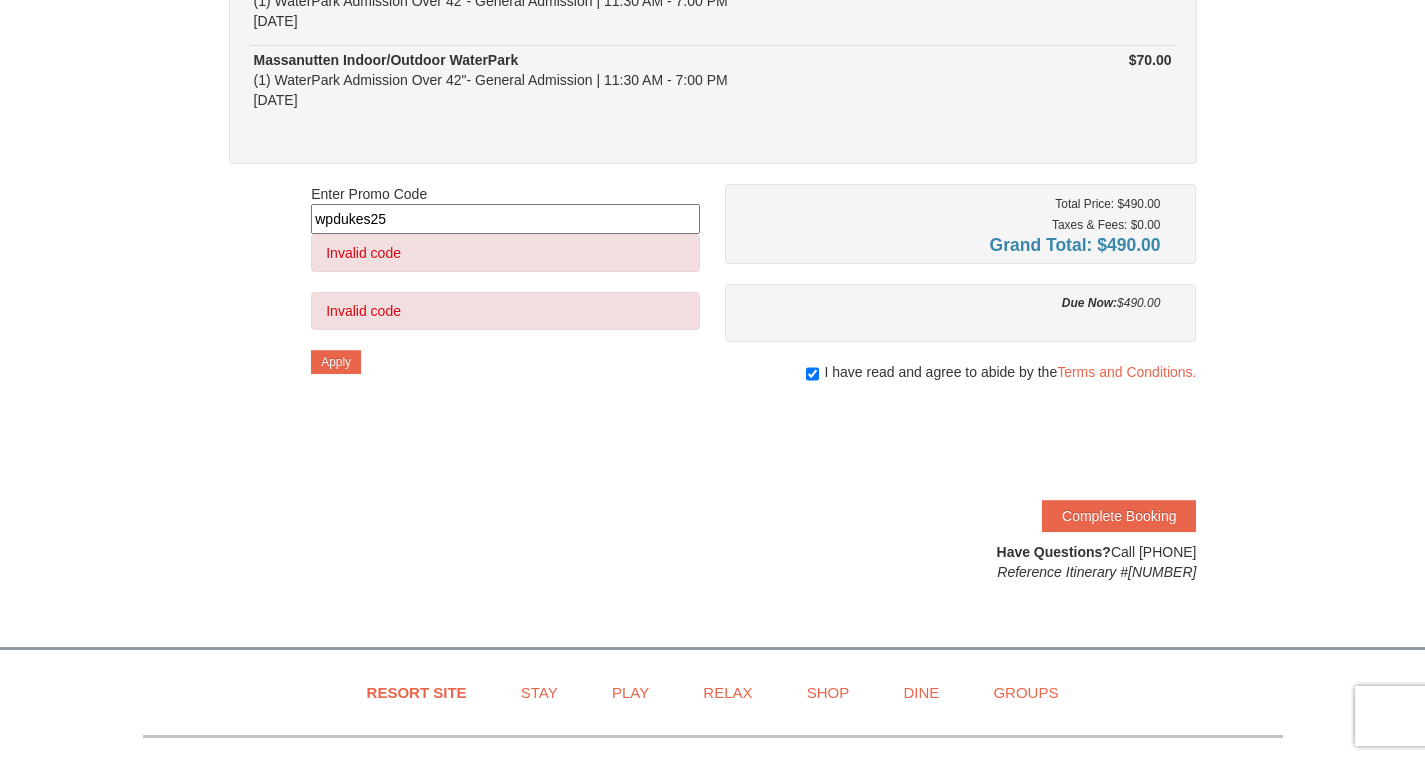 click on "wpdukes25" at bounding box center (505, 219) 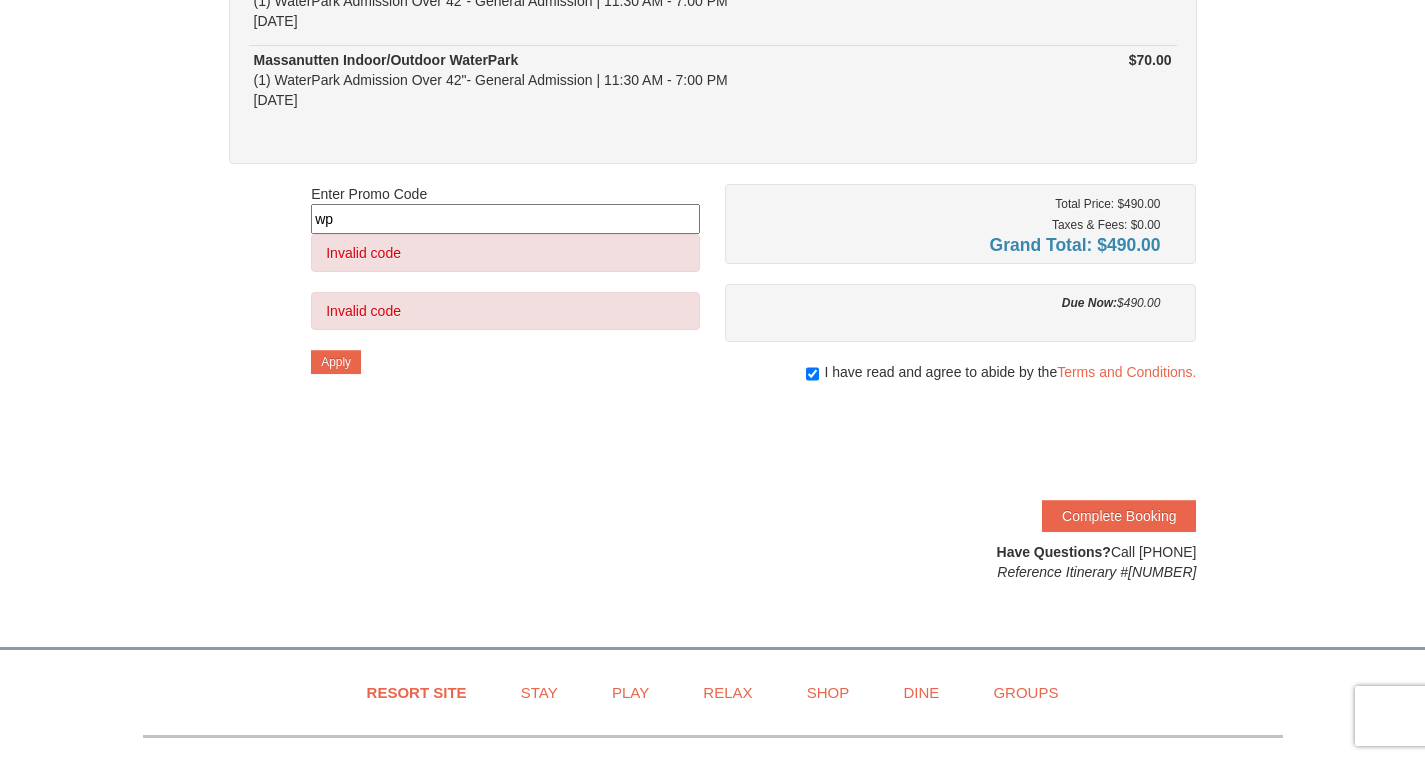 type on "w" 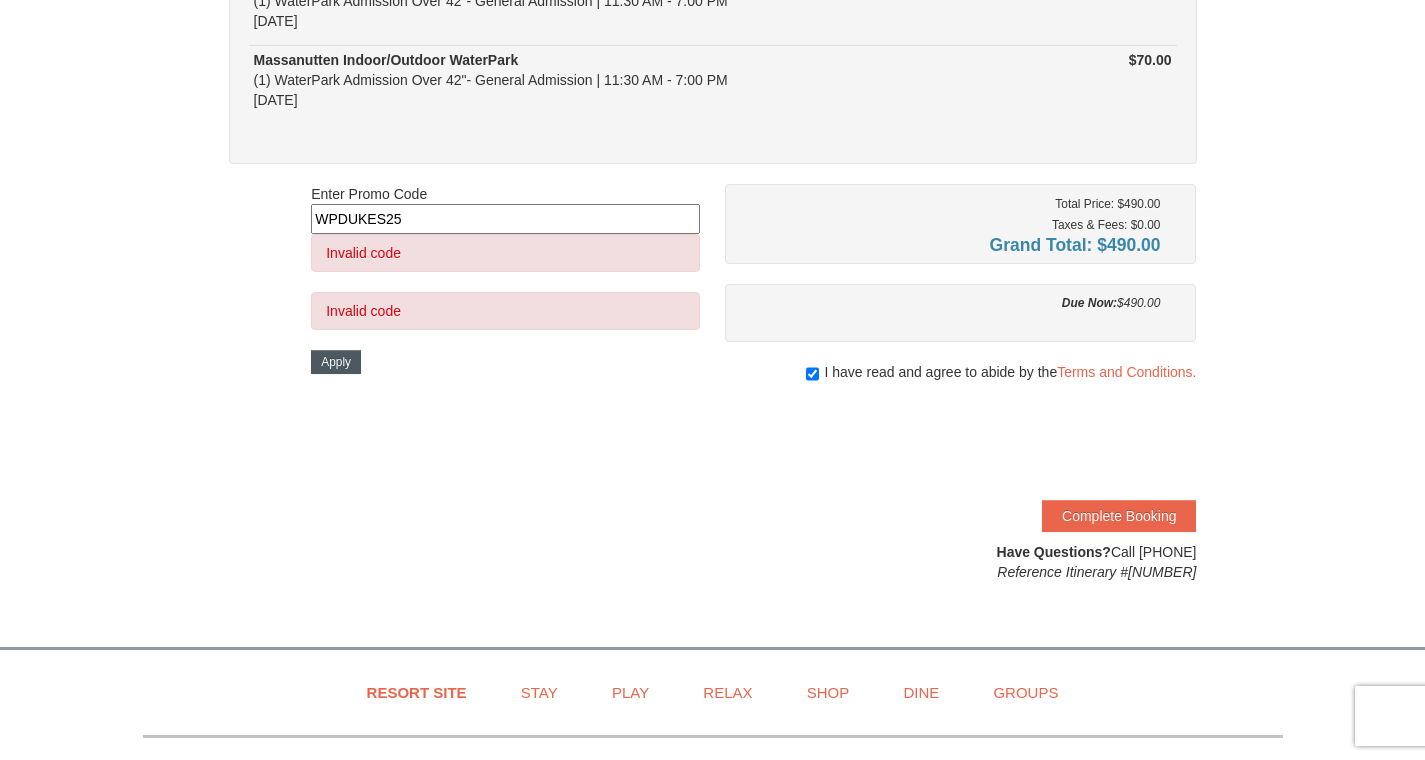 click on "Apply" at bounding box center [336, 362] 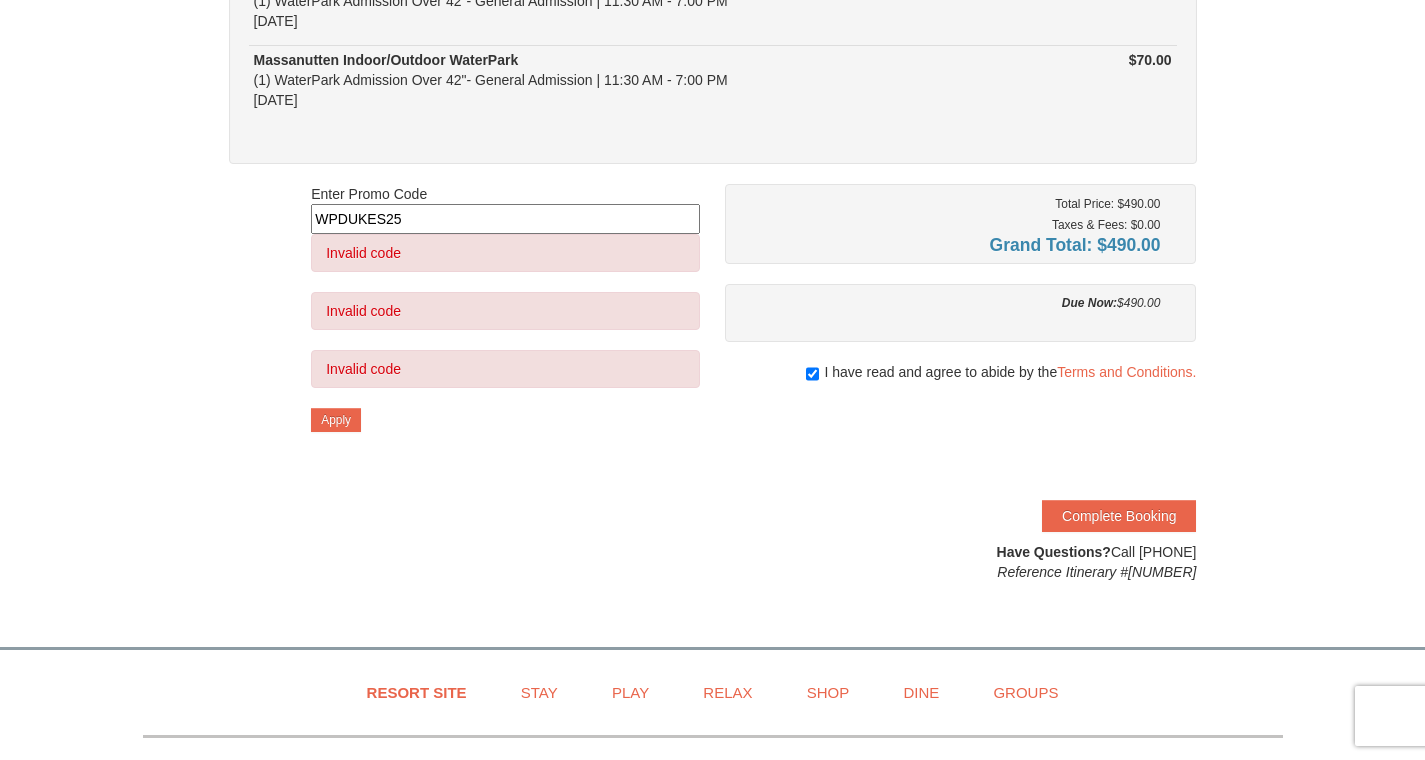 click on "WPDUKES25" at bounding box center [505, 219] 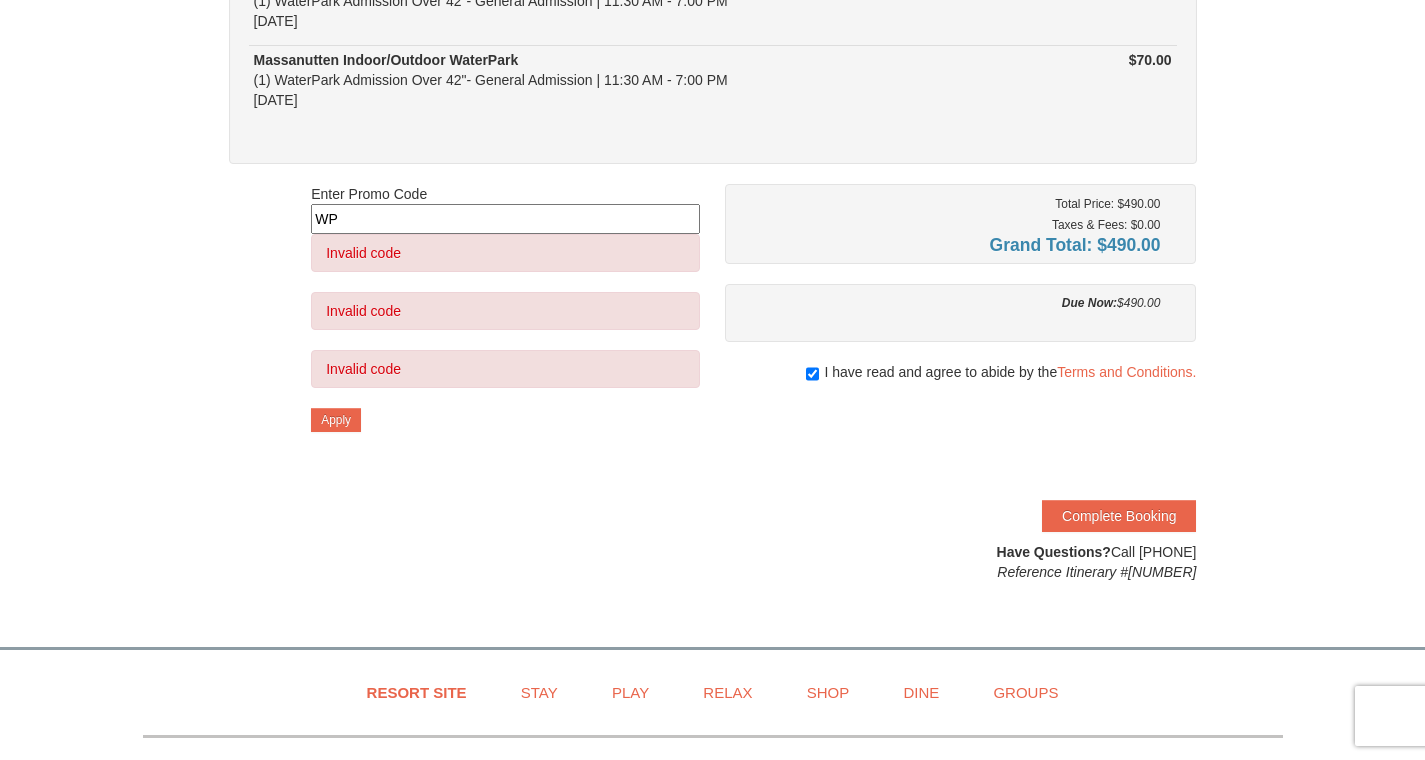 type on "W" 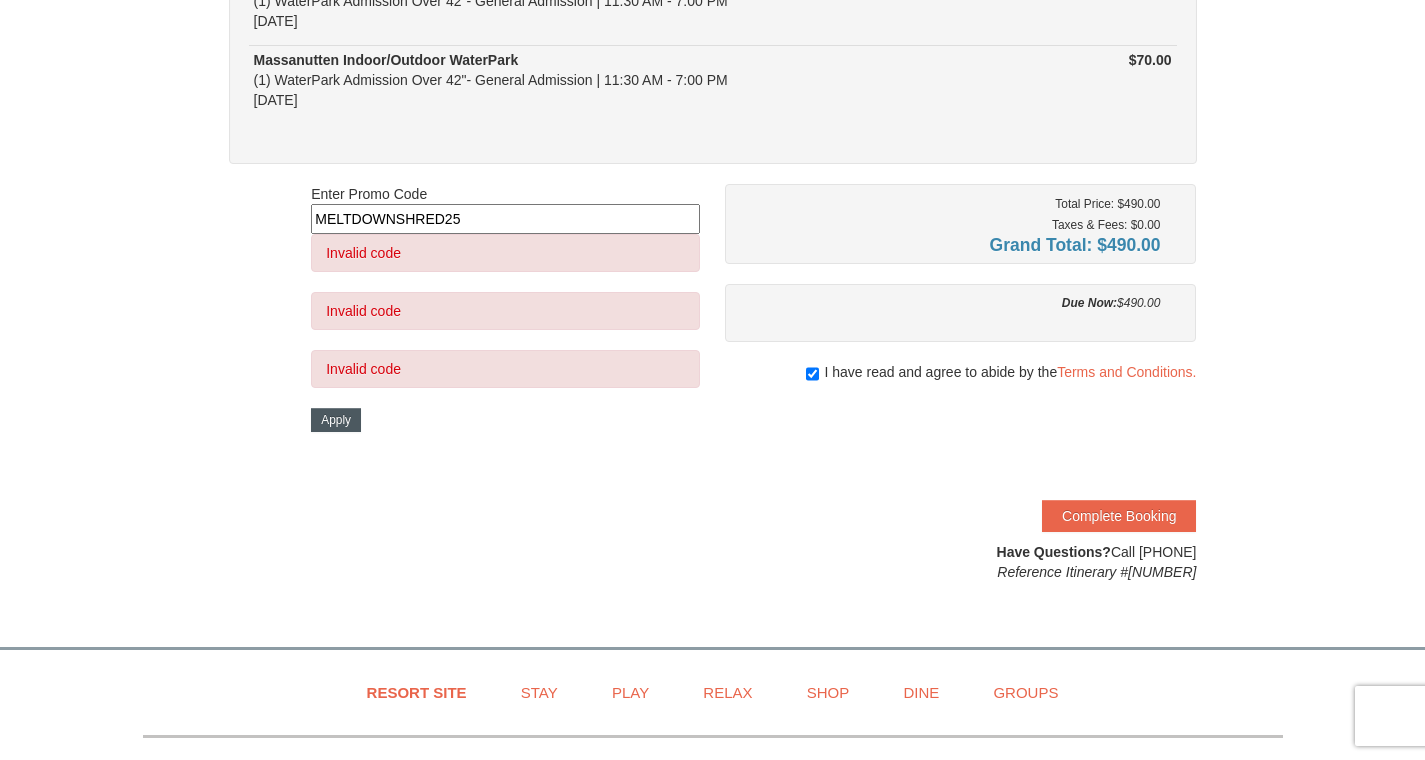 type on "MELTDOWNSHRED25" 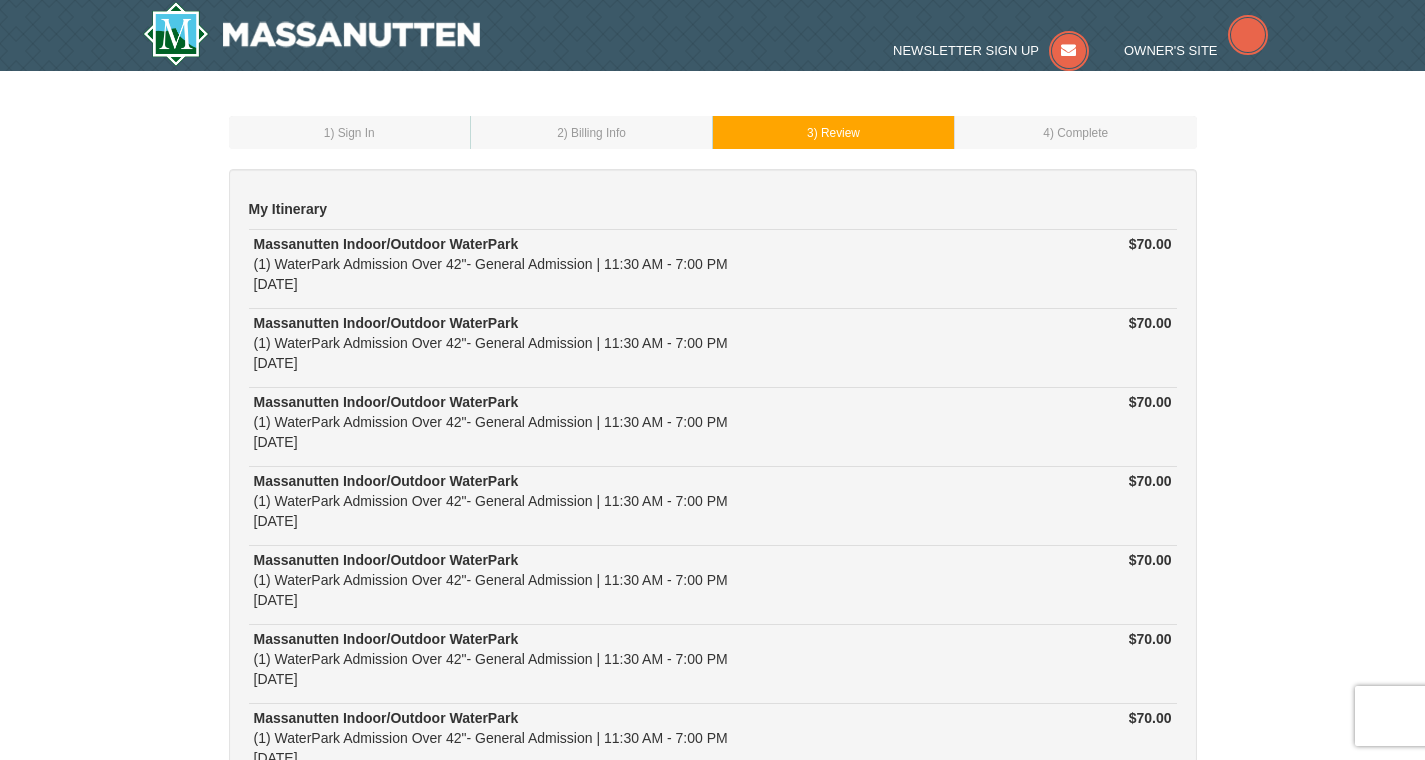 scroll, scrollTop: 0, scrollLeft: 0, axis: both 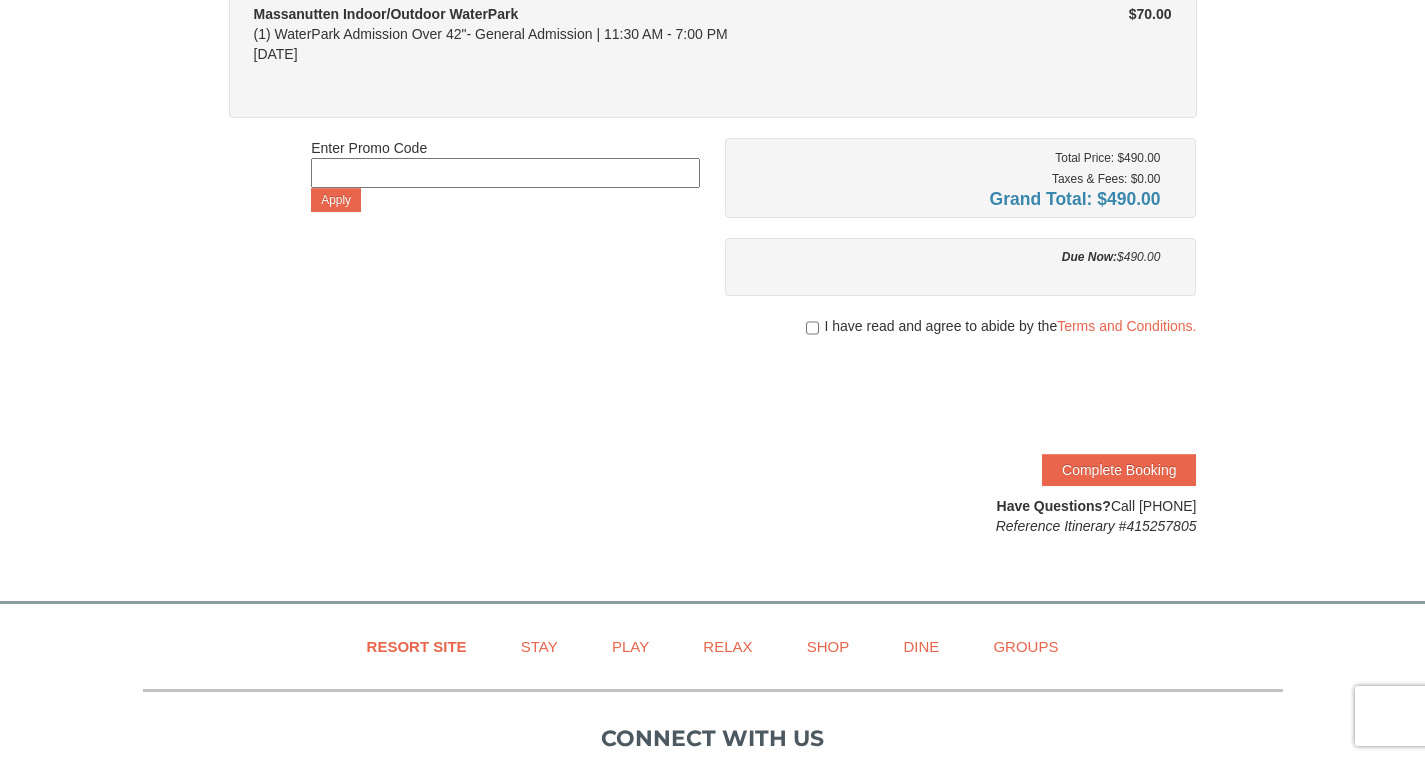 click at bounding box center [505, 173] 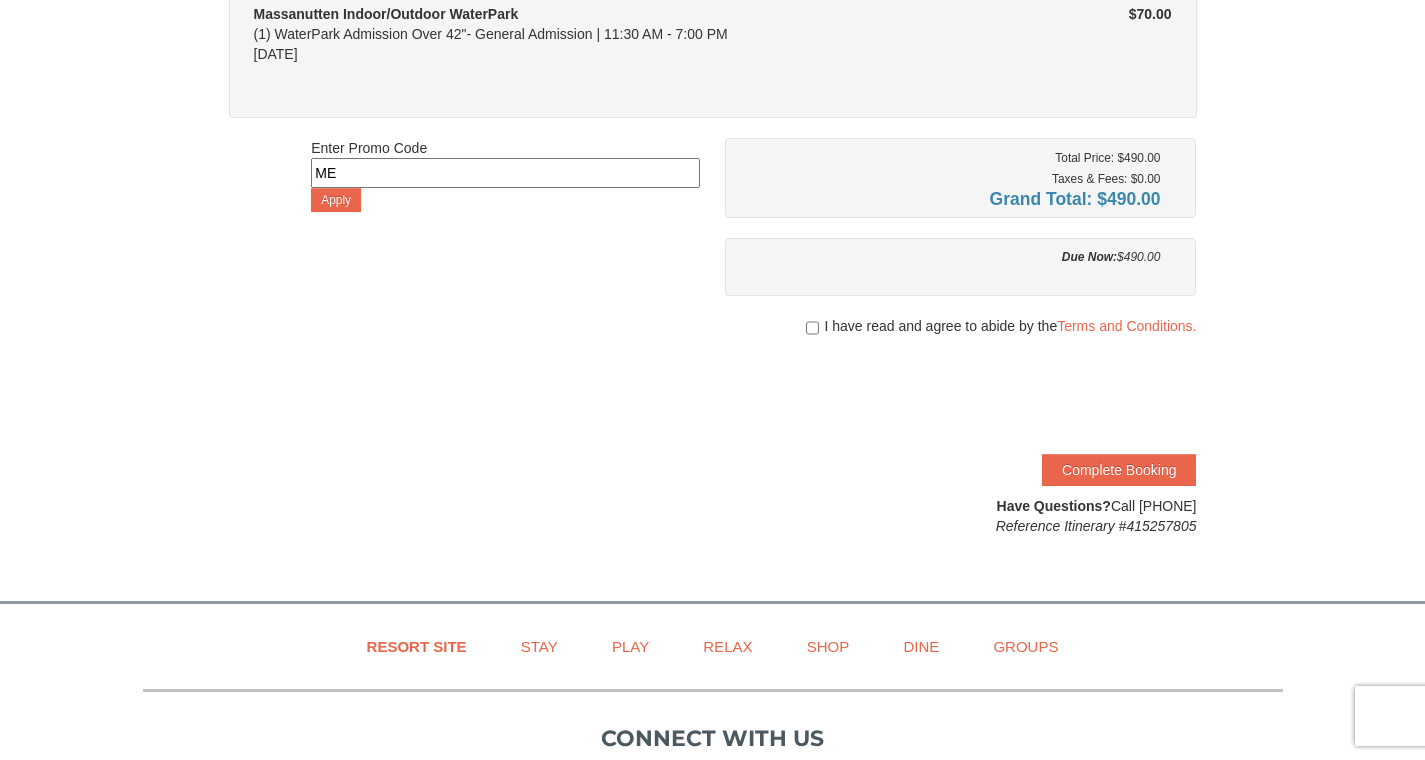type on "M" 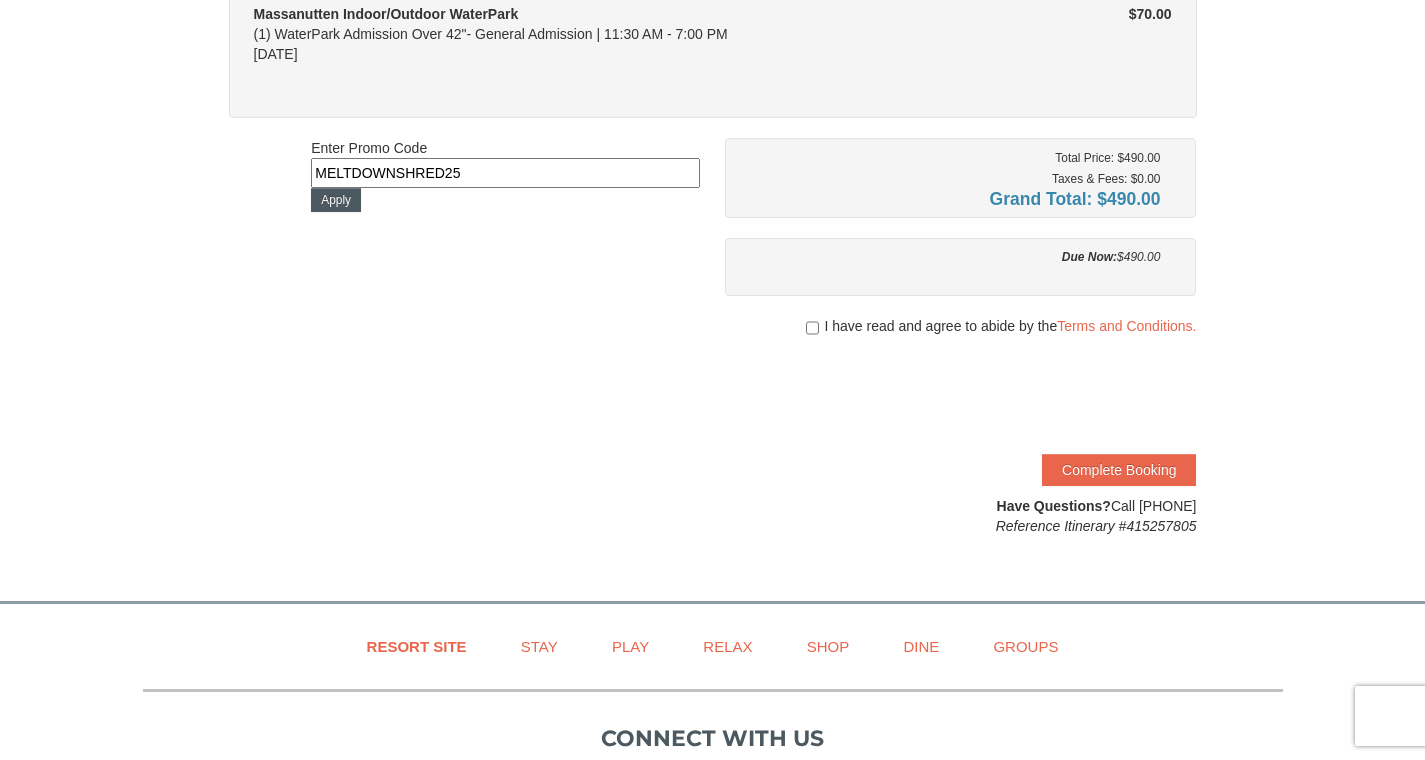 type on "MELTDOWNSHRED25" 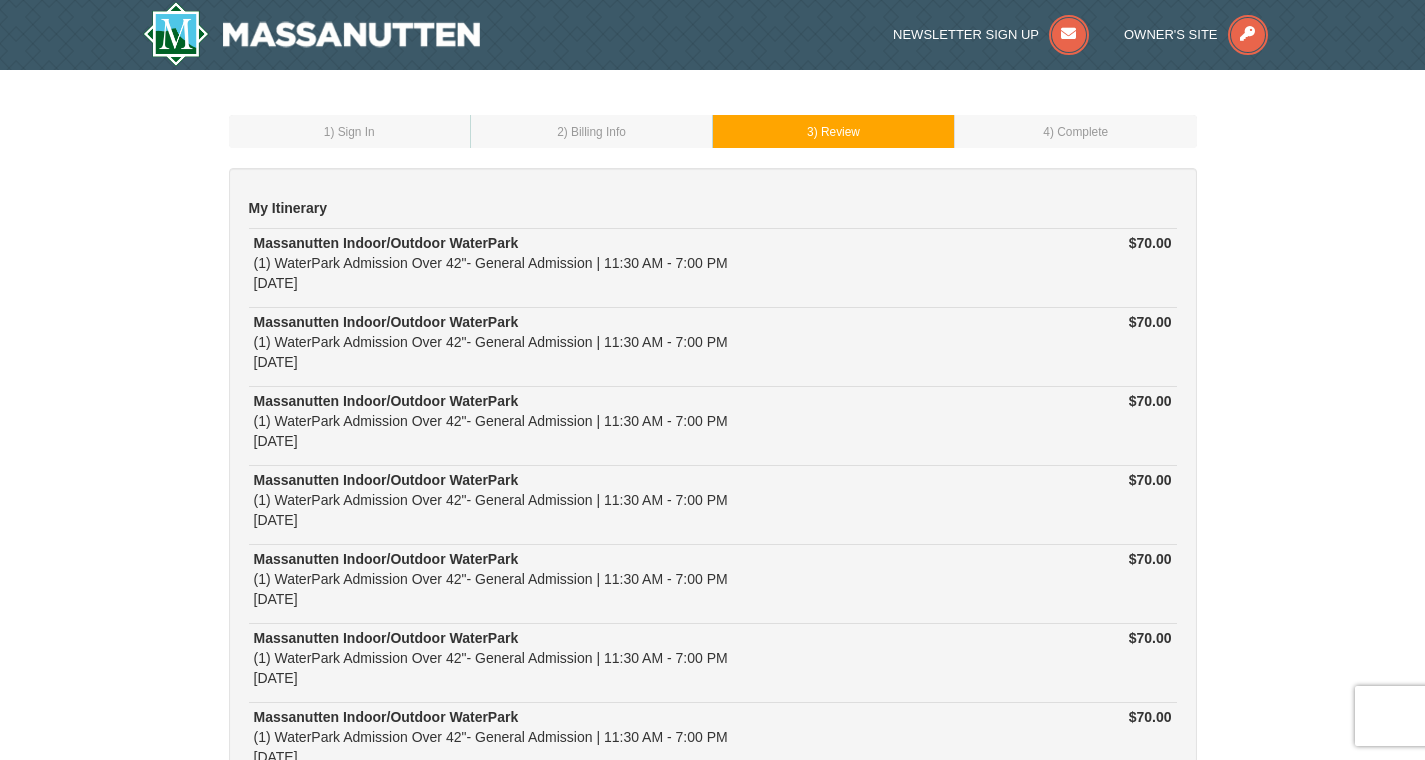 scroll, scrollTop: 0, scrollLeft: 0, axis: both 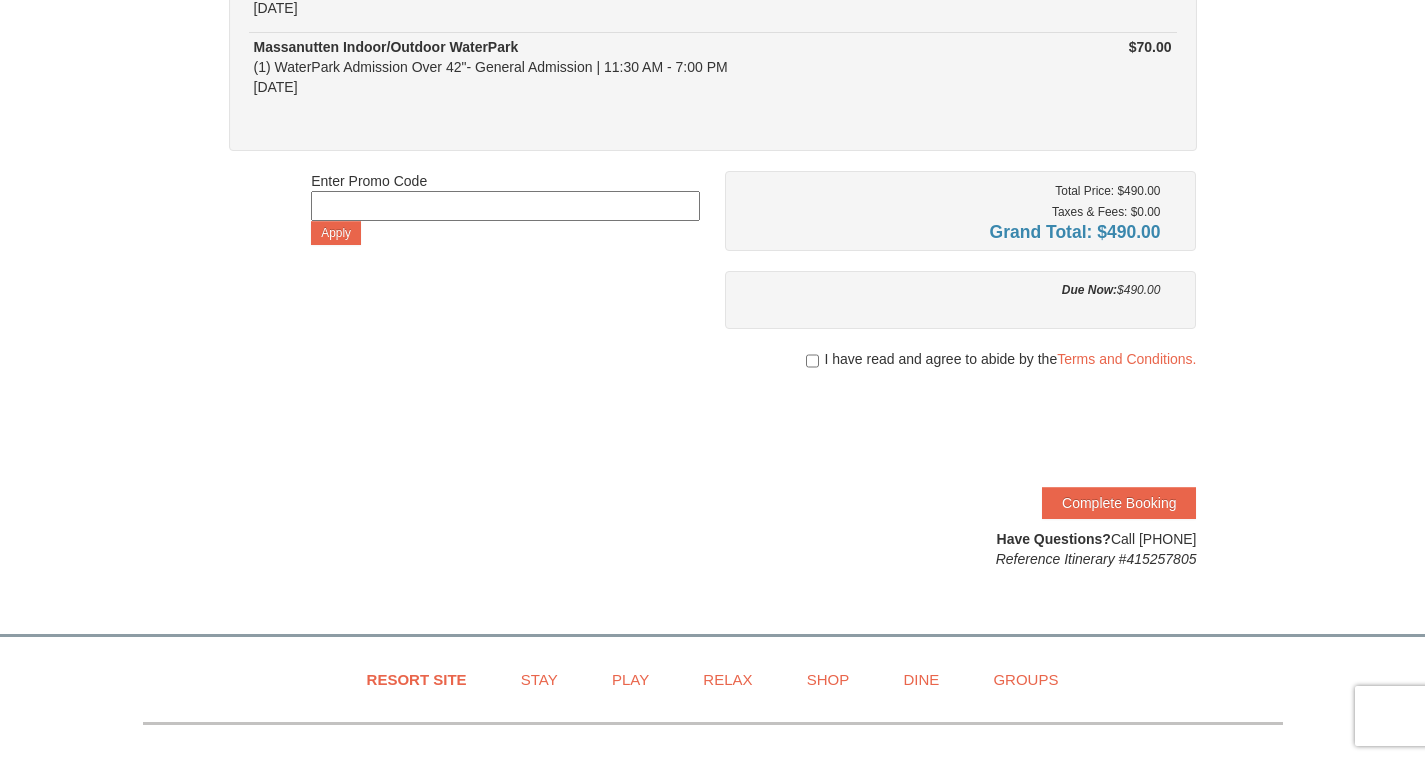 click at bounding box center [505, 206] 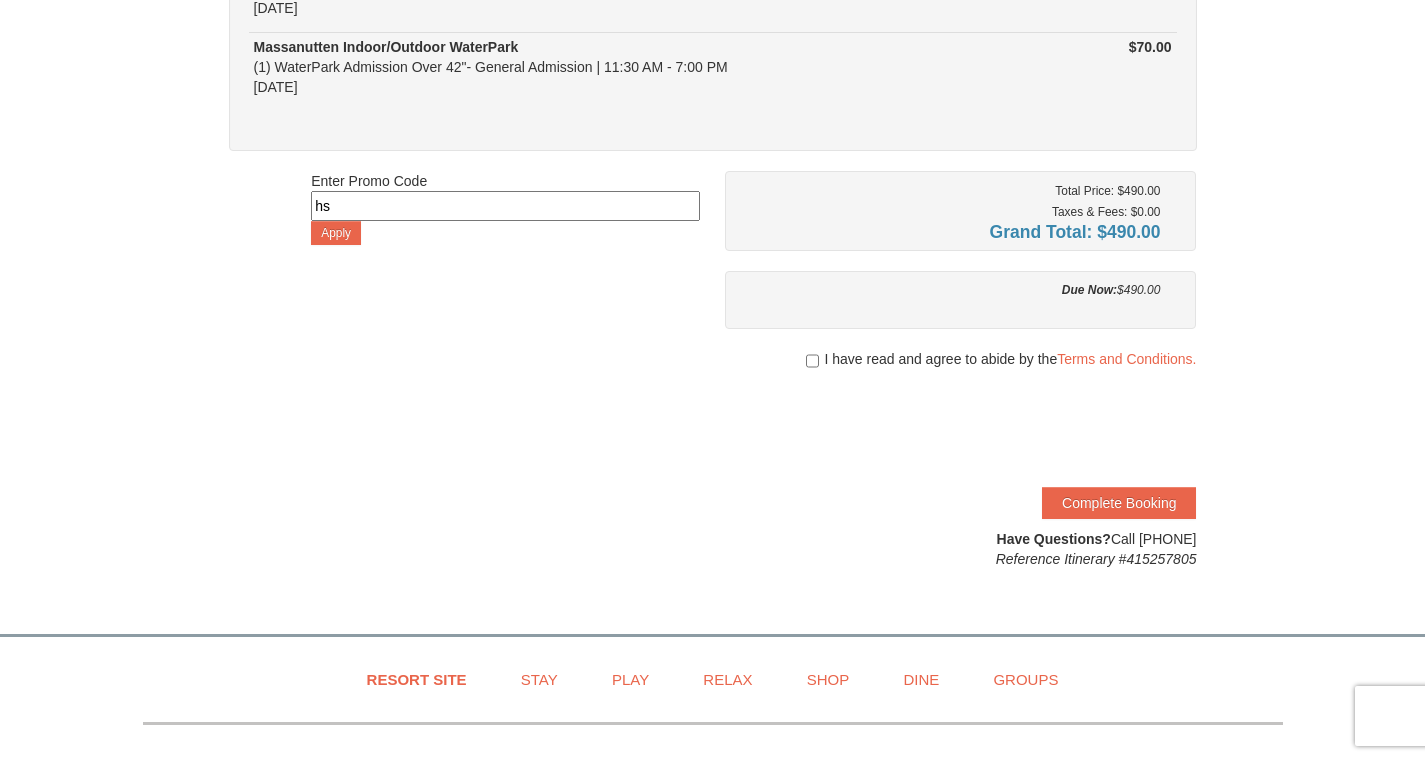 type on "h" 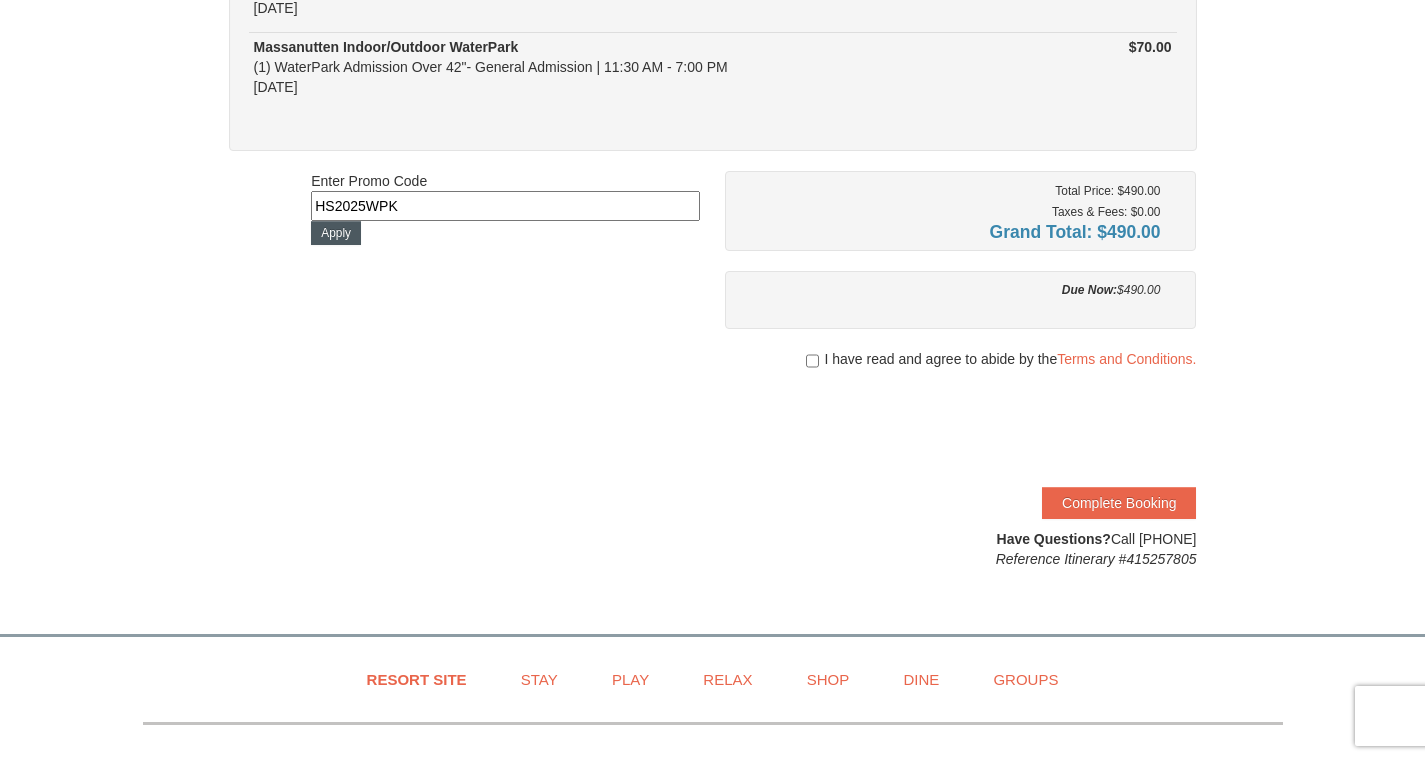 type on "HS2025WPK" 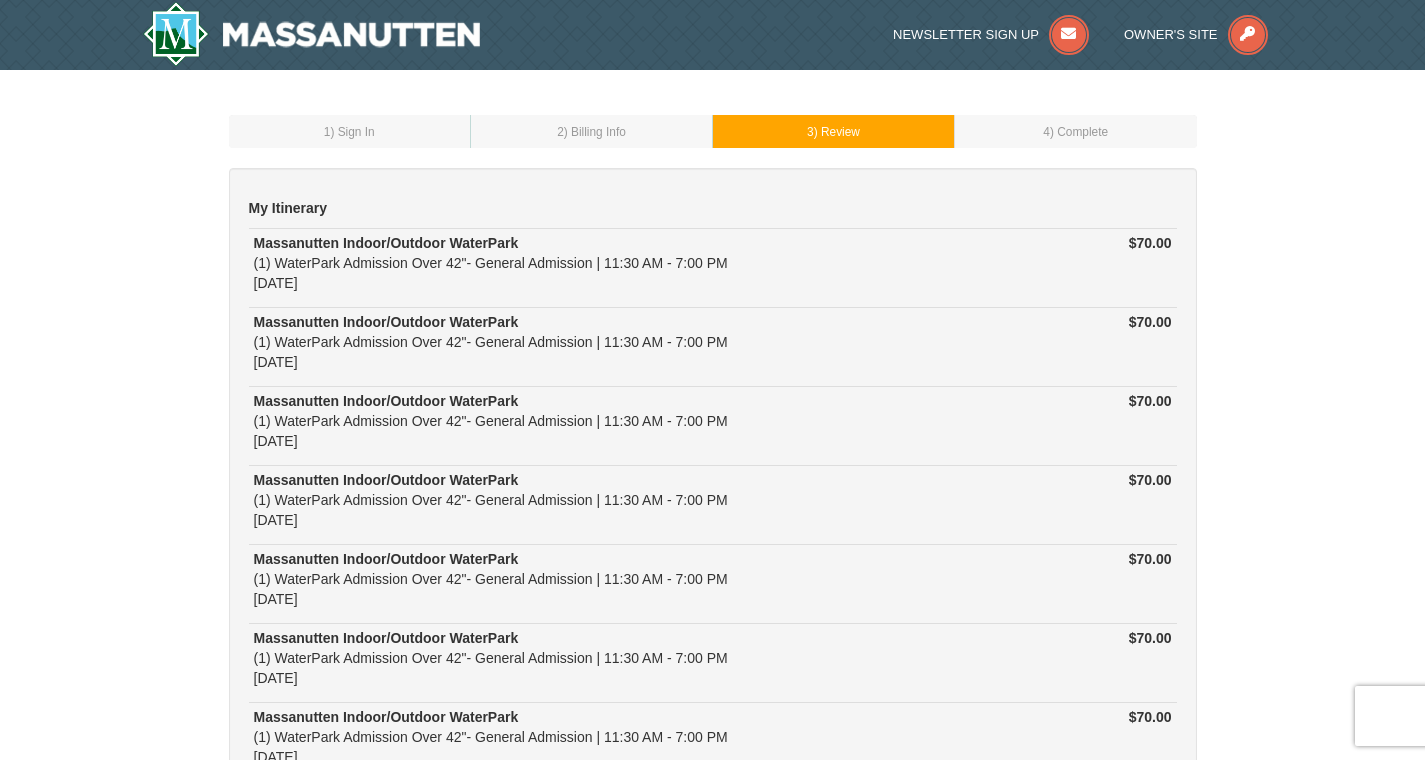 scroll, scrollTop: 197, scrollLeft: 0, axis: vertical 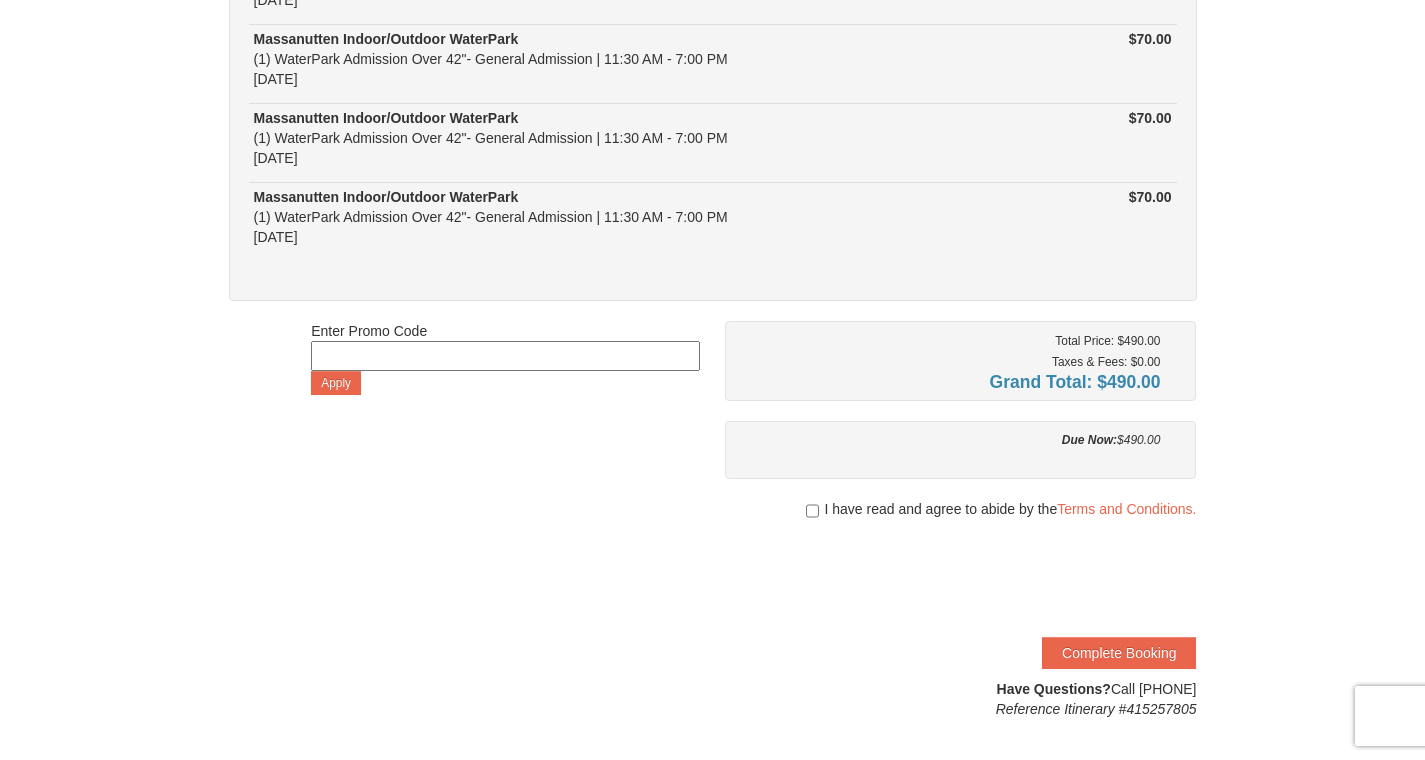 click at bounding box center [505, 356] 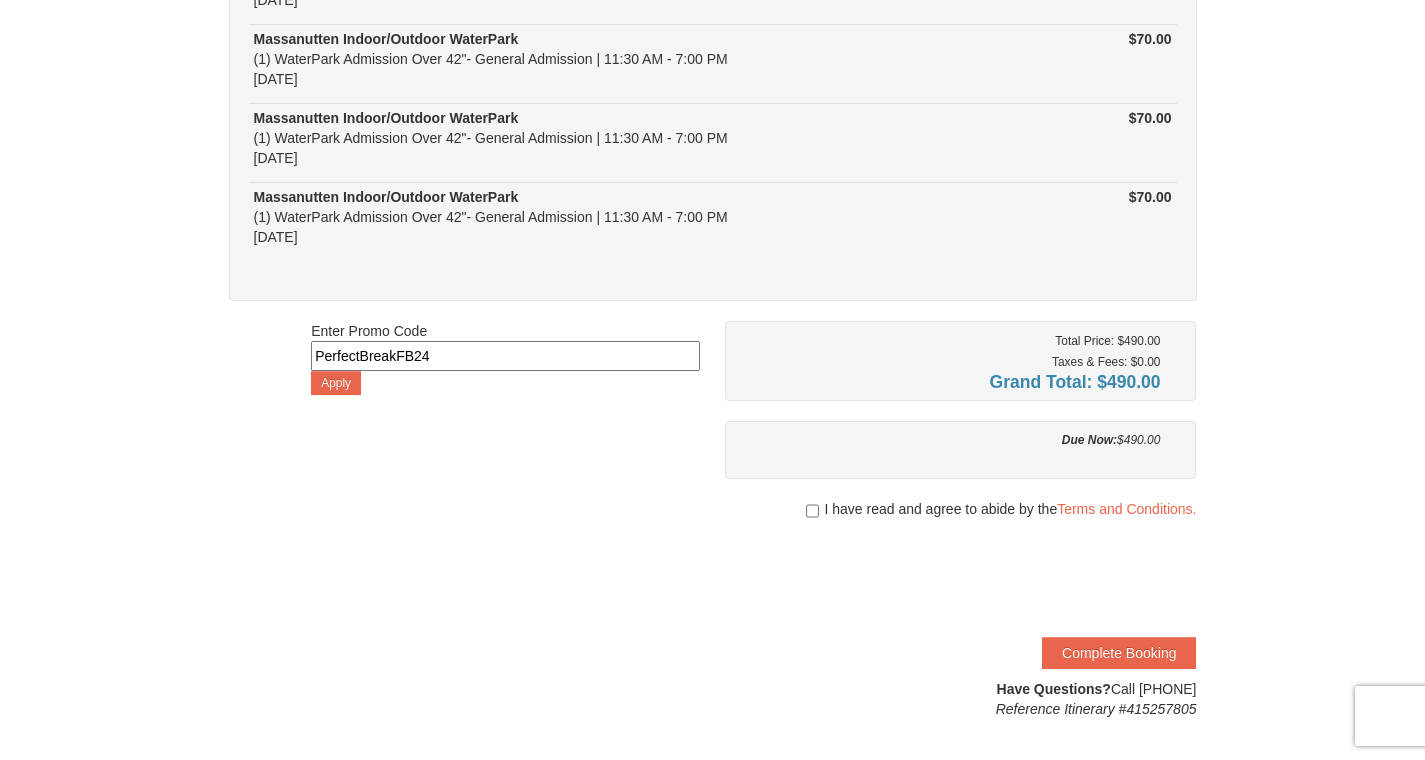 type on "PerfectBreakFB24" 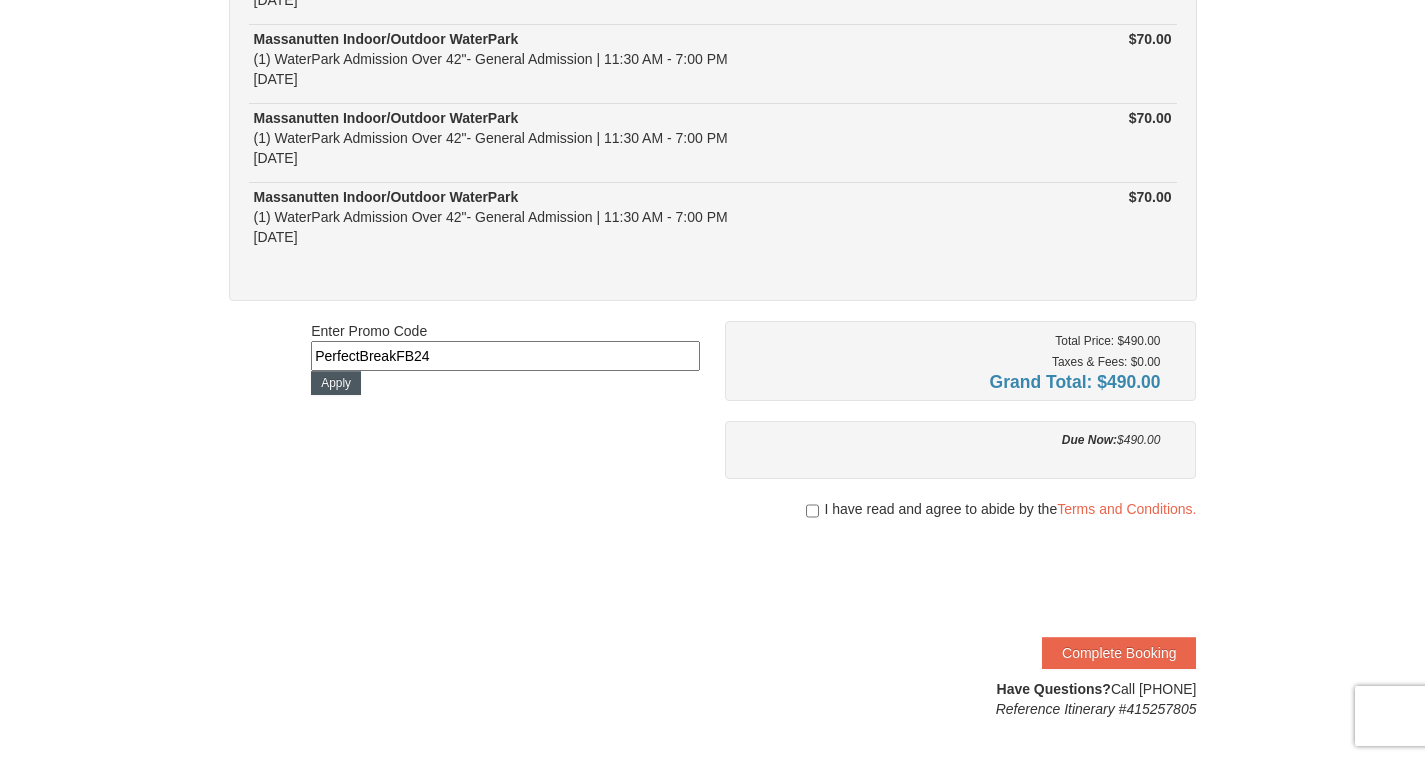 click on "Apply" at bounding box center [336, 383] 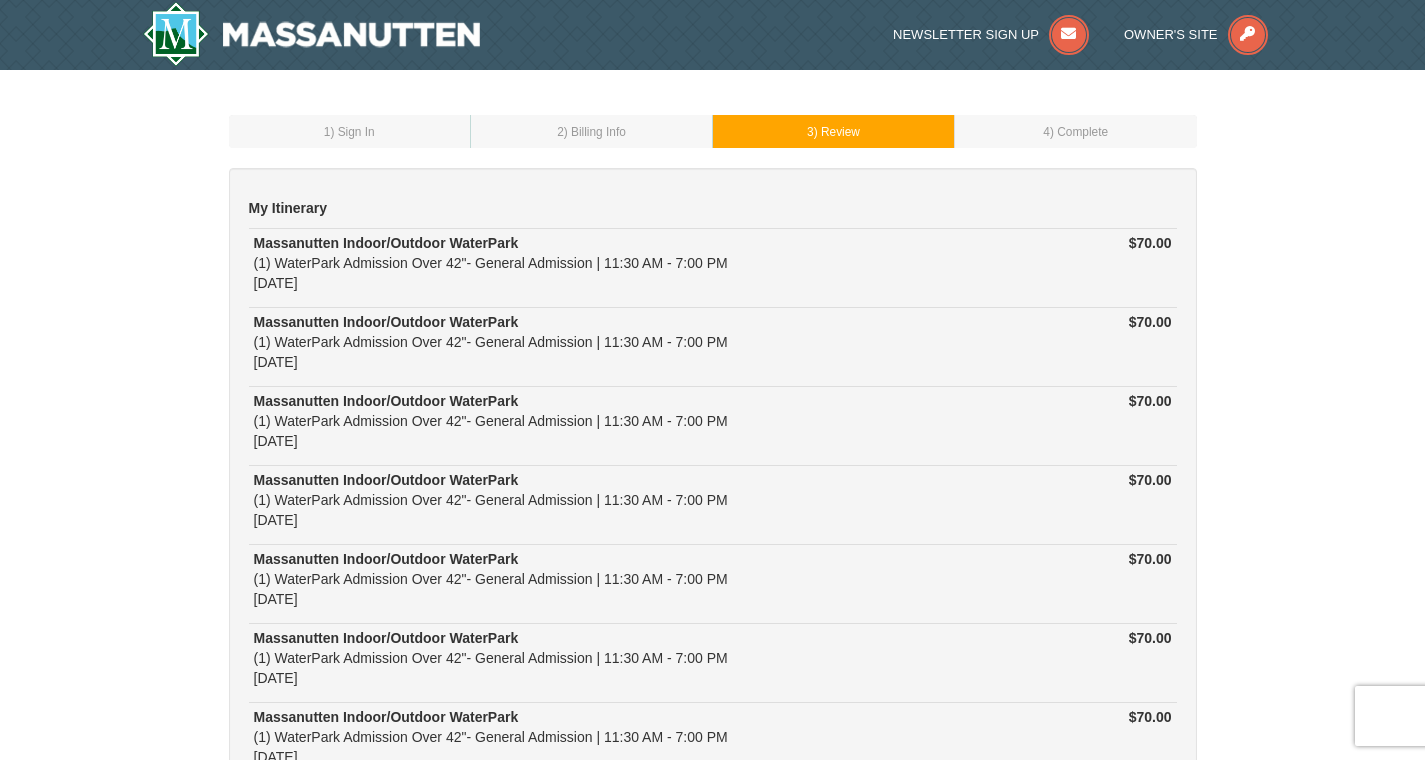 scroll, scrollTop: 37, scrollLeft: 0, axis: vertical 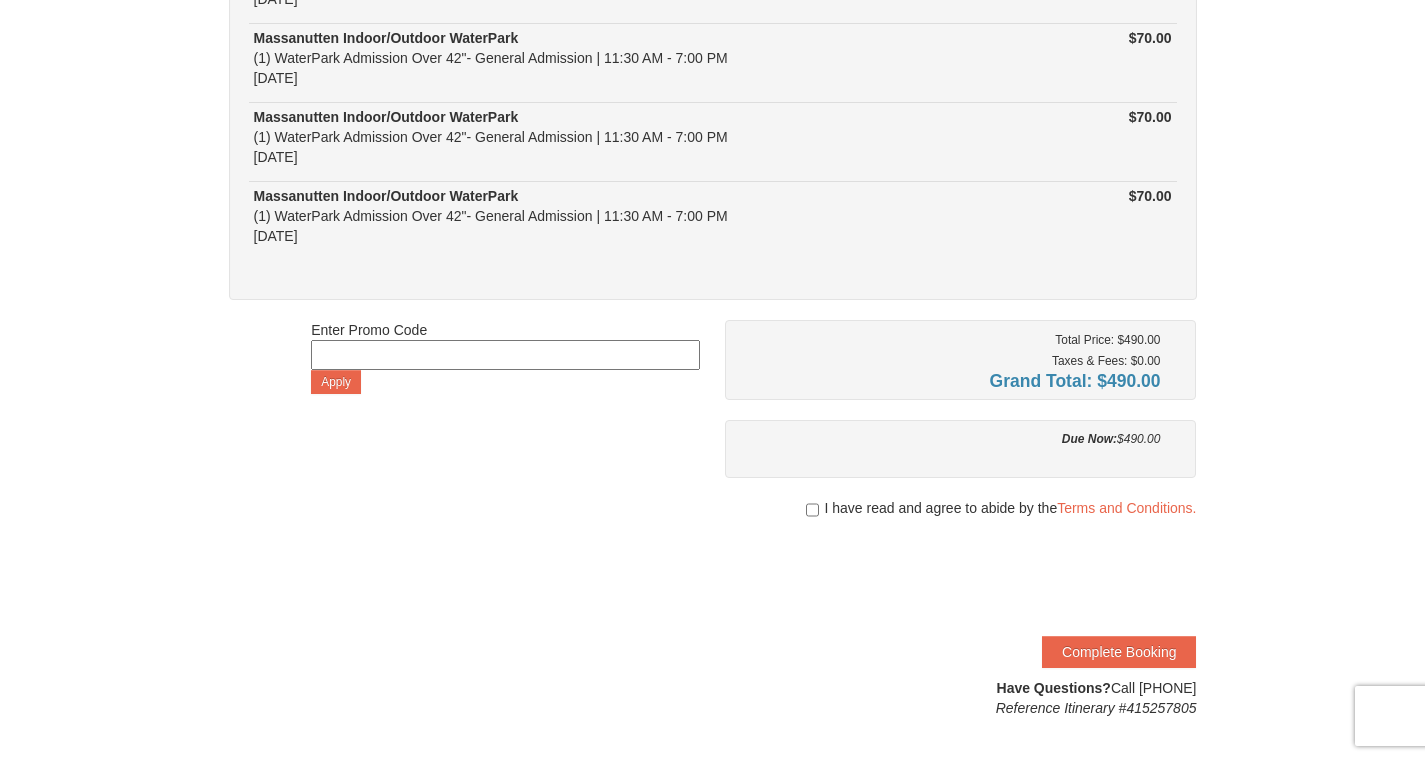 click at bounding box center (505, 355) 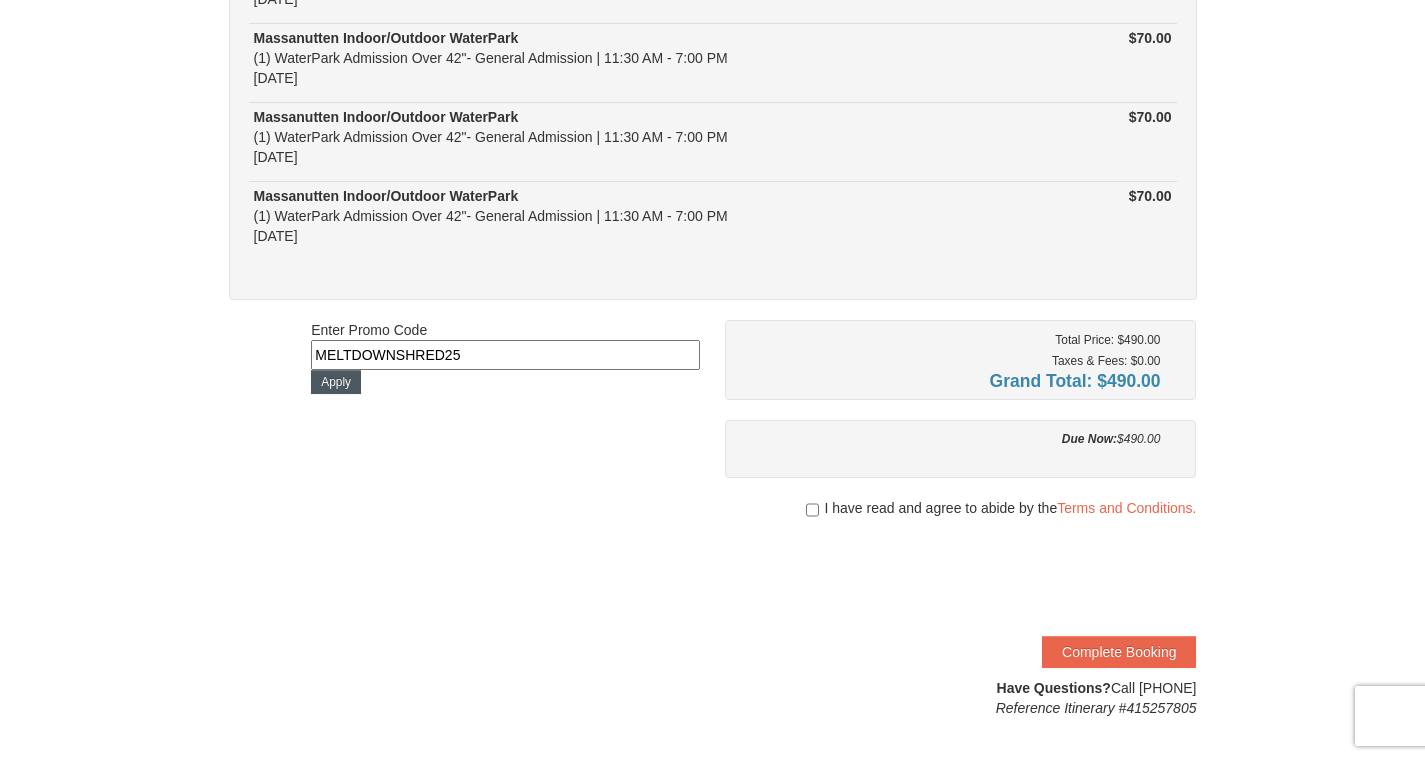 type on "MELTDOWNSHRED25" 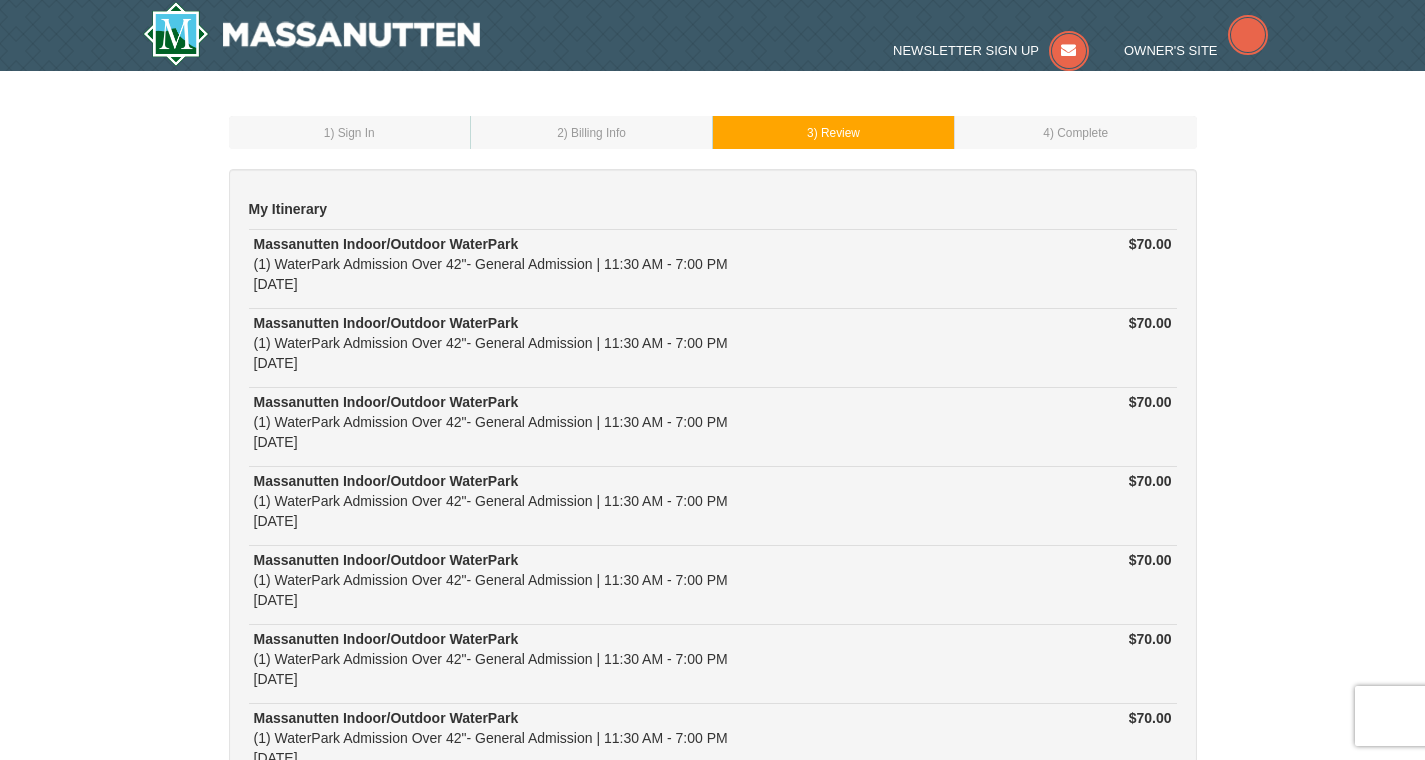 scroll, scrollTop: 0, scrollLeft: 0, axis: both 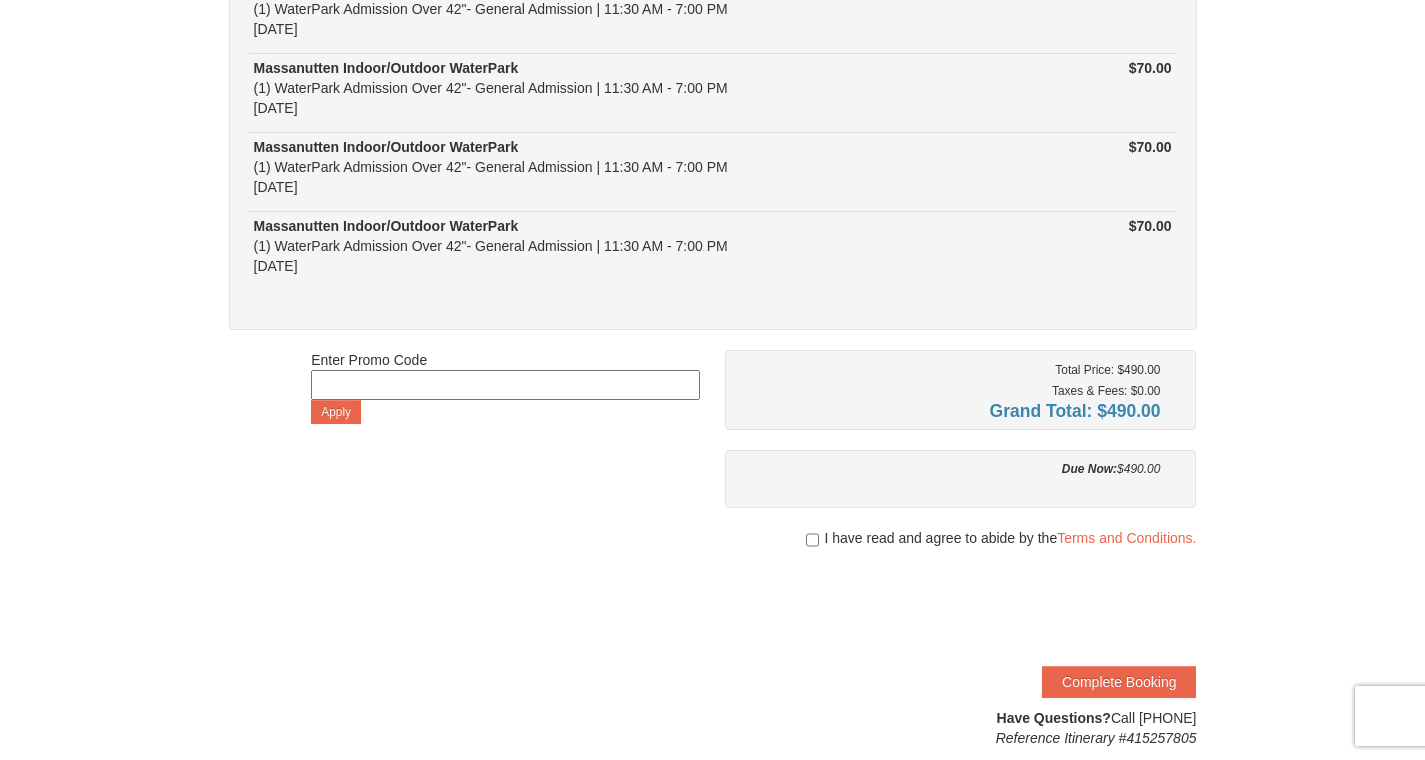 click on "I have read and agree to abide by the  Terms and Conditions." at bounding box center [961, 538] 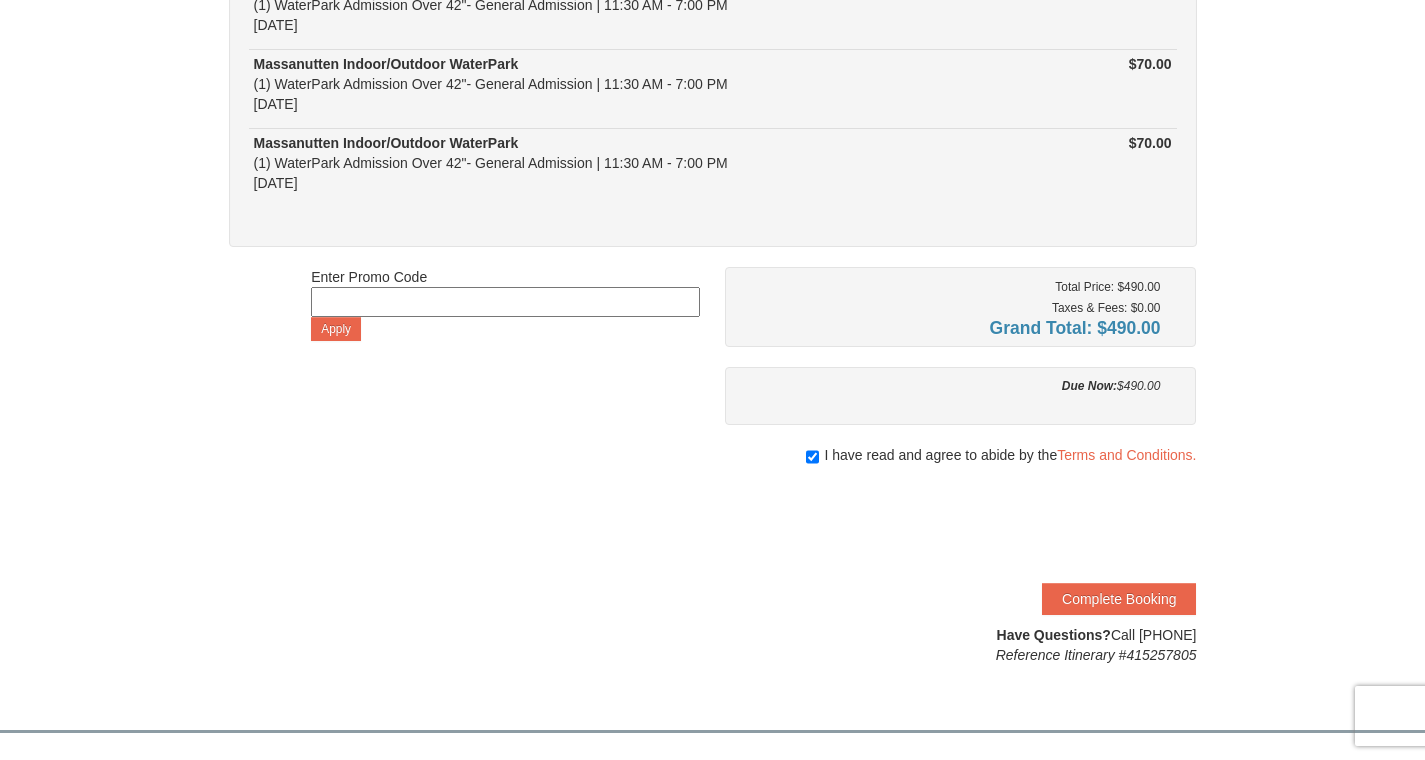 scroll, scrollTop: 575, scrollLeft: 0, axis: vertical 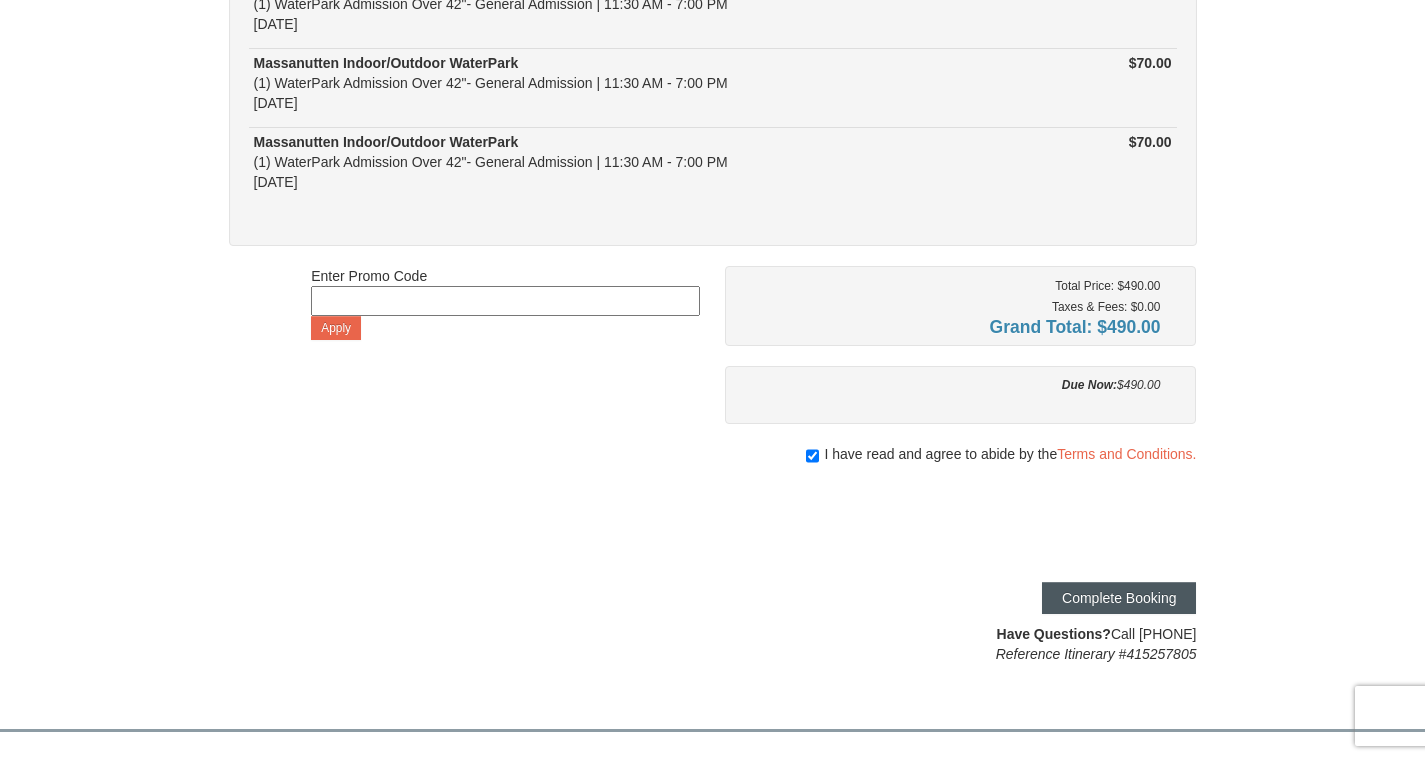 click on "Complete Booking" at bounding box center [1119, 598] 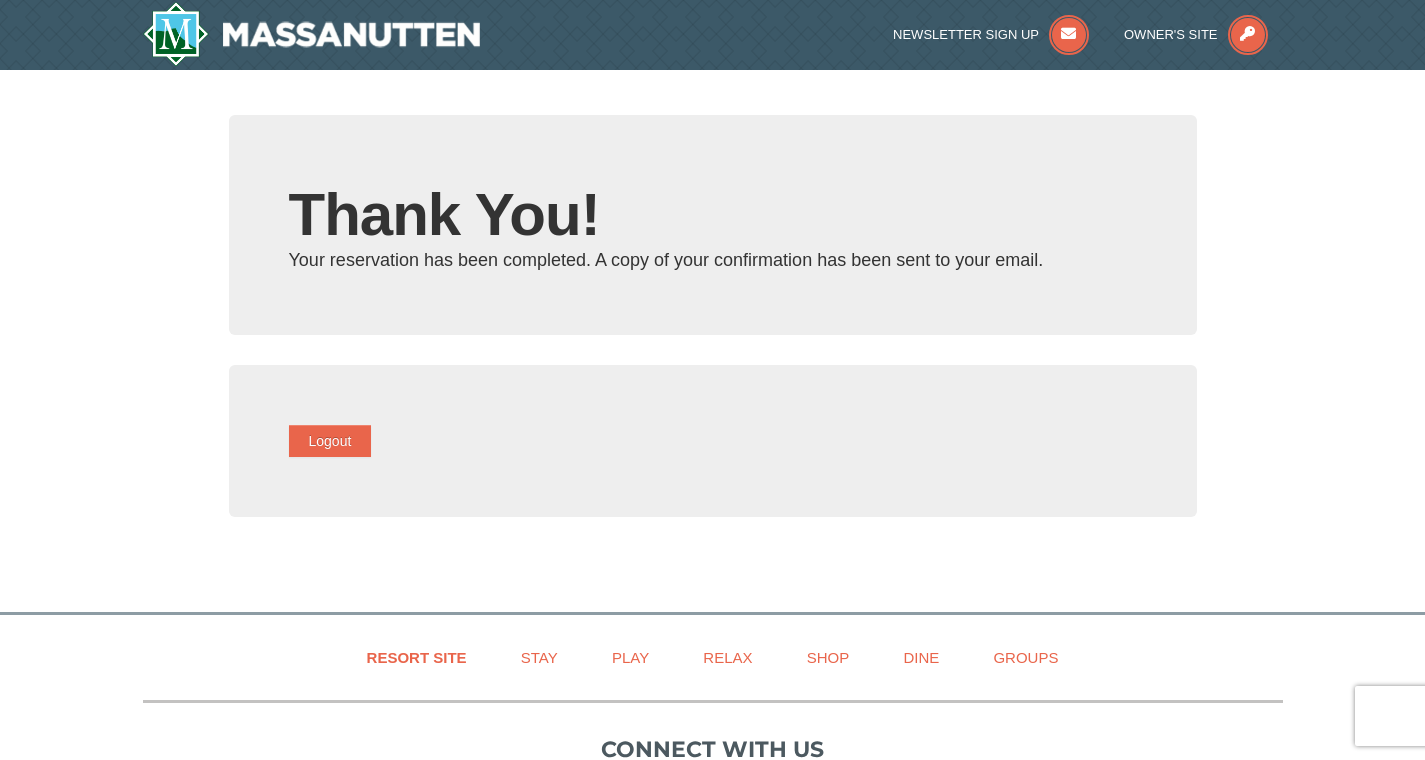 type on "[EMAIL]" 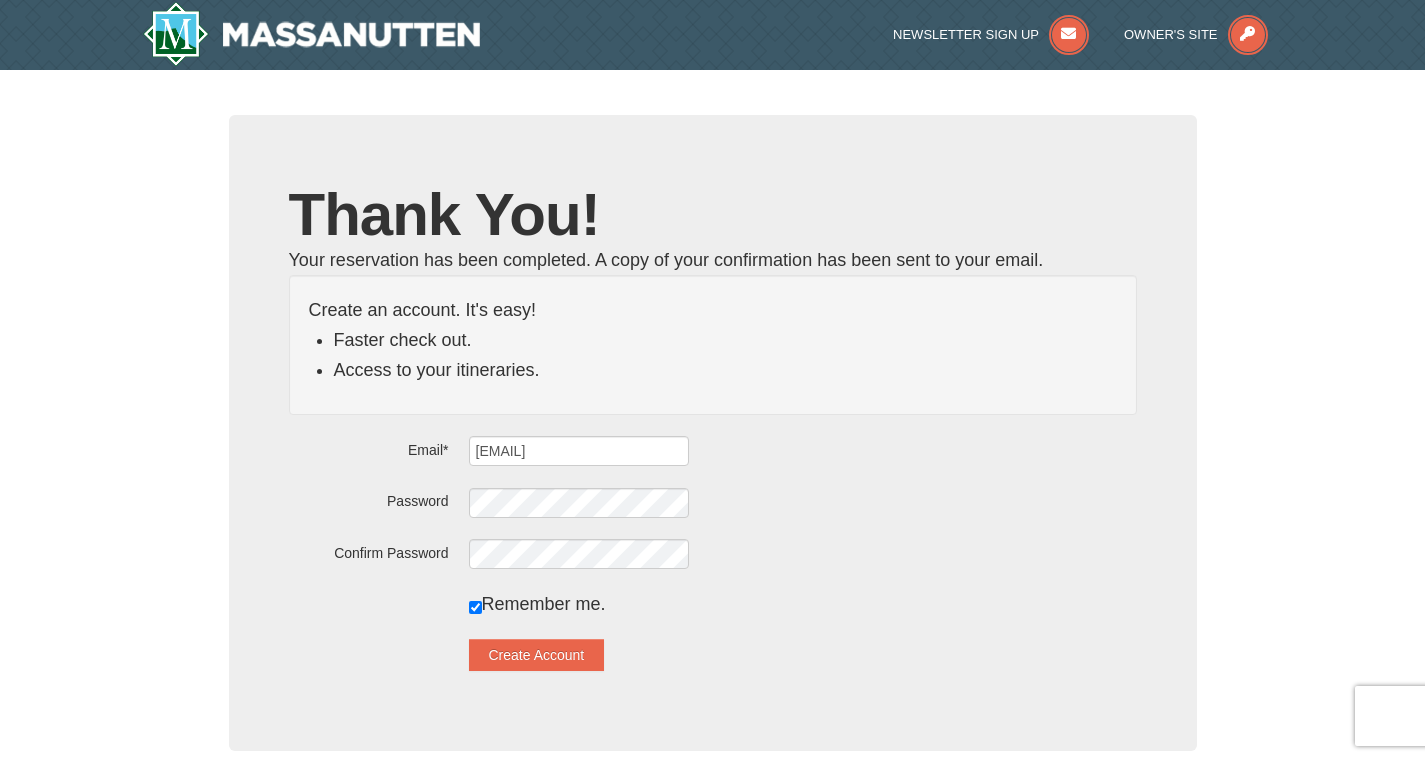 click on "Email*
jason.tucto@gmail.com
Password
Confirm Password
Remember me.
Create Account" at bounding box center [713, 553] 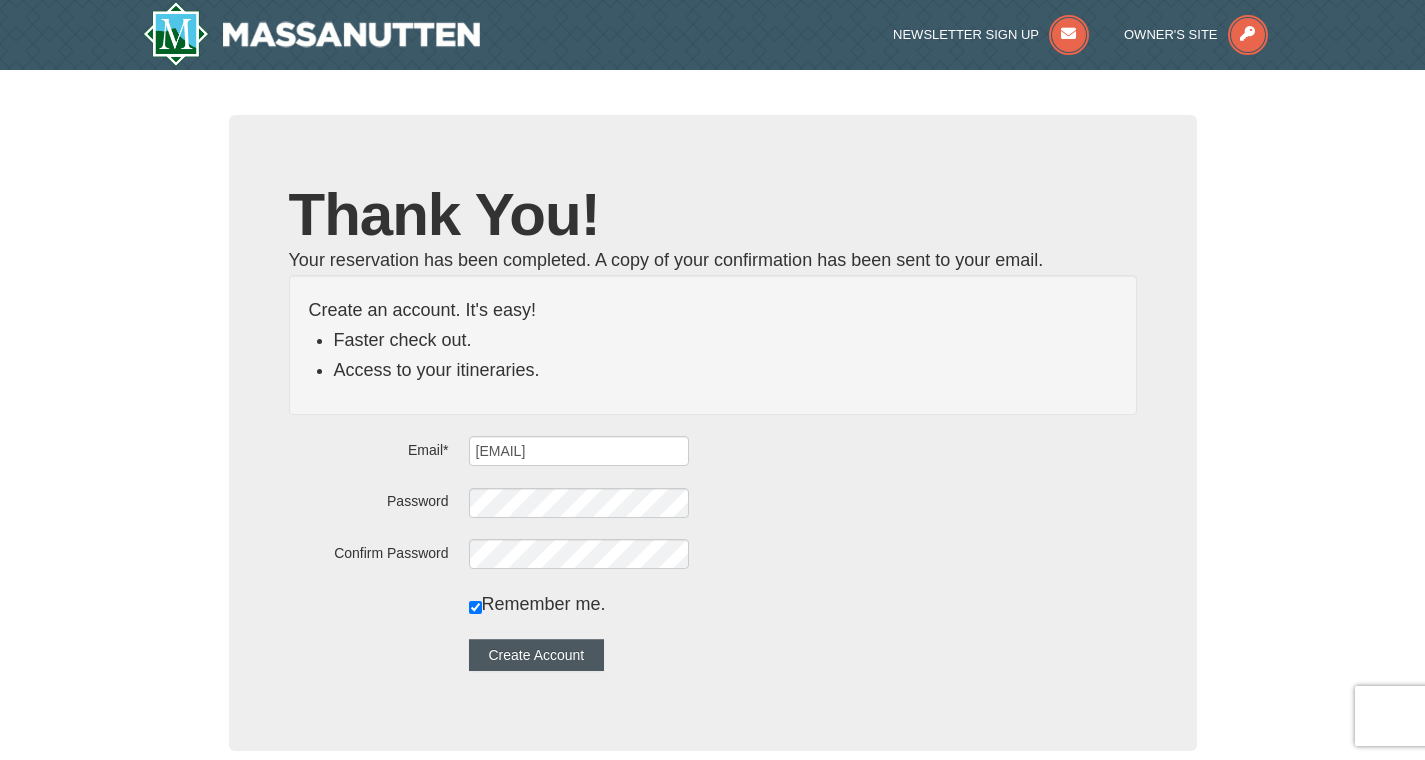 click on "Create Account" at bounding box center (537, 655) 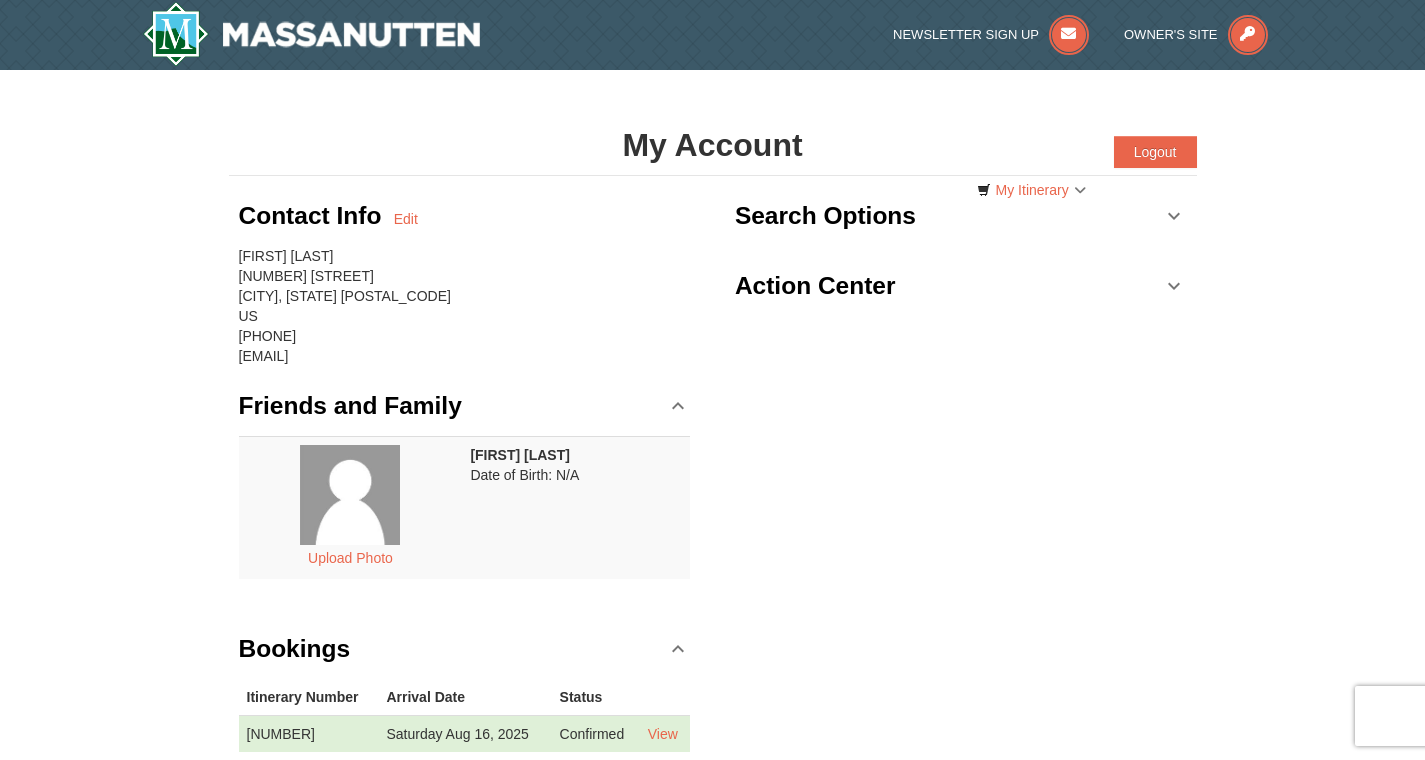 scroll, scrollTop: 0, scrollLeft: 0, axis: both 